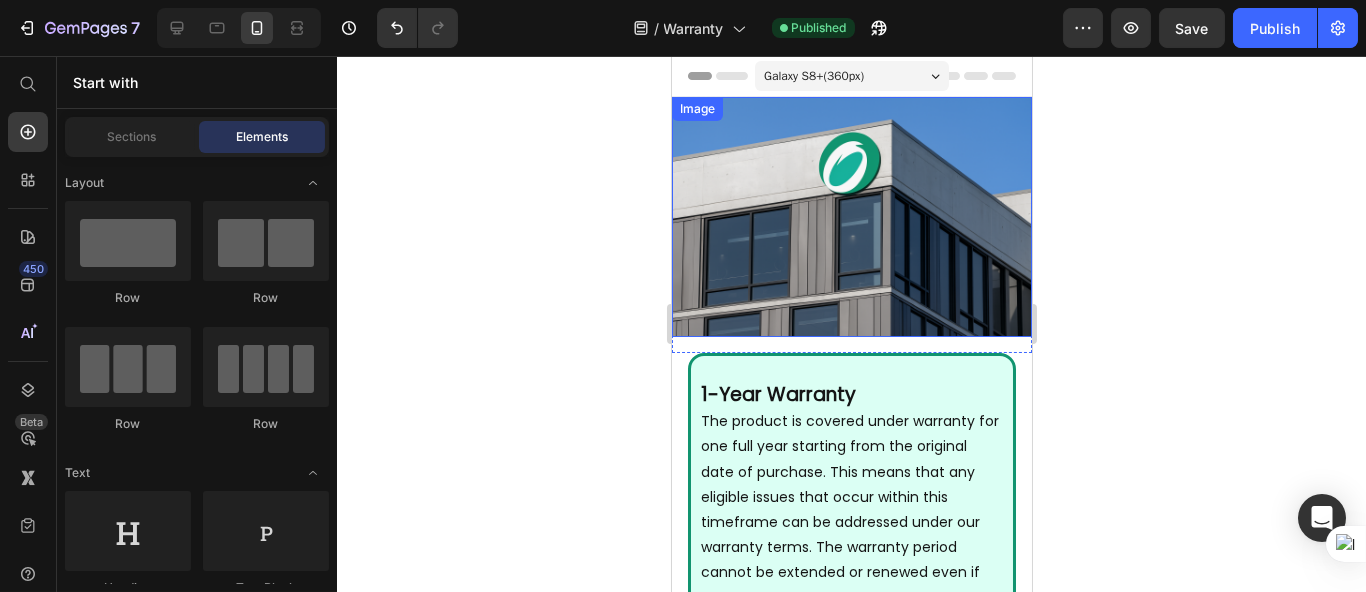 scroll, scrollTop: 0, scrollLeft: 0, axis: both 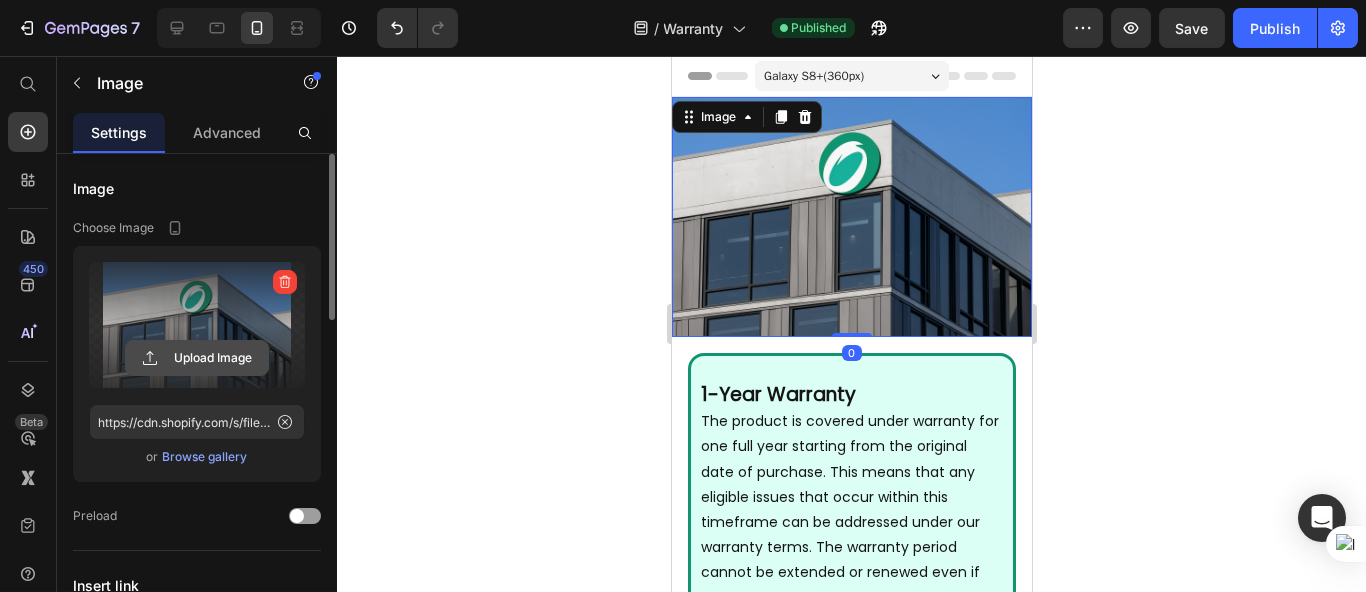 click 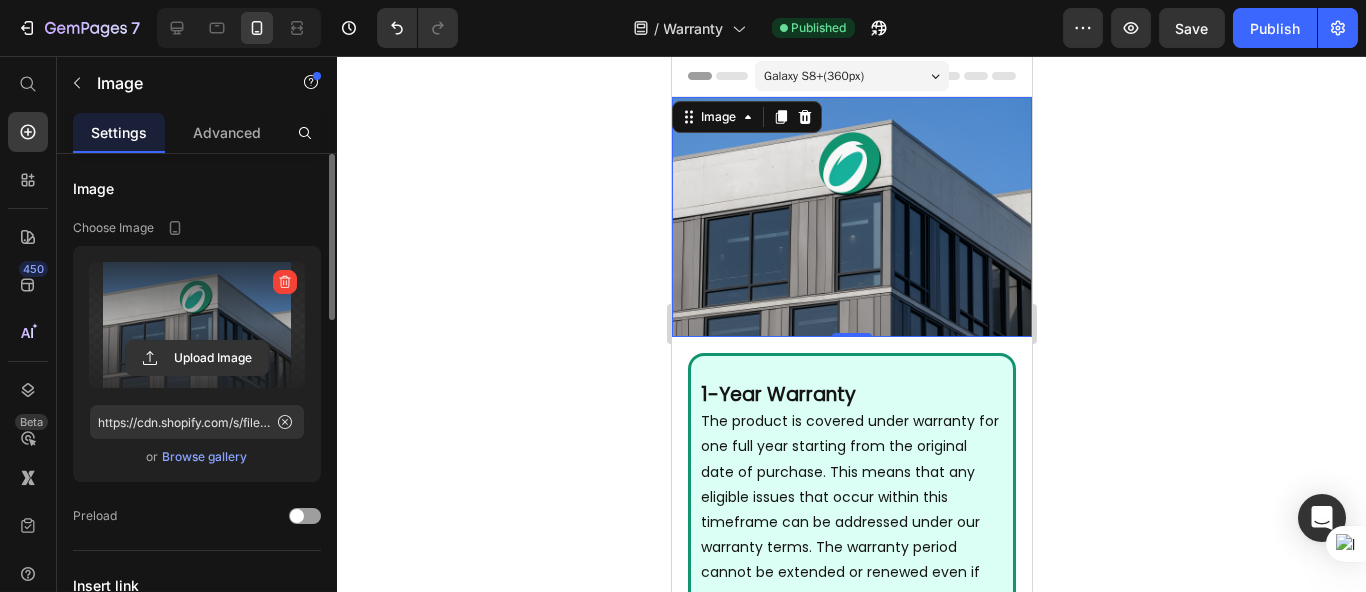 click at bounding box center (197, 325) 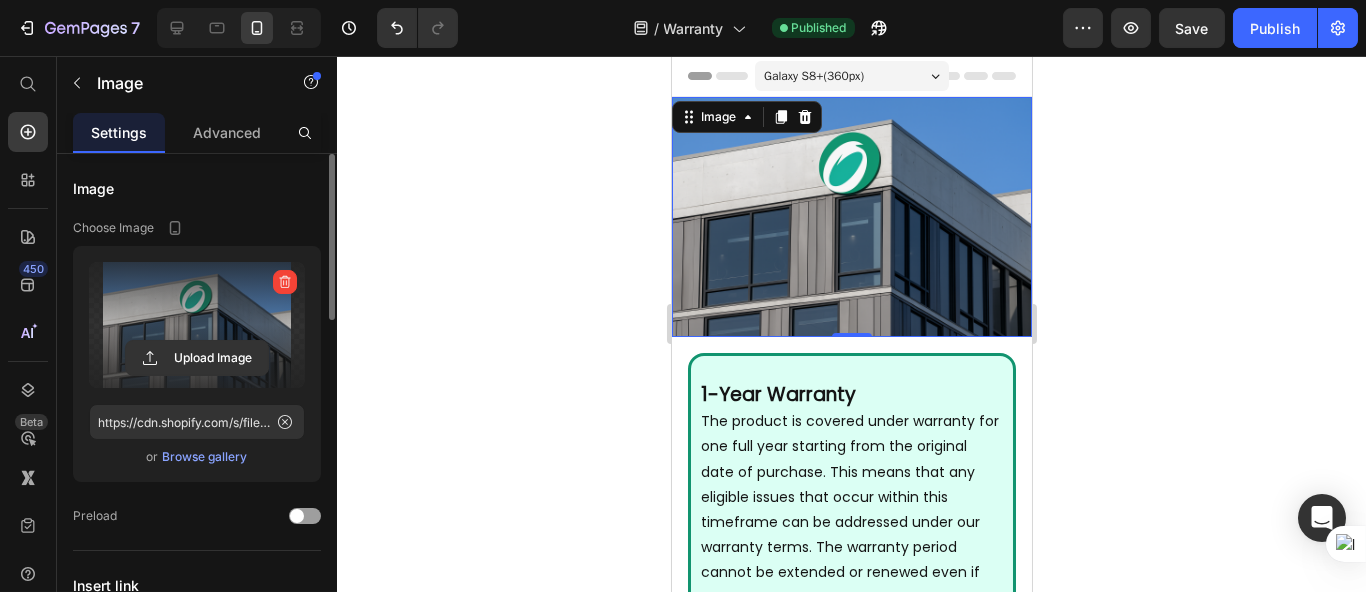 click 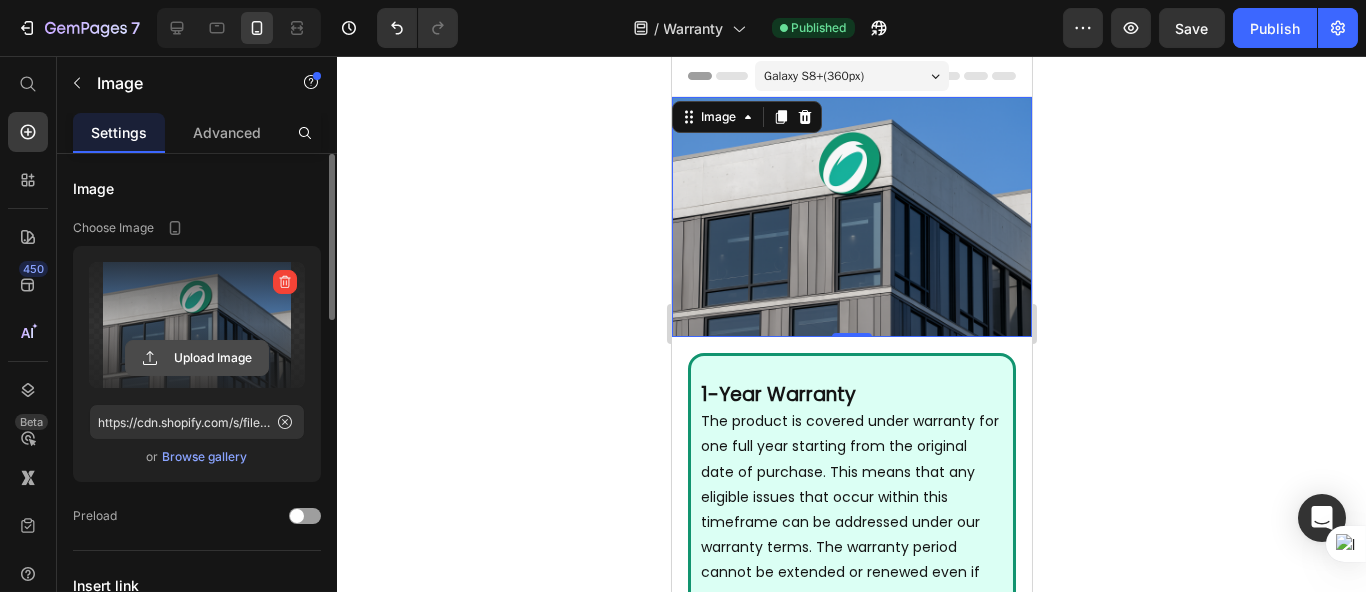 click 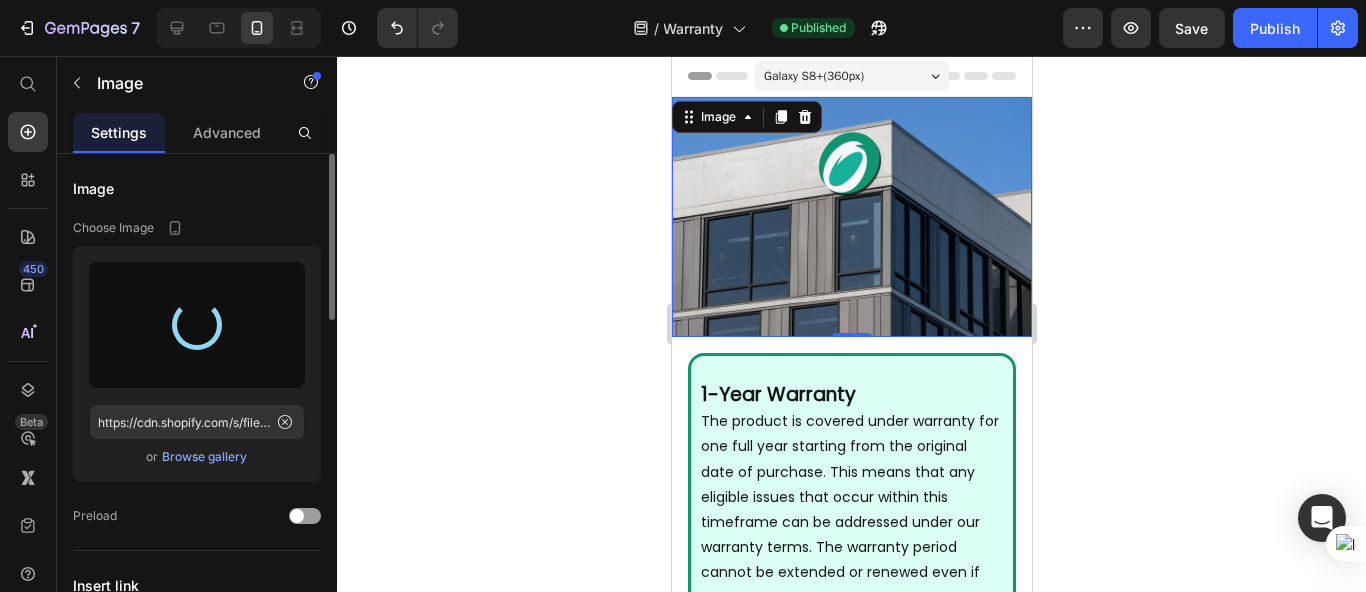 type on "https://cdn.shopify.com/s/files/1/0666/4031/4504/files/gempages_559597643550950446-d92c7986-2120-4f57-ac7c-9e7df5f68725.png" 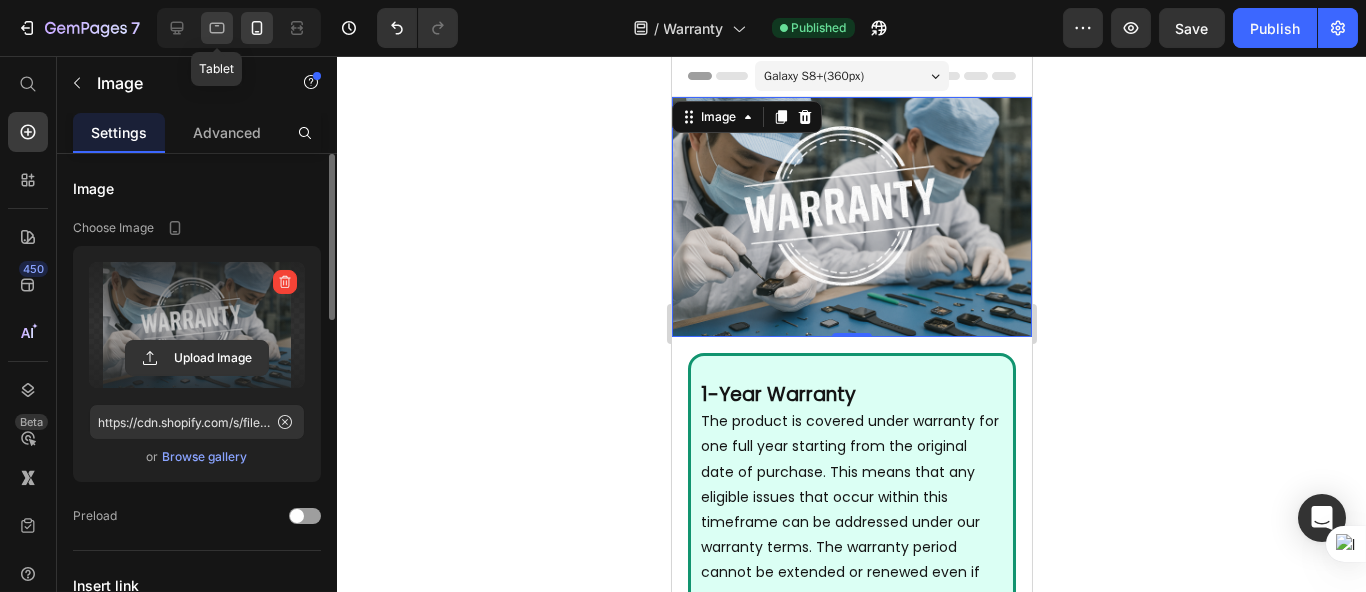 click 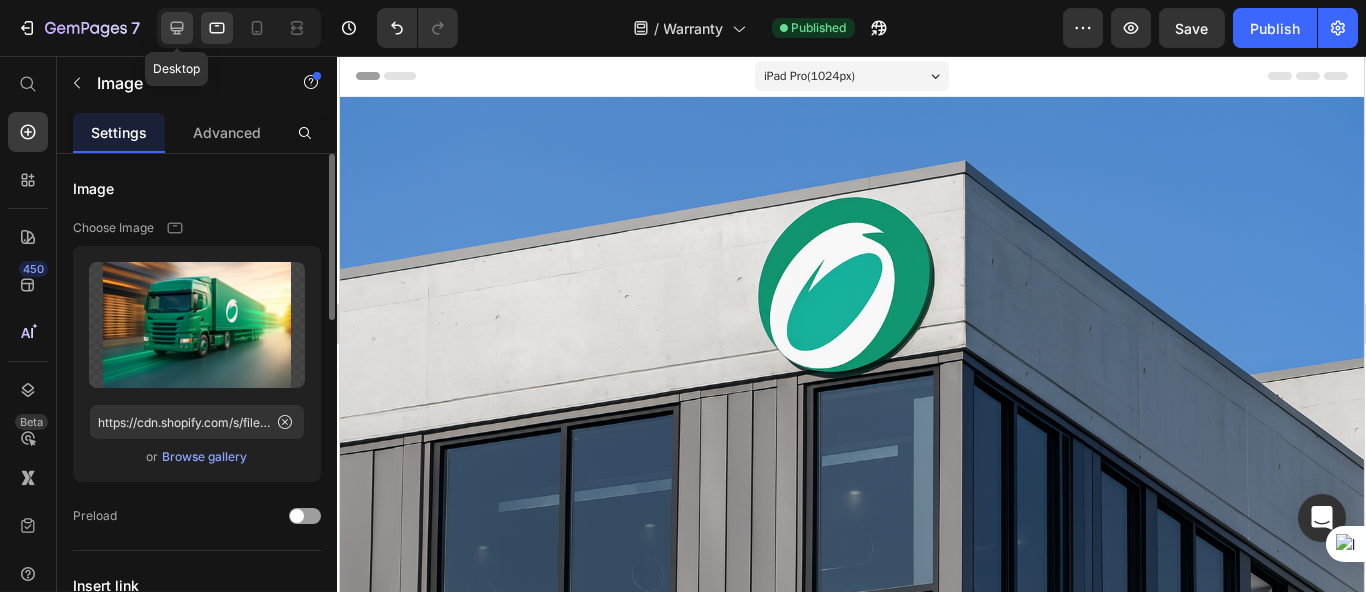 click 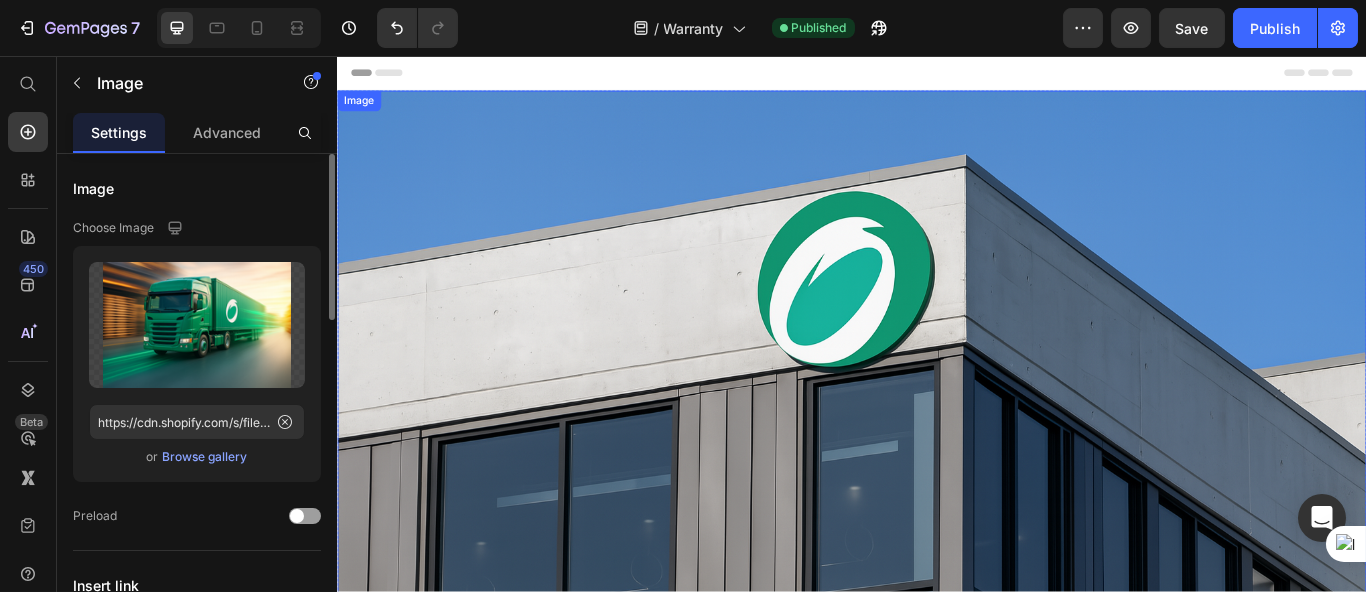 click at bounding box center [936, 497] 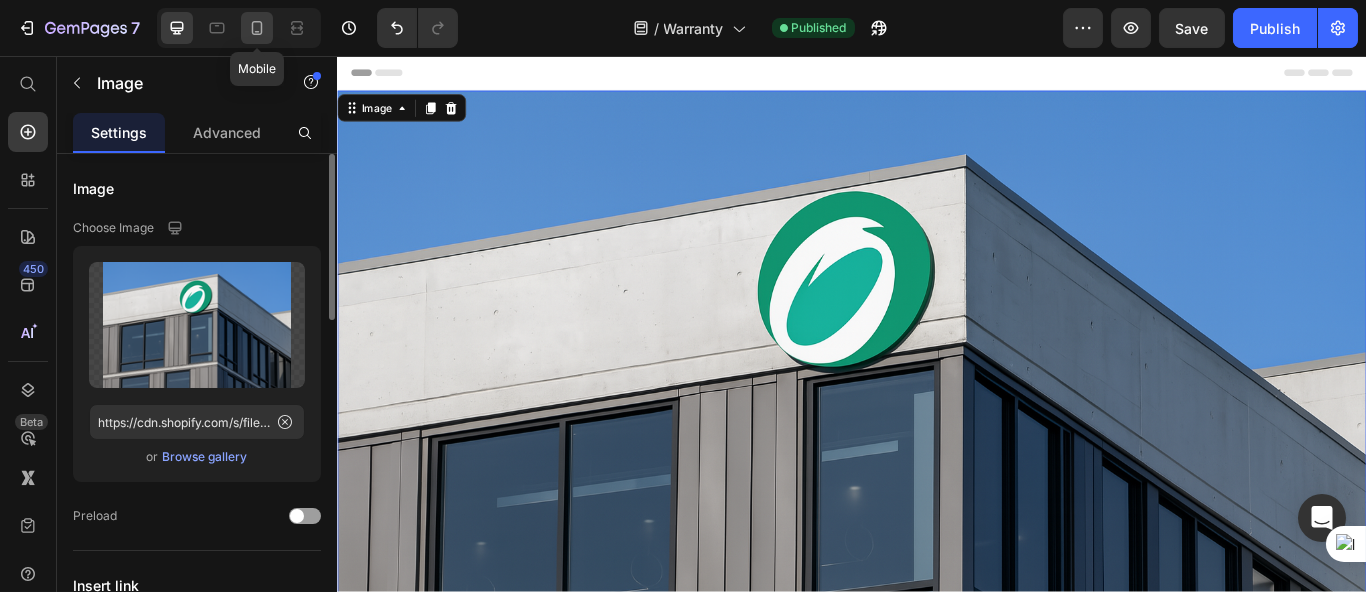 click 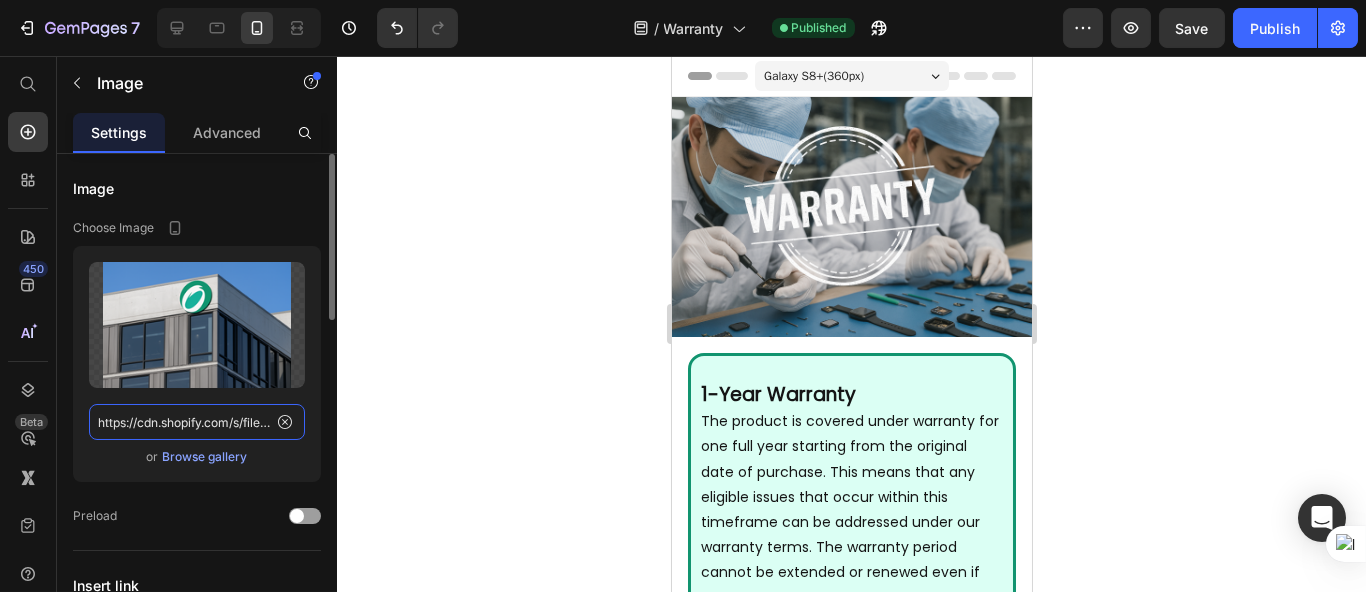 click on "https://cdn.shopify.com/s/files/1/0666/4031/4504/files/gempages_559597643550950446-2badca92-6608-44e7-804d-933a2aee2d41.png" 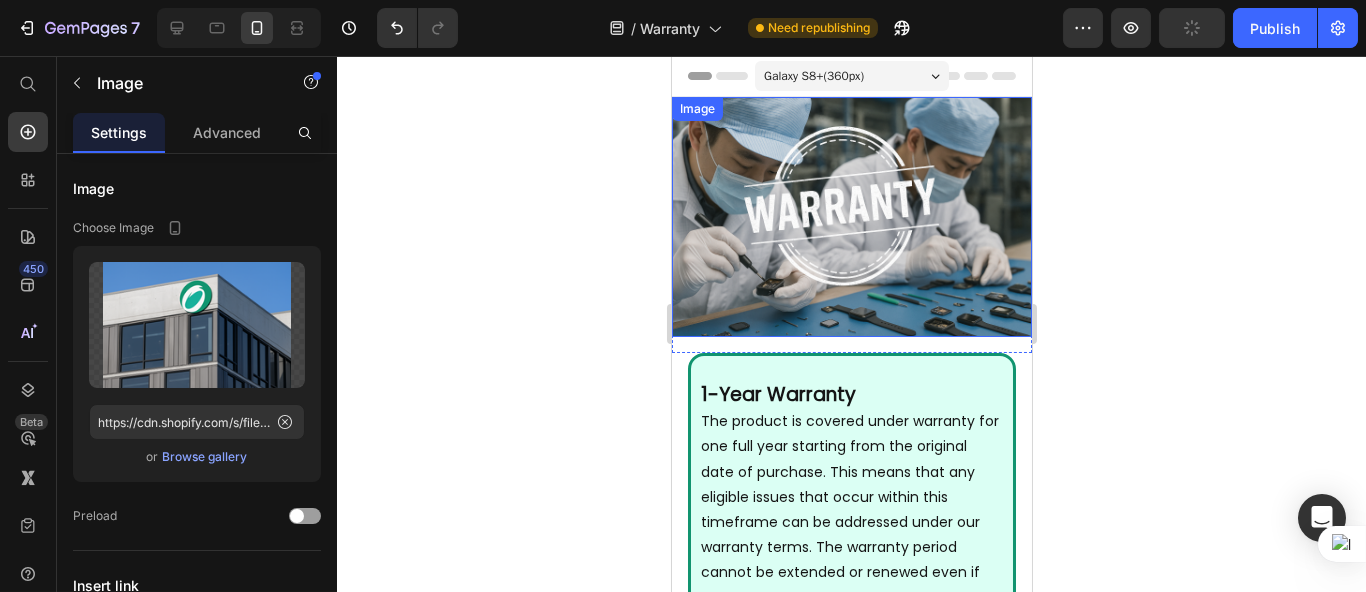 click at bounding box center [851, 217] 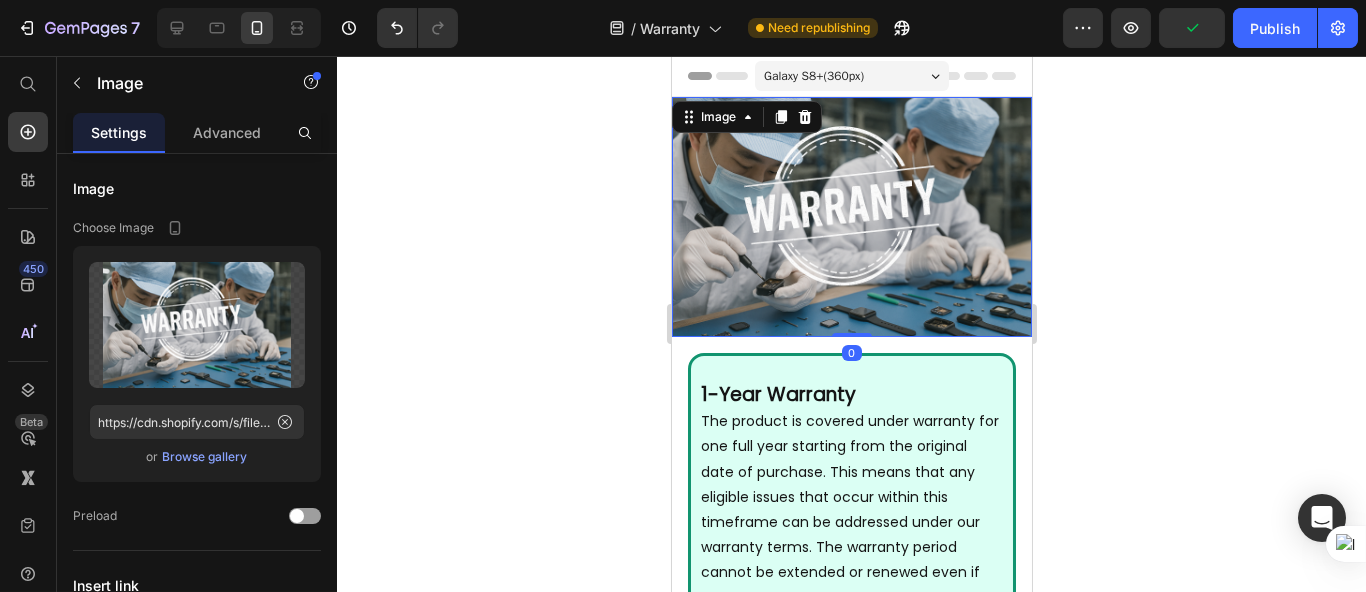 click 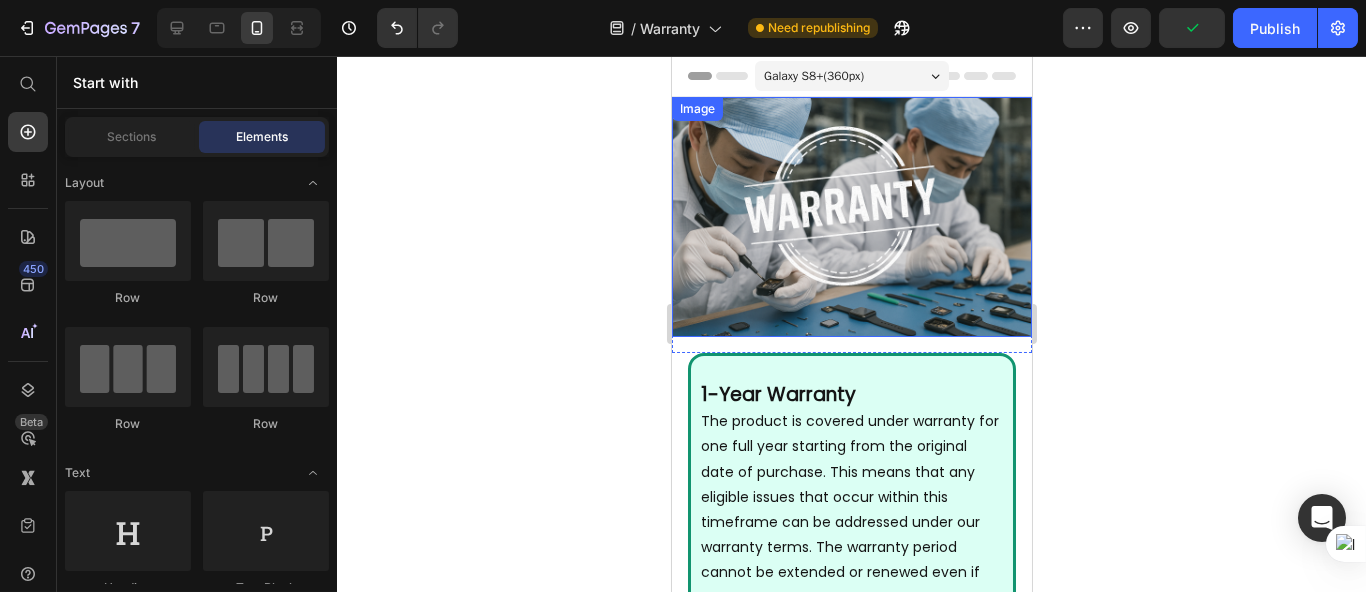 click at bounding box center [851, 217] 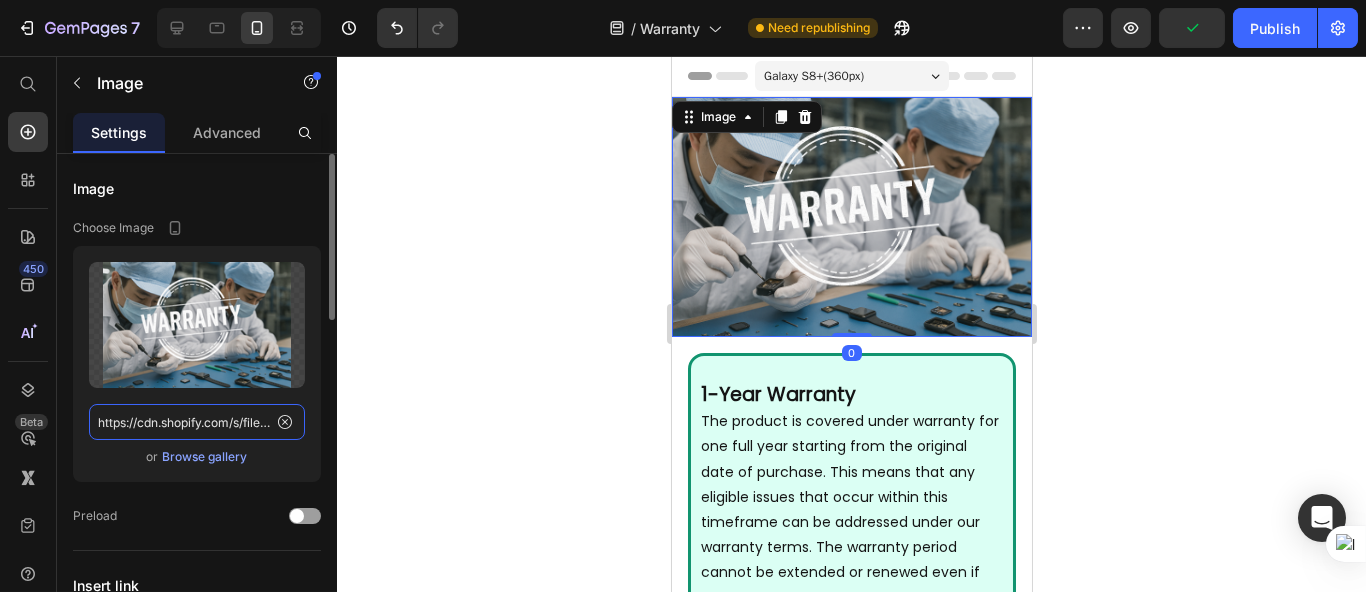 click on "https://cdn.shopify.com/s/files/1/0666/4031/4504/files/gempages_559597643550950446-d92c7986-2120-4f57-ac7c-9e7df5f68725.png" 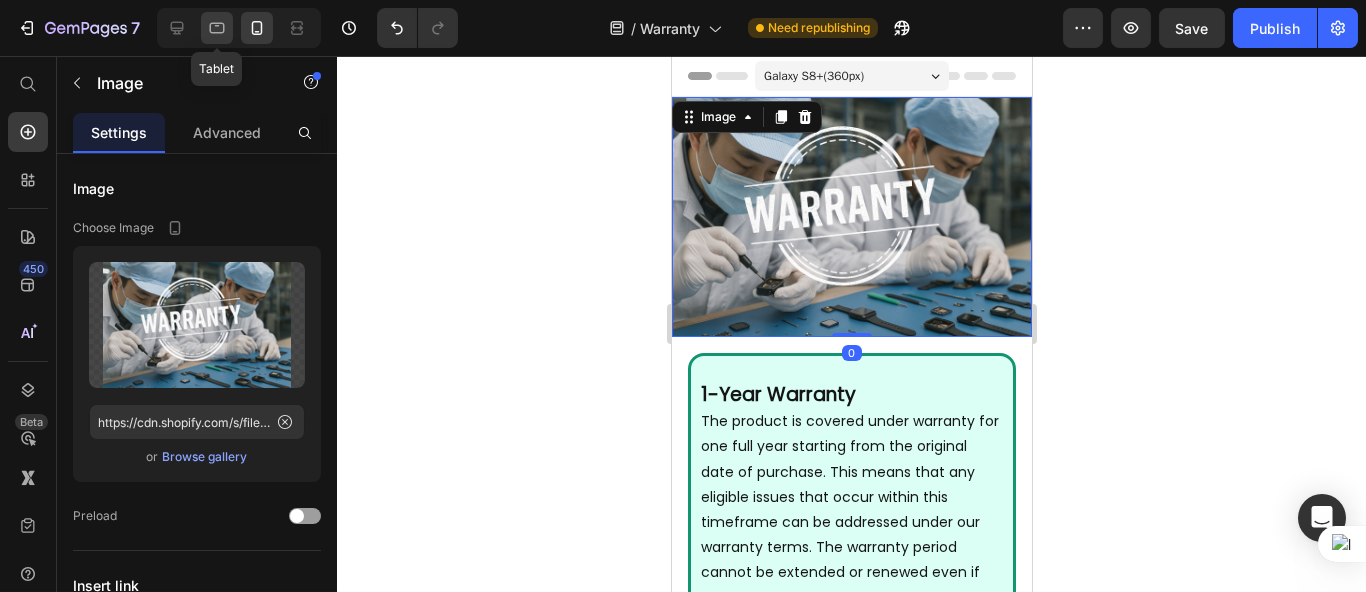 click 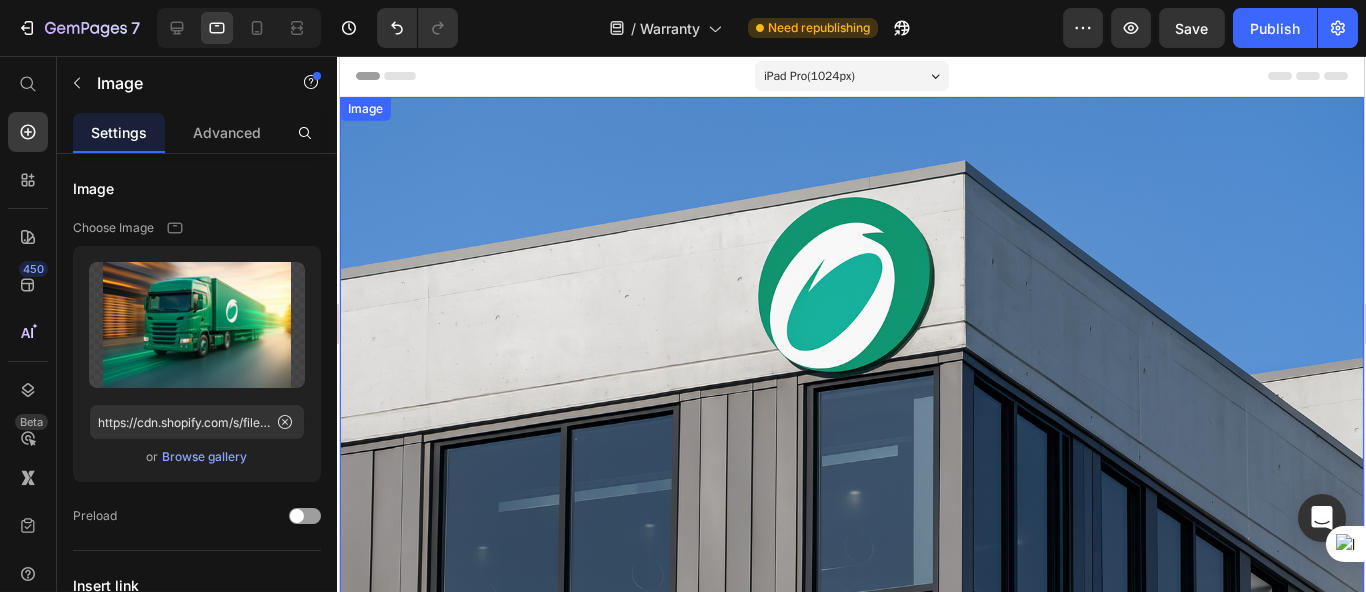 click at bounding box center [851, 438] 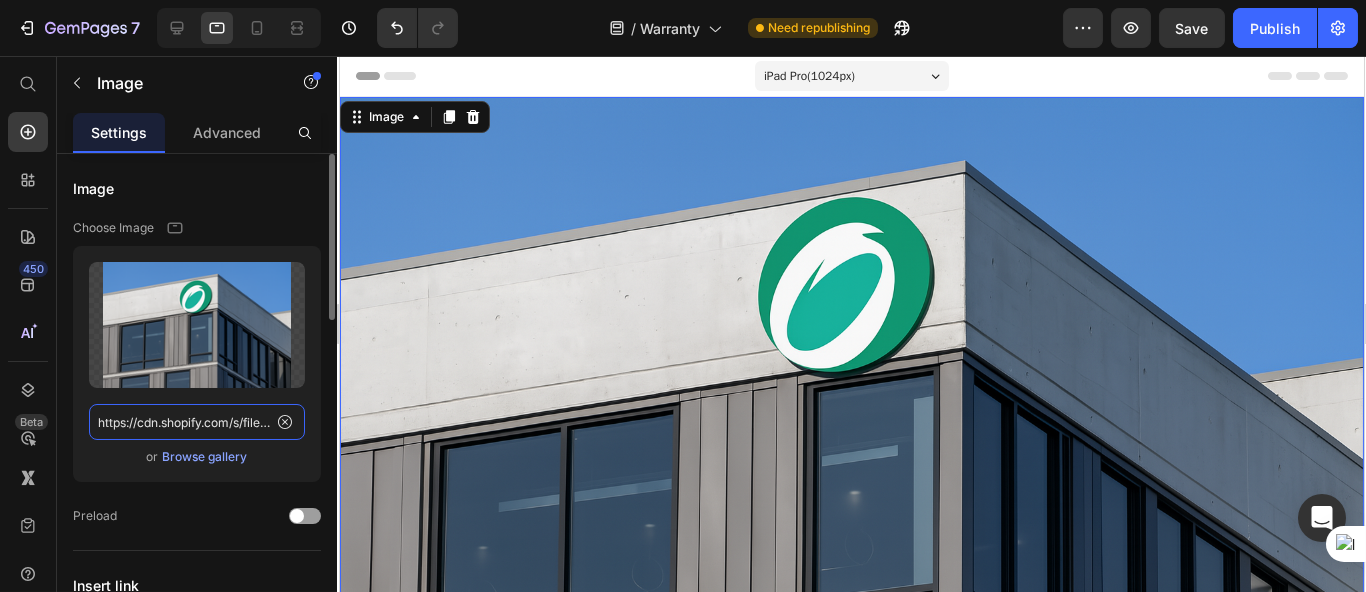 click on "https://cdn.shopify.com/s/files/1/0666/4031/4504/files/gempages_559597643550950446-2badca92-6608-44e7-804d-933a2aee2d41.png" 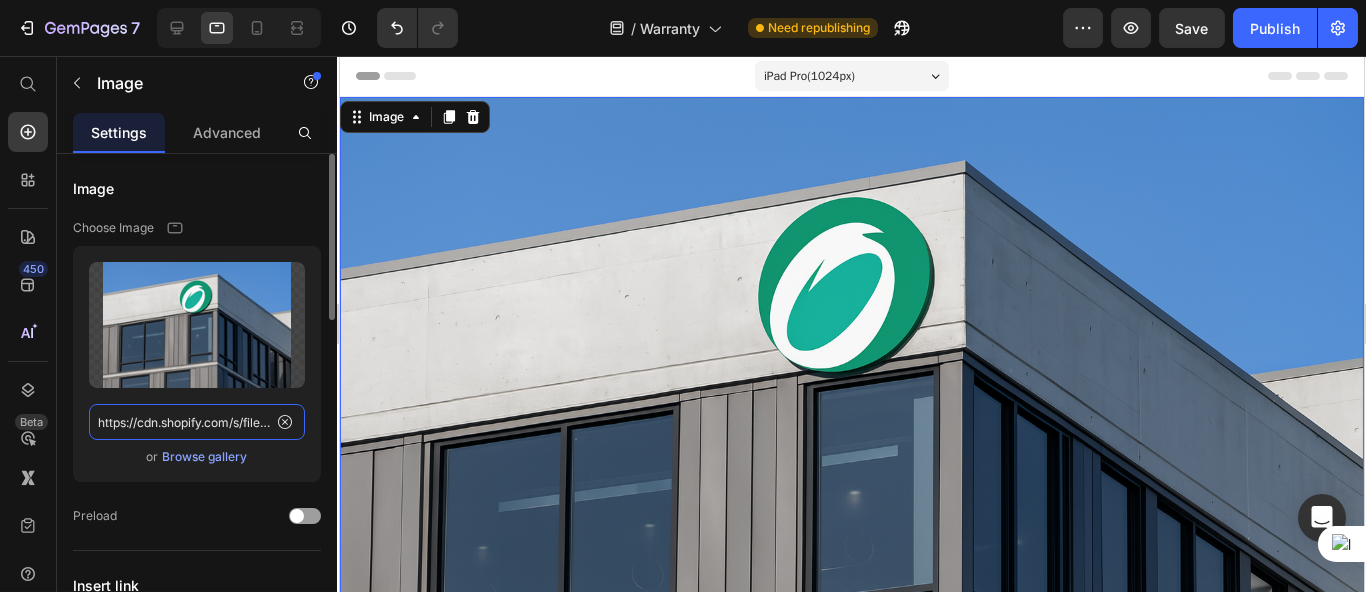 paste on "d92c7986-2120-4f57-ac7c-9e7df5f68725" 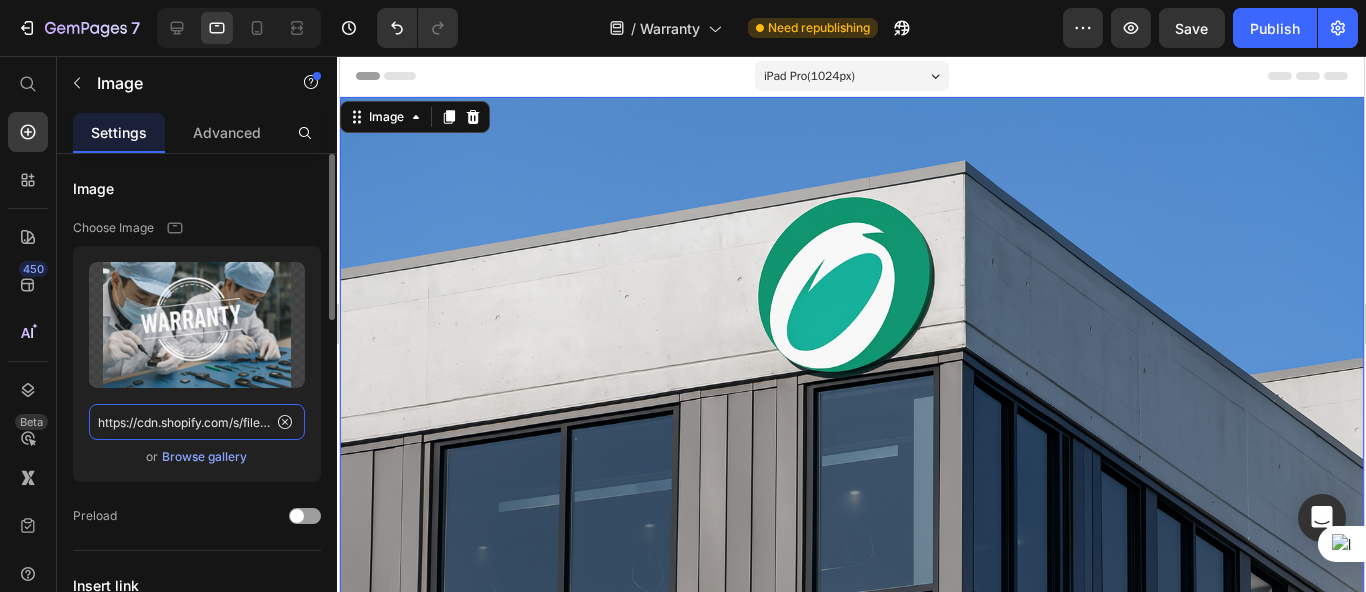 scroll, scrollTop: 0, scrollLeft: 618, axis: horizontal 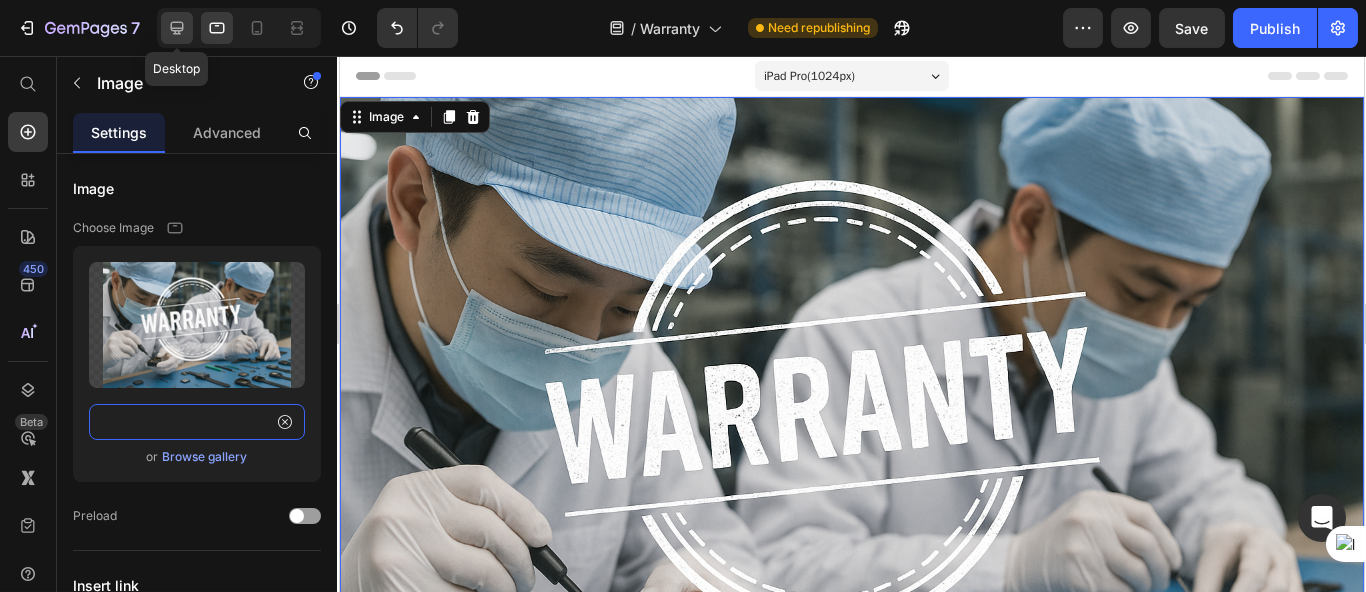 type on "https://cdn.shopify.com/s/files/1/0666/4031/4504/files/gempages_559597643550950446-d92c7986-2120-4f57-ac7c-9e7df5f68725.png" 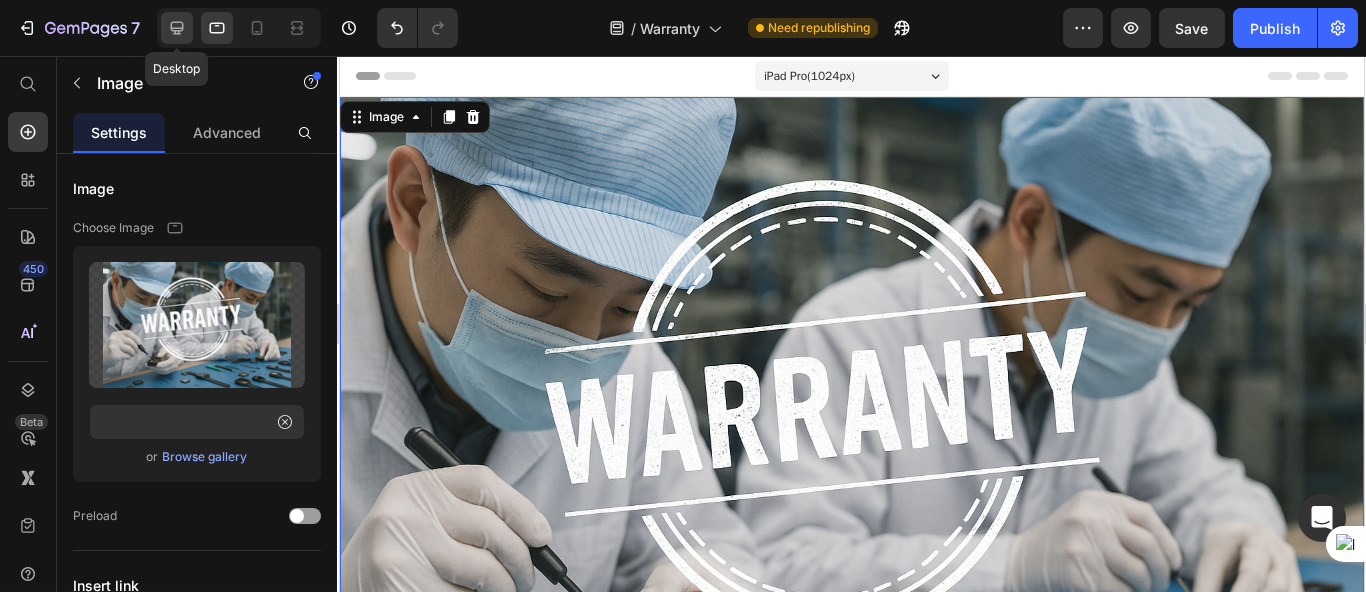 click 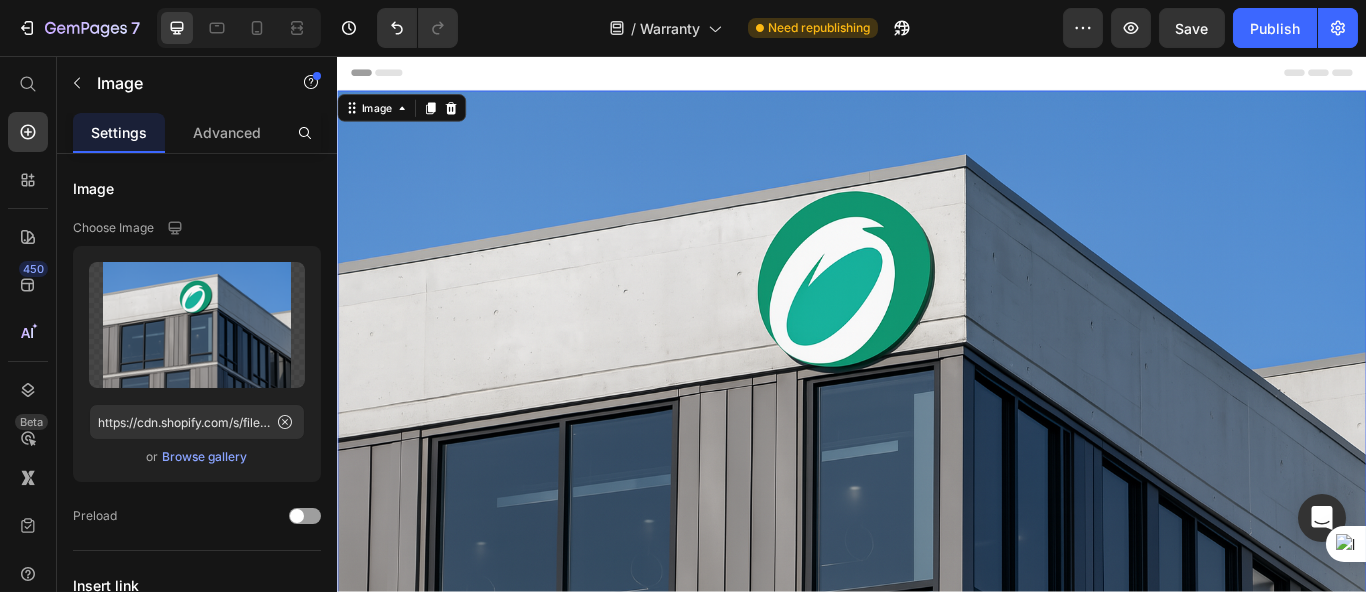 click at bounding box center (936, 497) 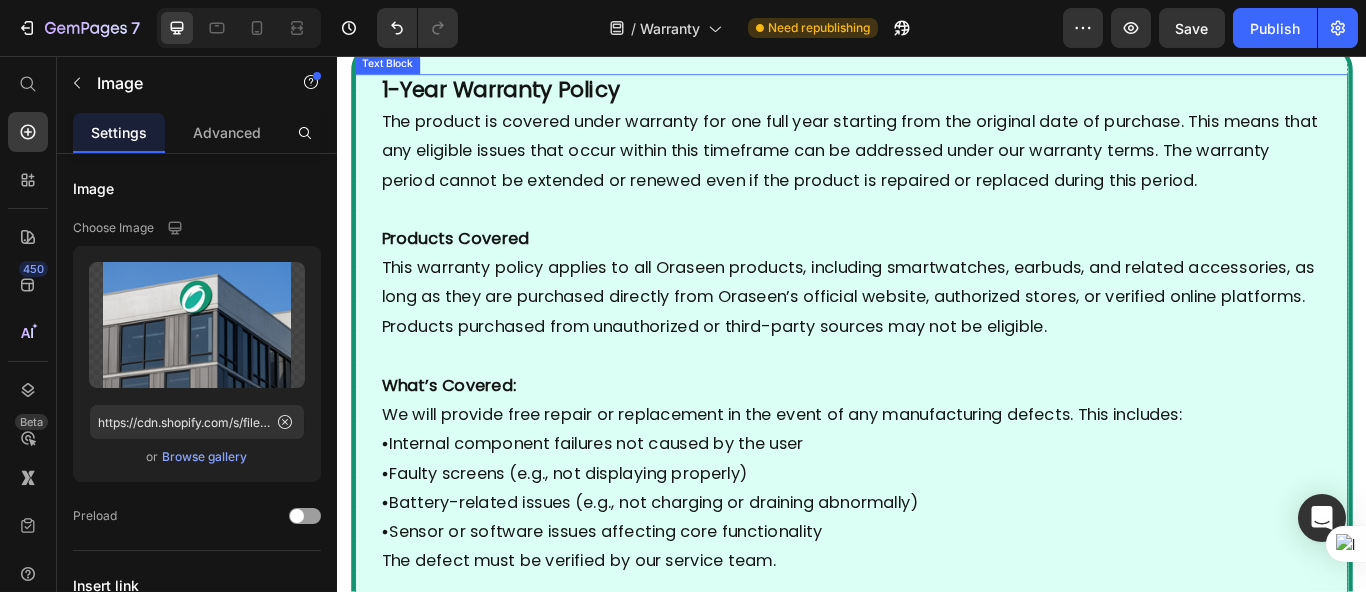 scroll, scrollTop: 333, scrollLeft: 0, axis: vertical 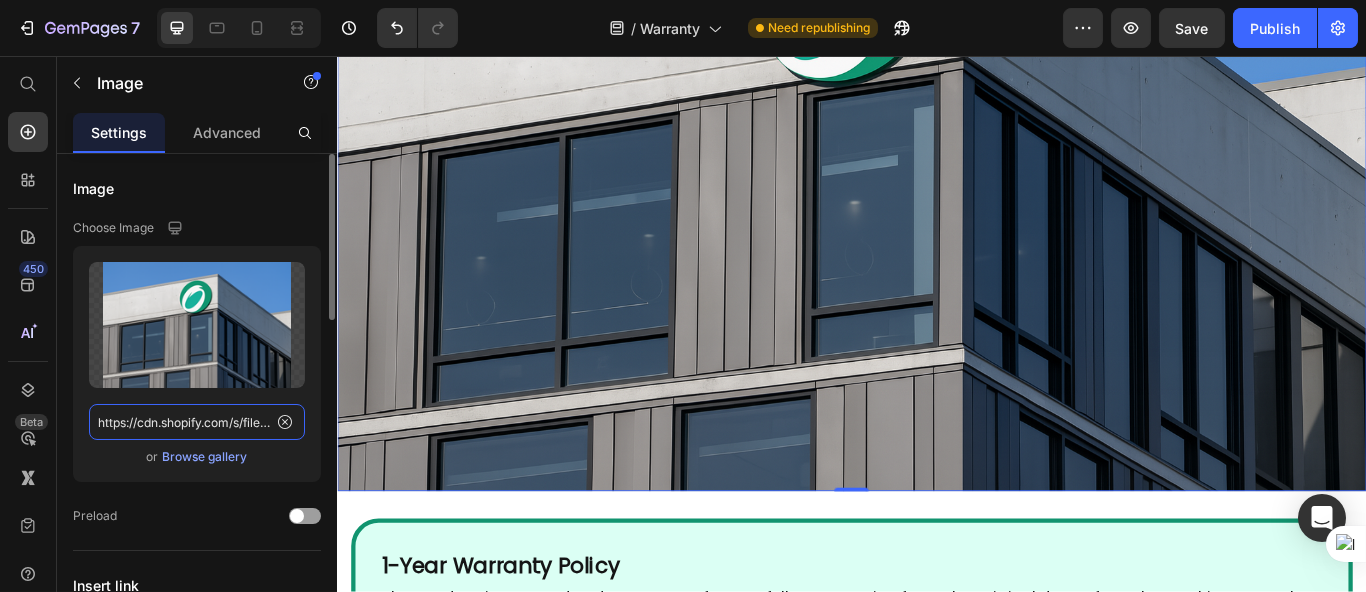 click on "https://cdn.shopify.com/s/files/1/0666/4031/4504/files/gempages_559597643550950446-2badca92-6608-44e7-804d-933a2aee2d41.png" 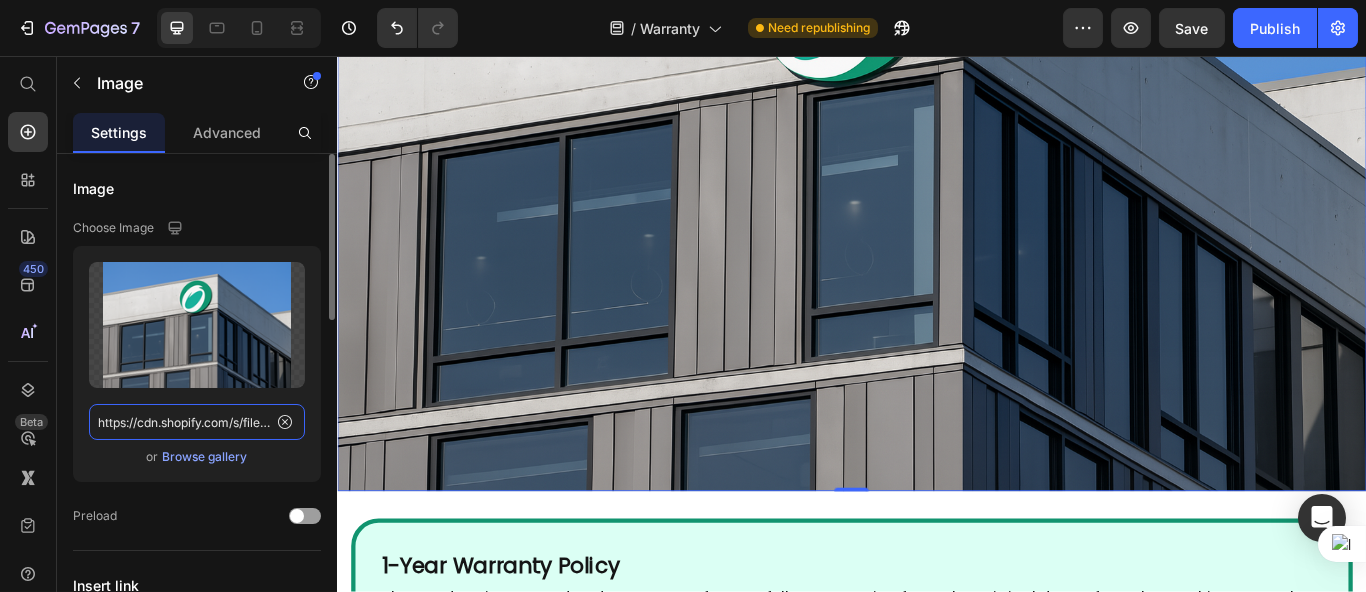 paste on "d92c7986-2120-4f57-ac7c-9e7df5f68725" 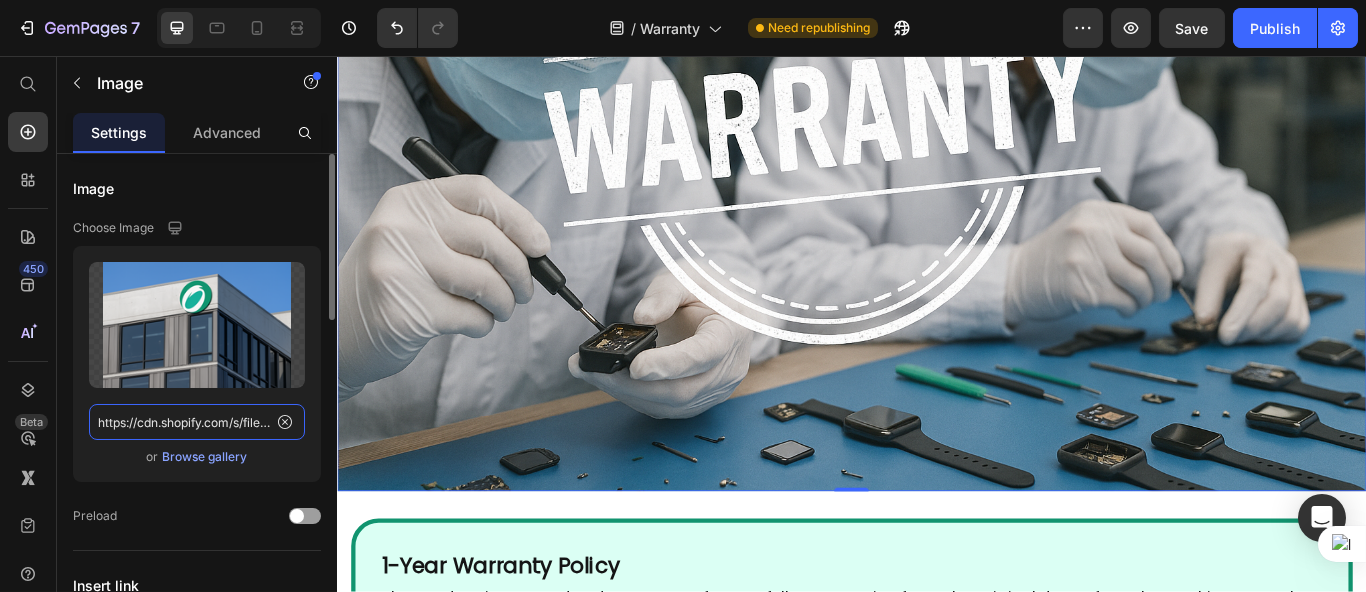 scroll, scrollTop: 0, scrollLeft: 618, axis: horizontal 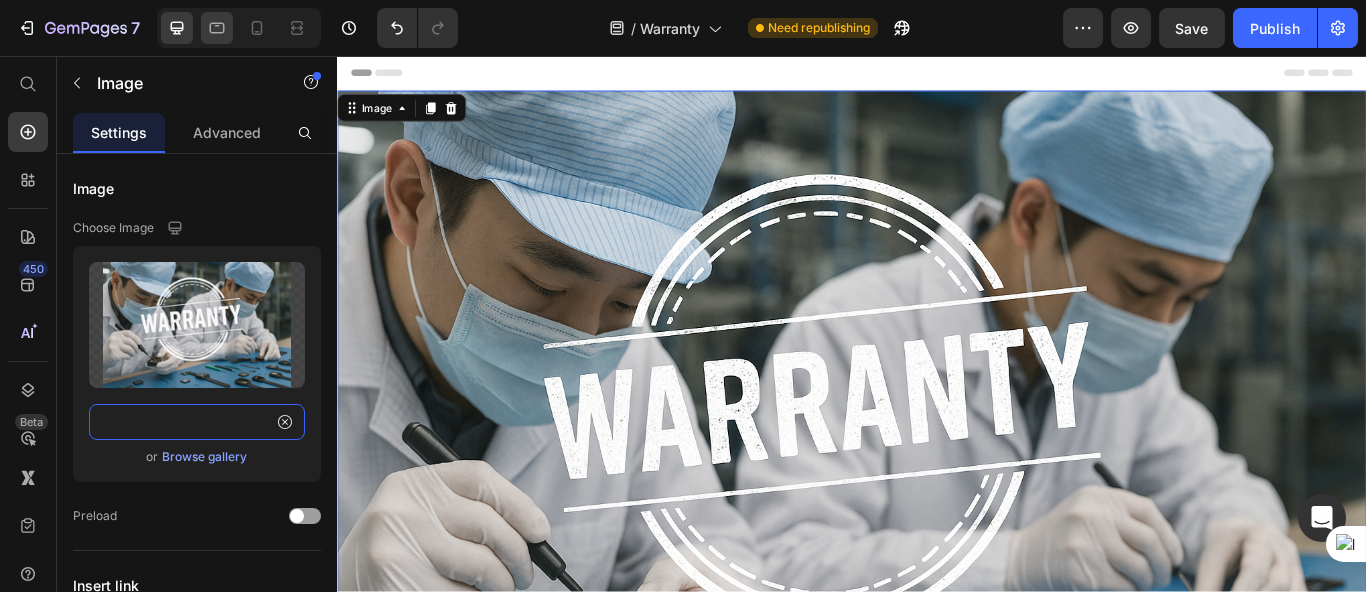 type on "https://cdn.shopify.com/s/files/1/0666/4031/4504/files/gempages_559597643550950446-d92c7986-2120-4f57-ac7c-9e7df5f68725.png" 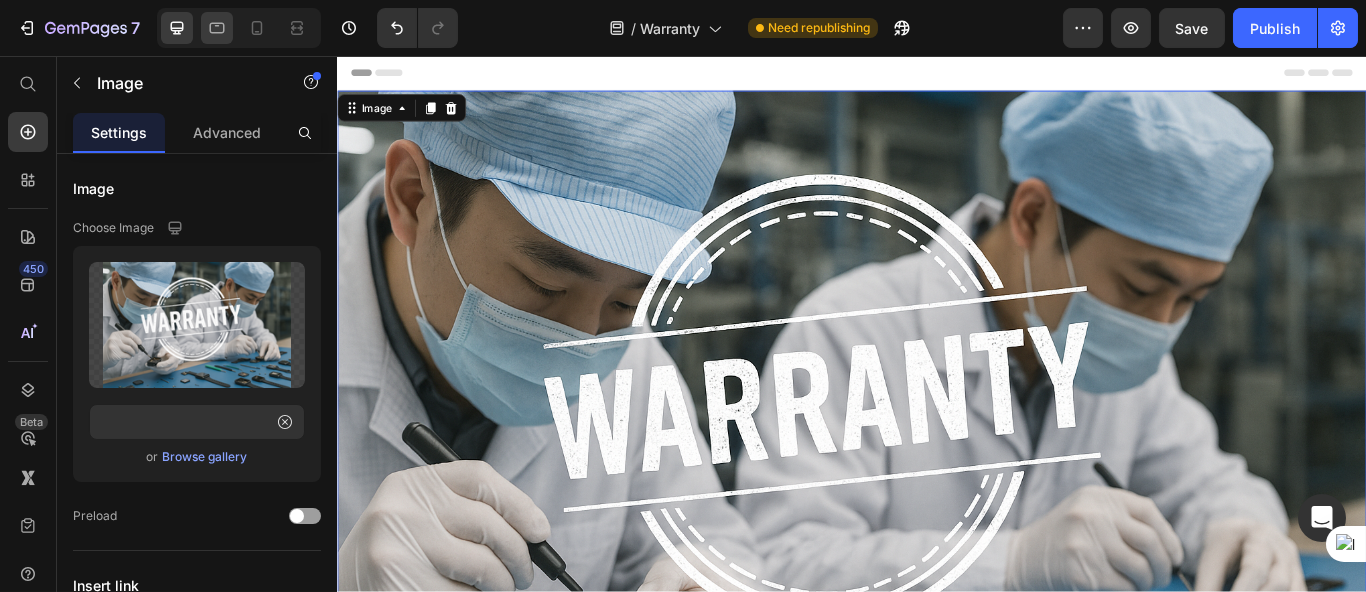 click 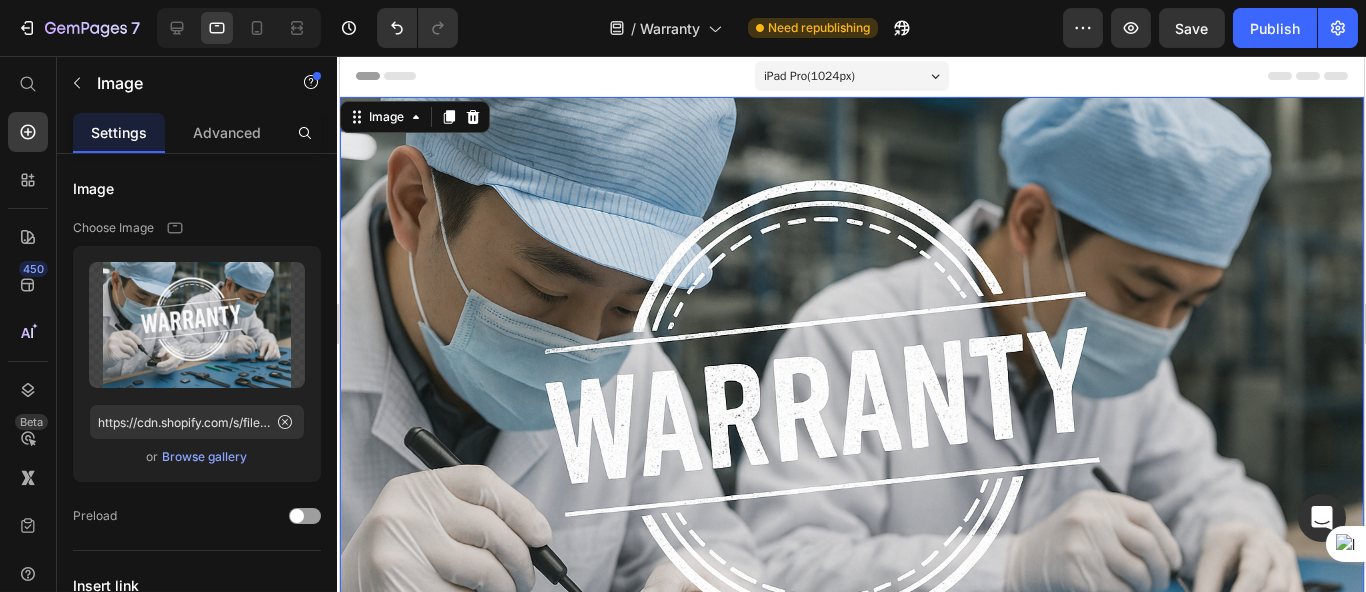 scroll, scrollTop: 444, scrollLeft: 0, axis: vertical 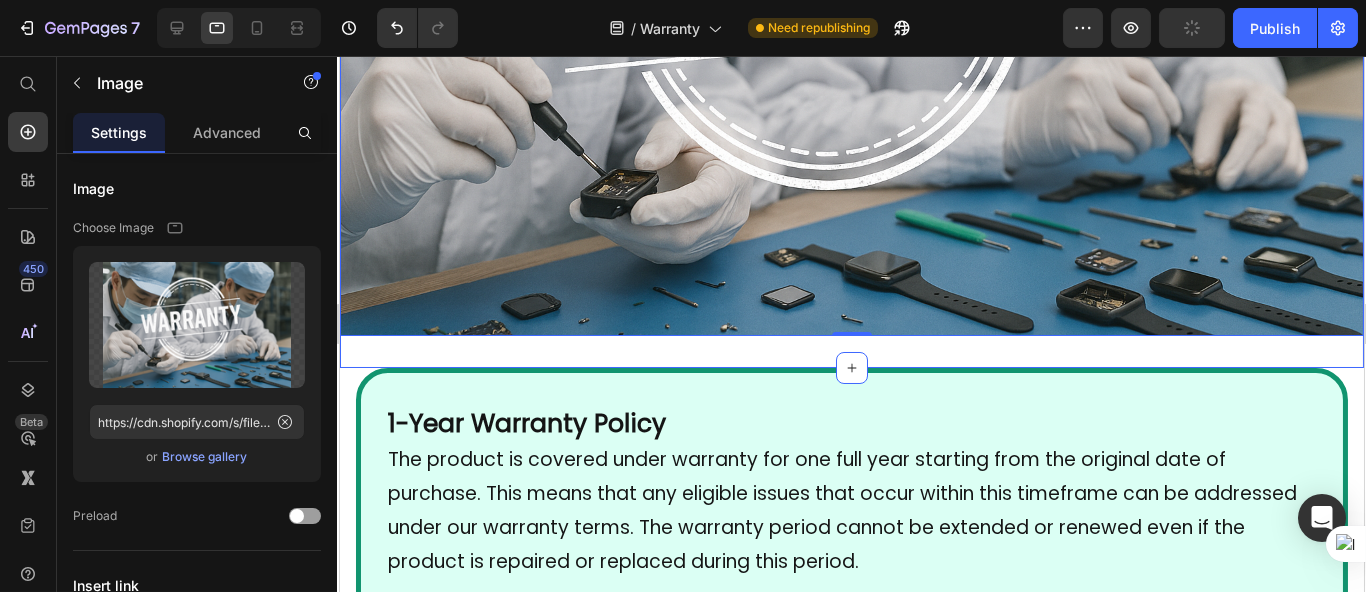 click on "Image   0 Image Section 1" at bounding box center [851, 10] 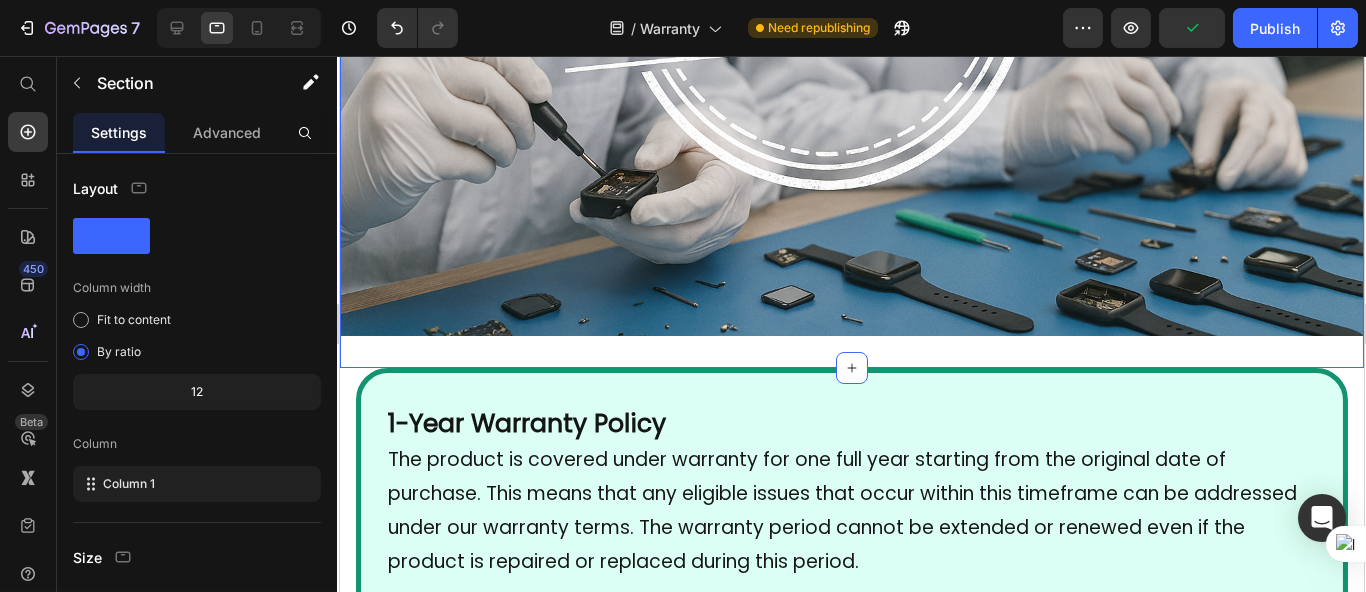 click on "1-Year Warranty Policy The product is covered under warranty for one full year starting from the original date of purchase. This means that any eligible issues that occur within this timeframe can be addressed under our warranty terms. The warranty period cannot be extended or renewed even if the product is repaired or replaced during this period. Products Covered This warranty policy applies to all Oraseen products, including smartwatches, earbuds, and related accessories, as long as they are purchased directly from Oraseen’s official website, authorized stores, or verified online platforms. Products purchased from unauthorized or third-party sources may not be eligible. What’s Covered: We will provide free repair or replacement in the event of any manufacturing defects. This includes: •   Internal component failures not caused by the user •   Faulty screens (e.g., not displaying properly) •   Battery-related issues (e.g., not charging or draining abnormally) •   What’s Not Covered: •" at bounding box center [851, 1622] 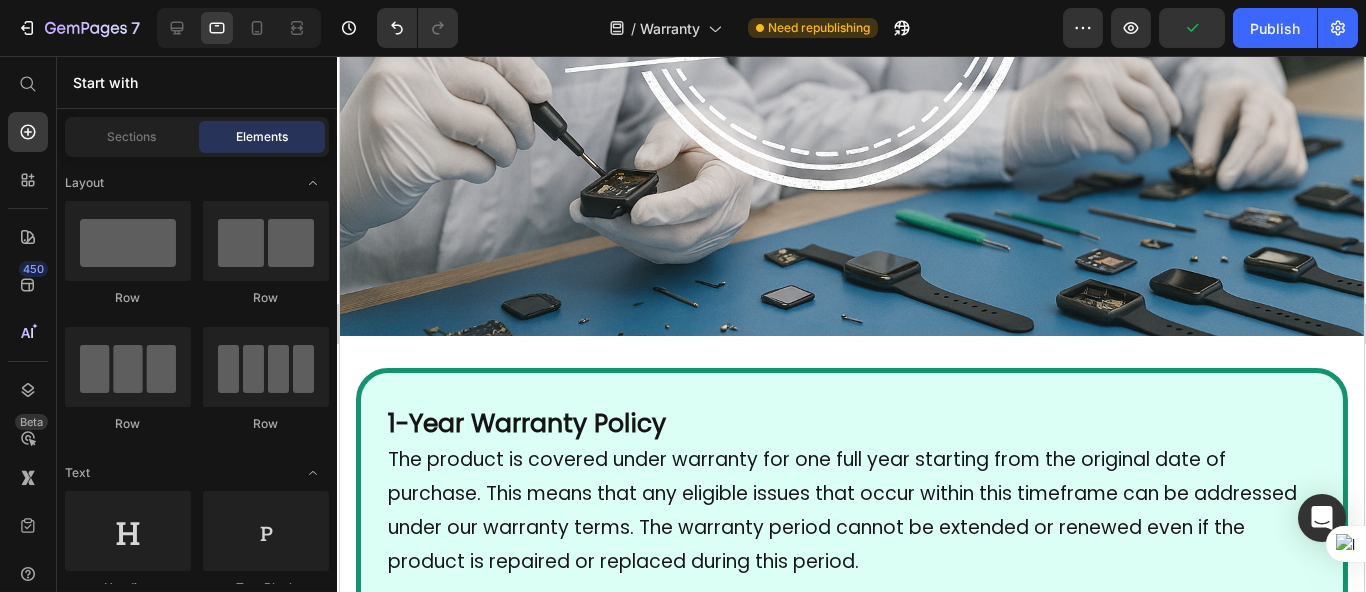 click at bounding box center (851, -6) 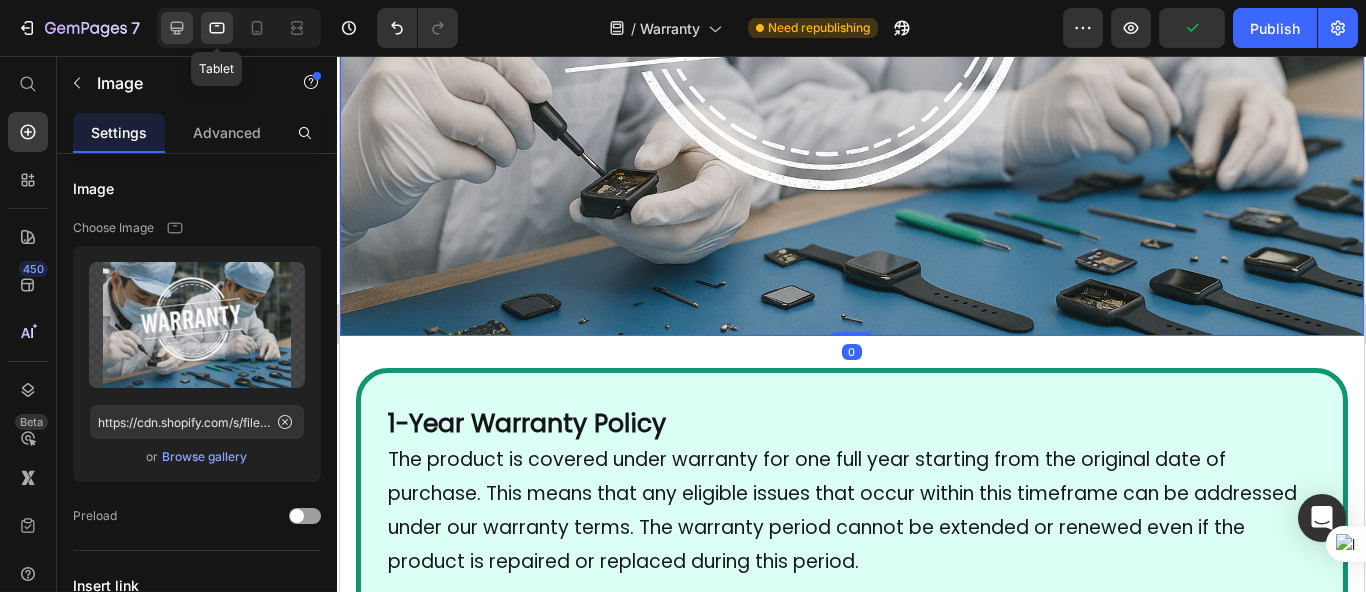 click 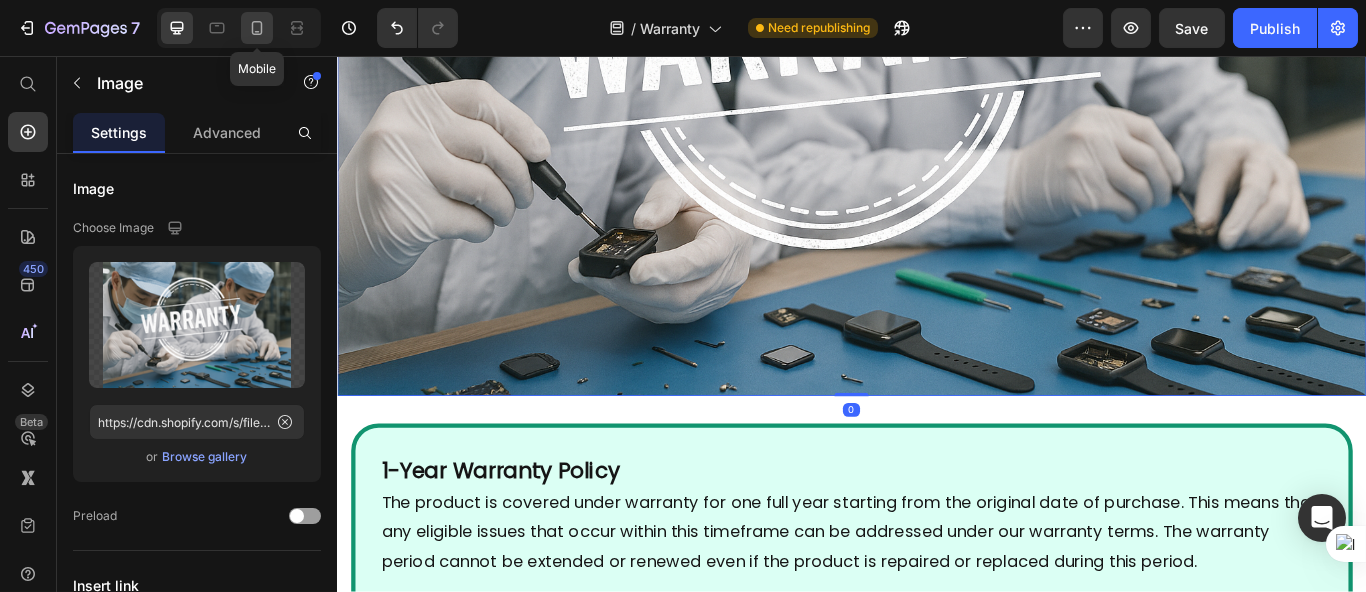scroll, scrollTop: 0, scrollLeft: 0, axis: both 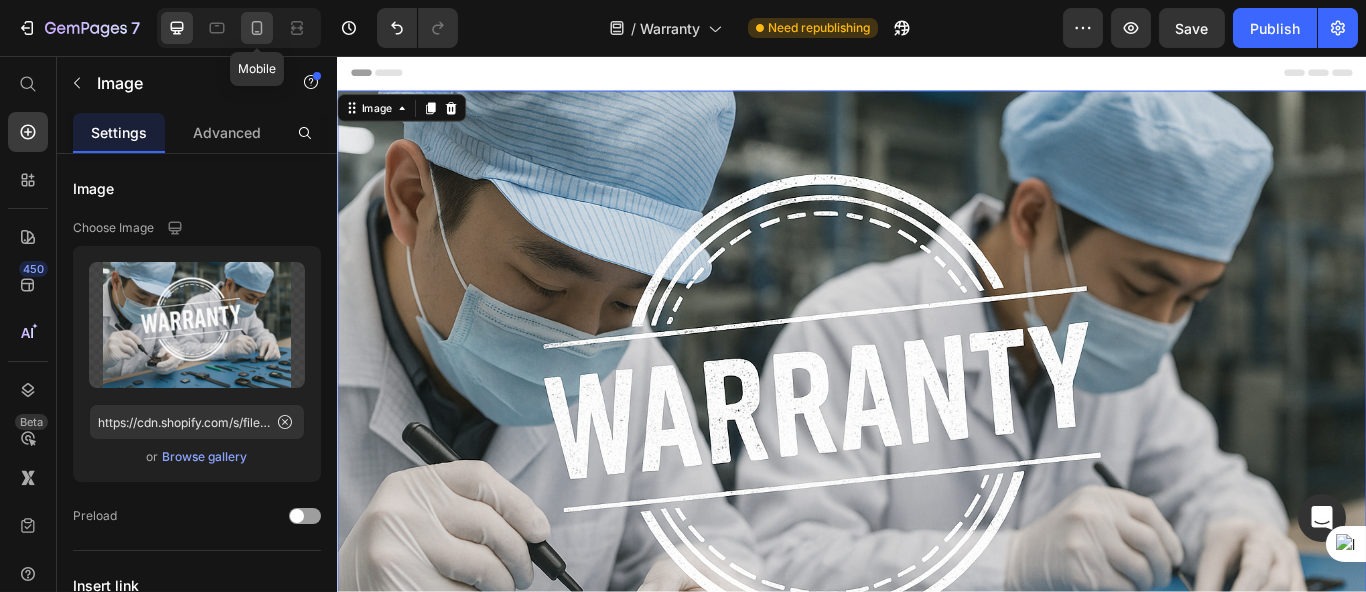 click 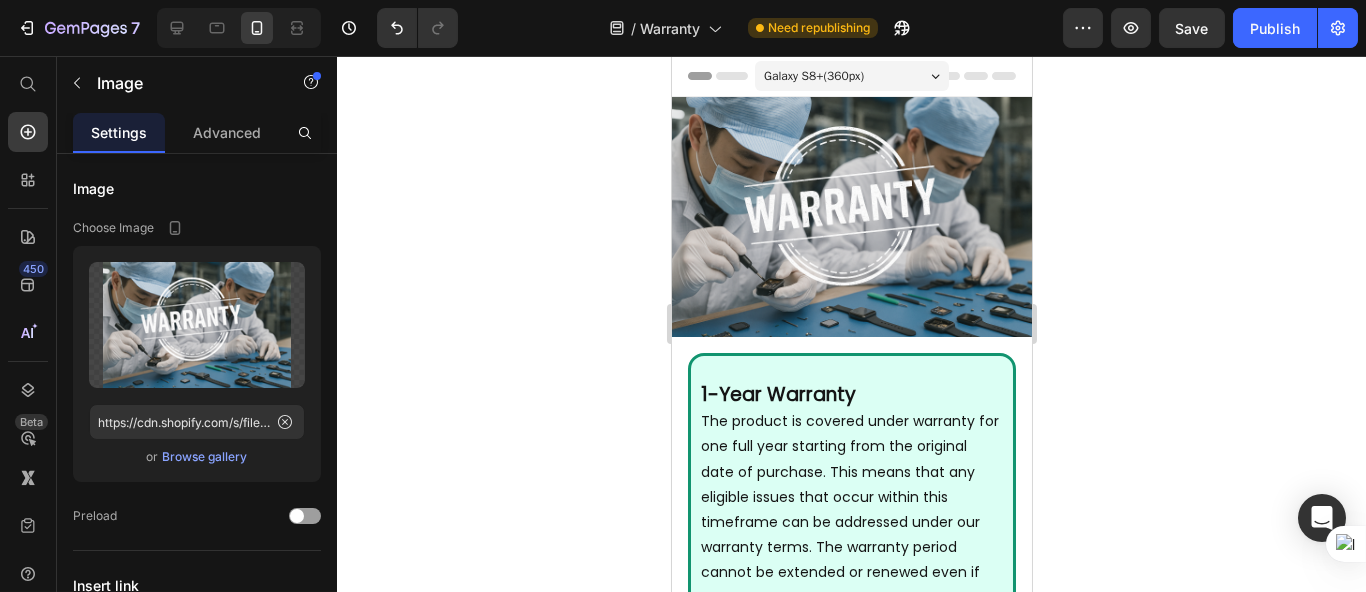 click 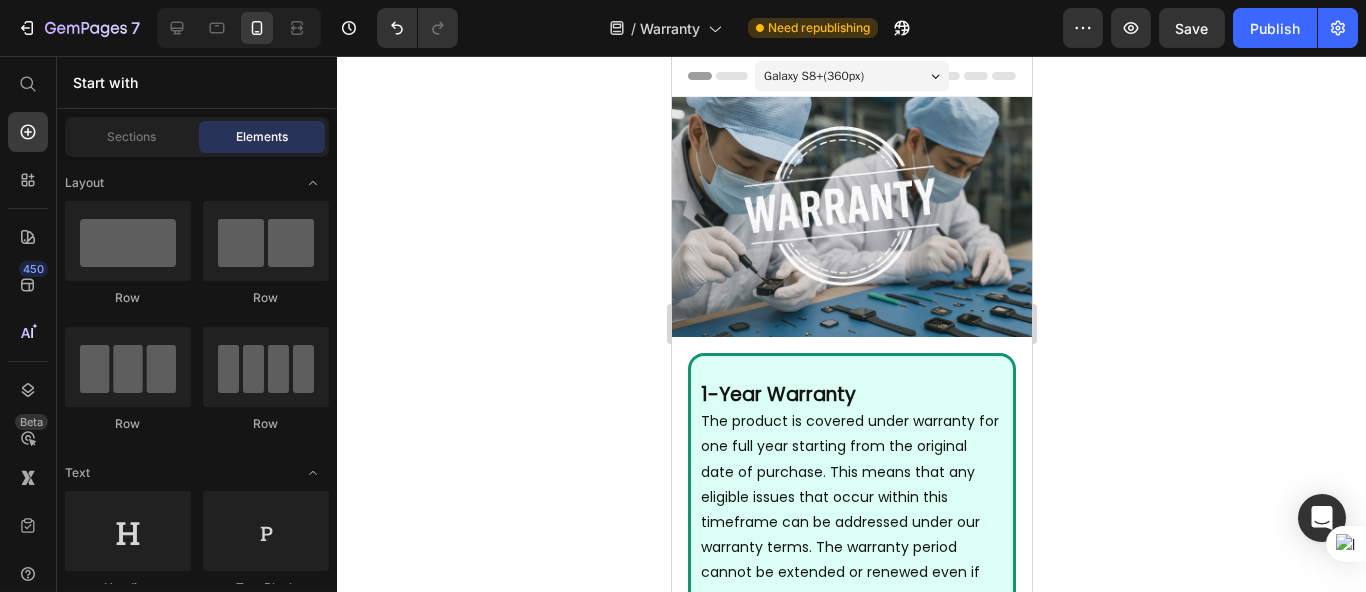 click at bounding box center [851, 217] 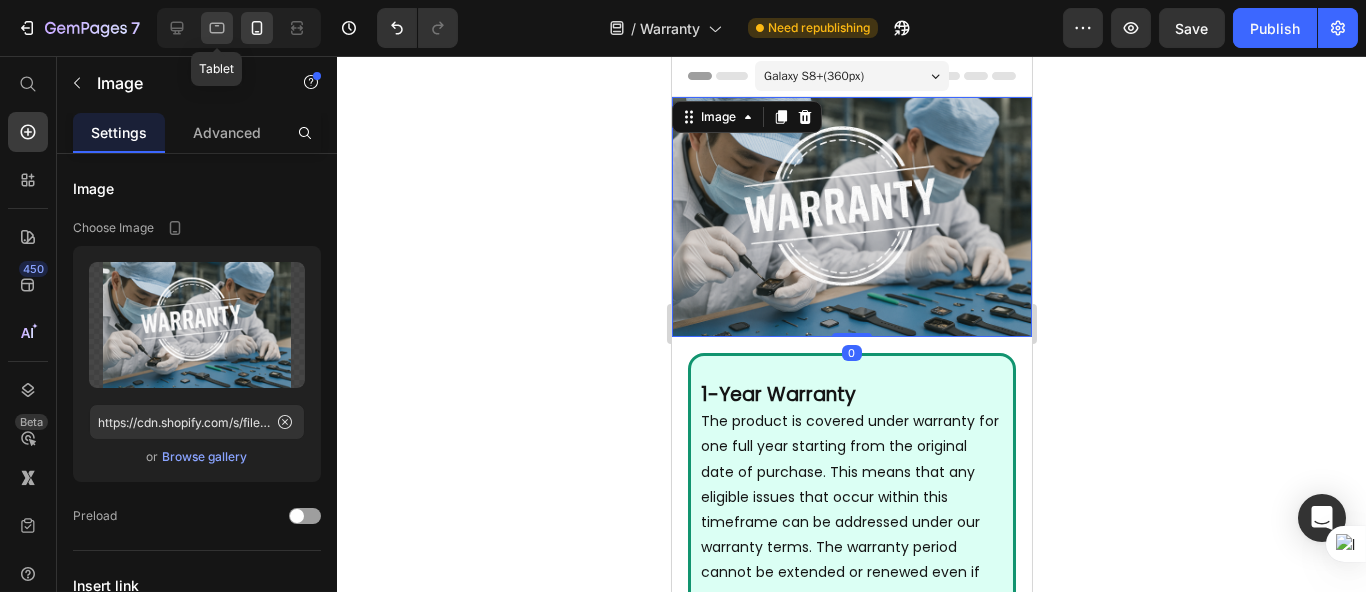 click 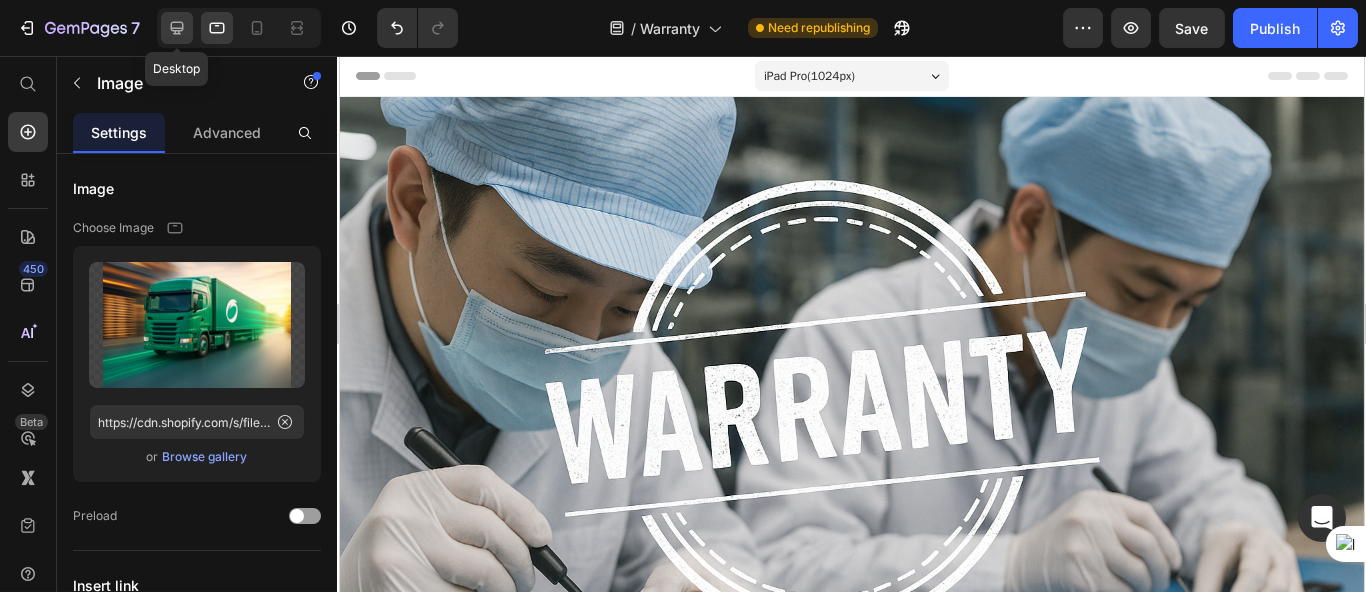 click 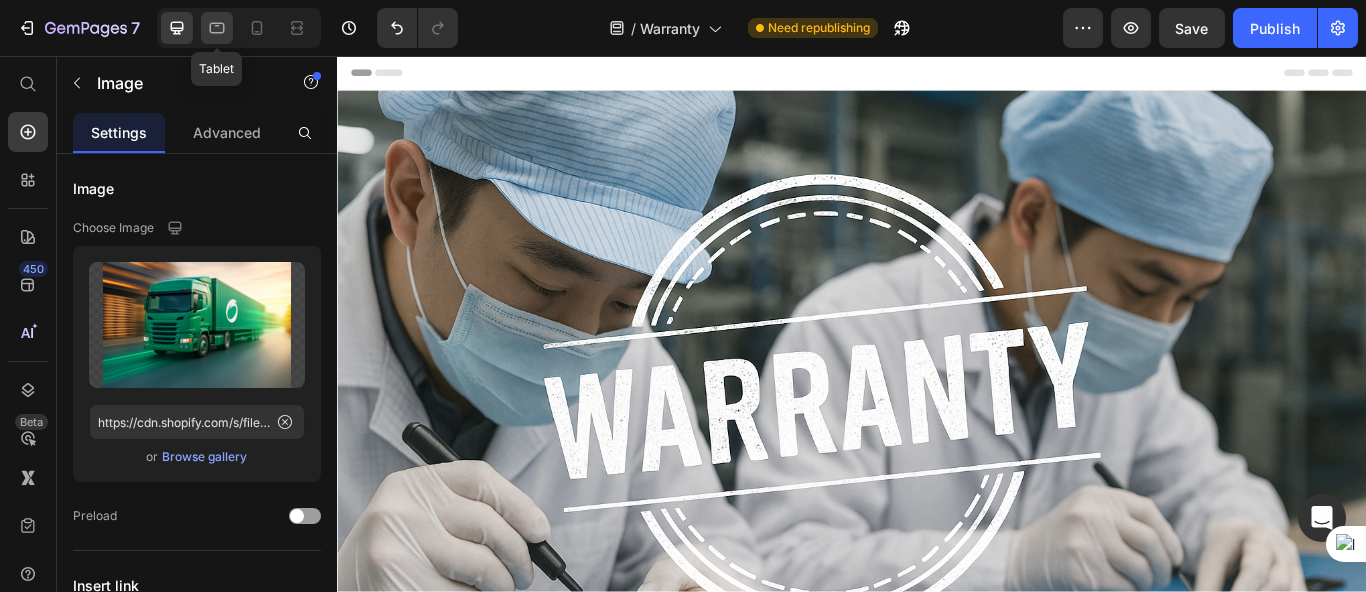 click 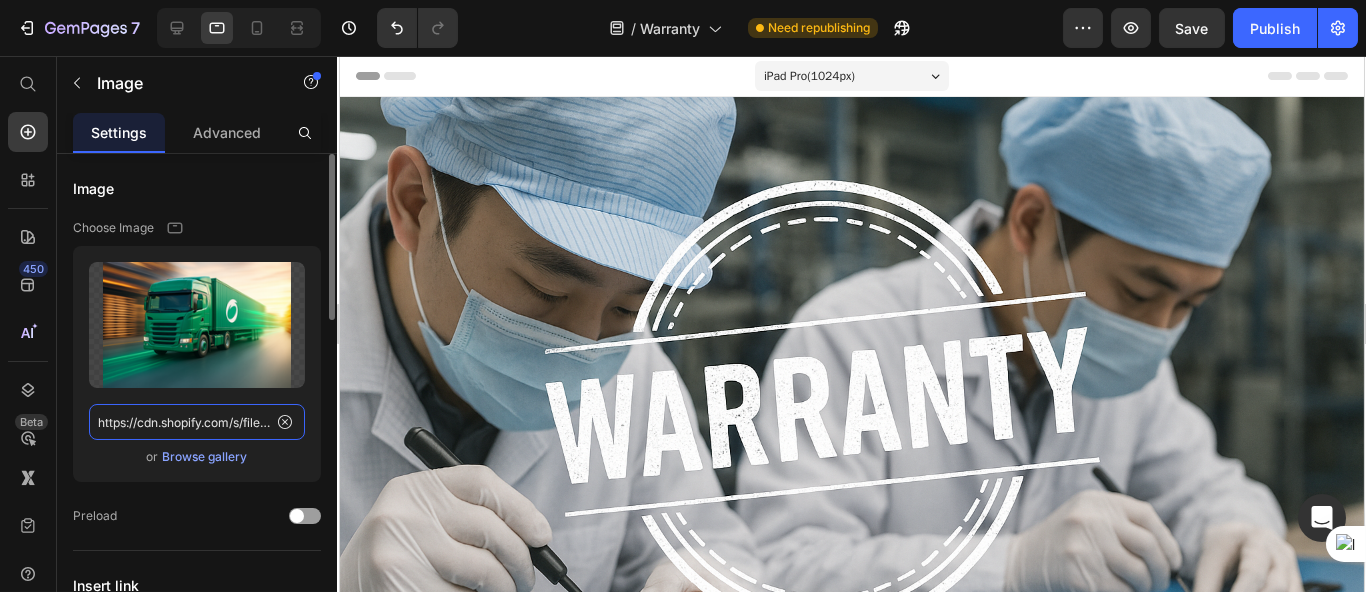click on "https://cdn.shopify.com/s/files/1/0666/4031/4504/files/gempages_559597643550950446-99c87f70-9ca1-423c-91cf-02305bb36e4b.png" 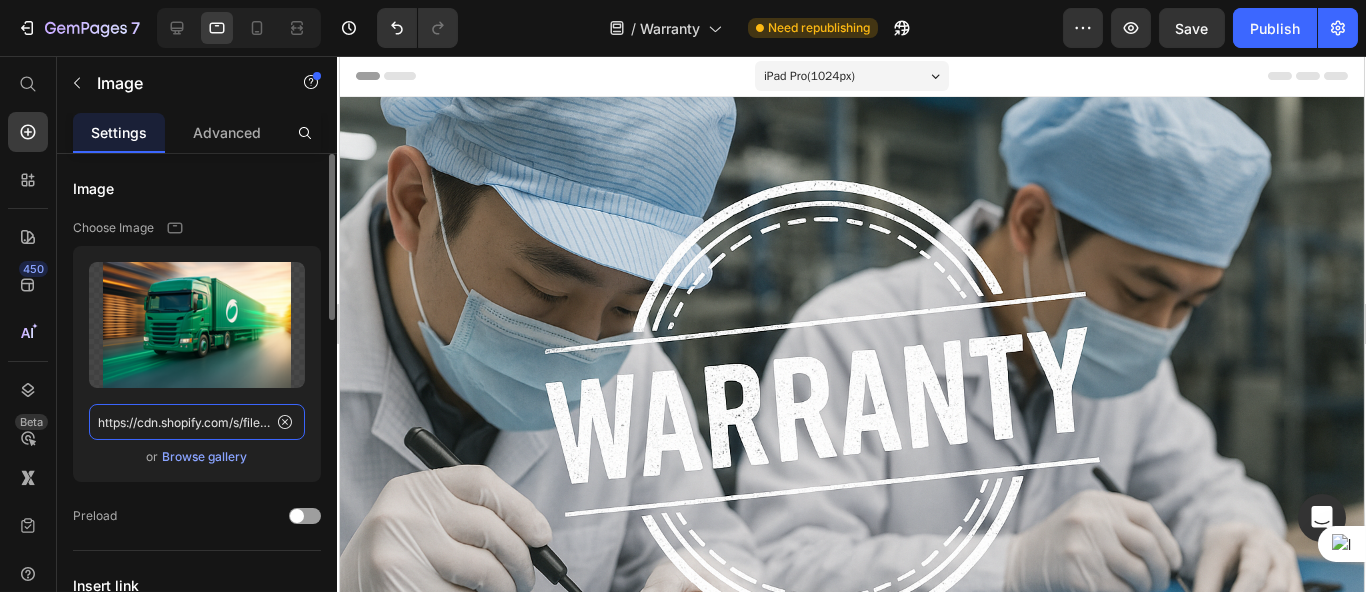 paste on "d92c7986-2120-4f57-ac7c-9e7df5f68725" 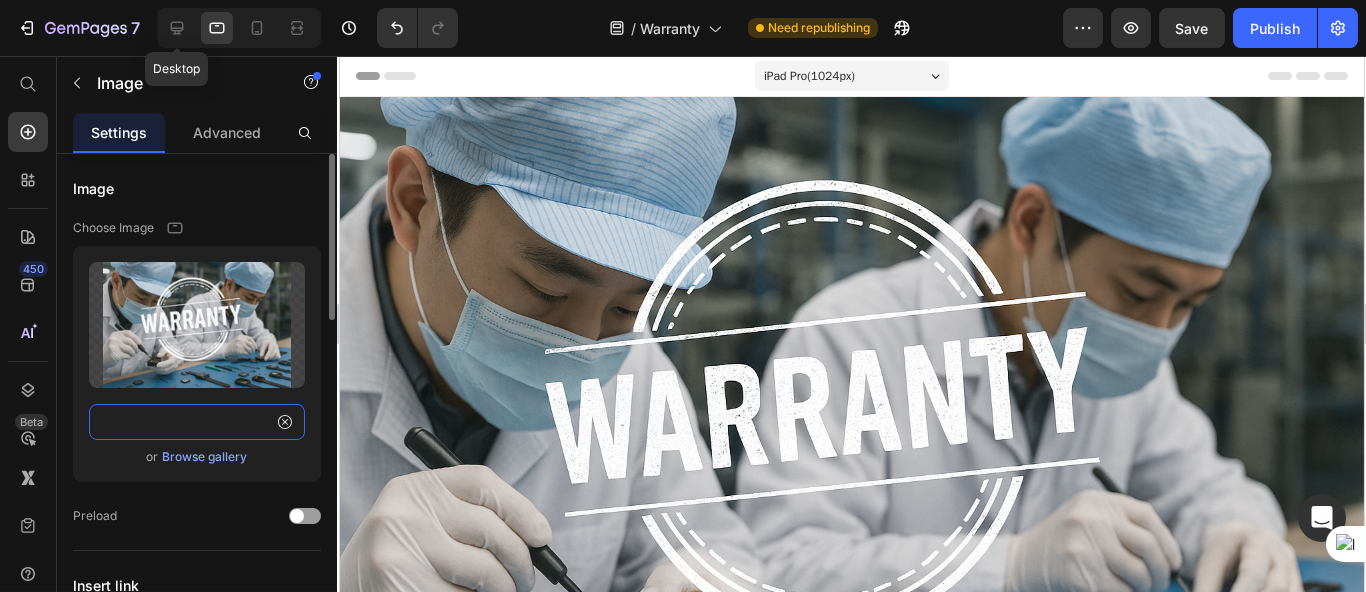 type on "https://cdn.shopify.com/s/files/1/0666/4031/4504/files/gempages_559597643550950446-d92c7986-2120-4f57-ac7c-9e7df5f68725.png" 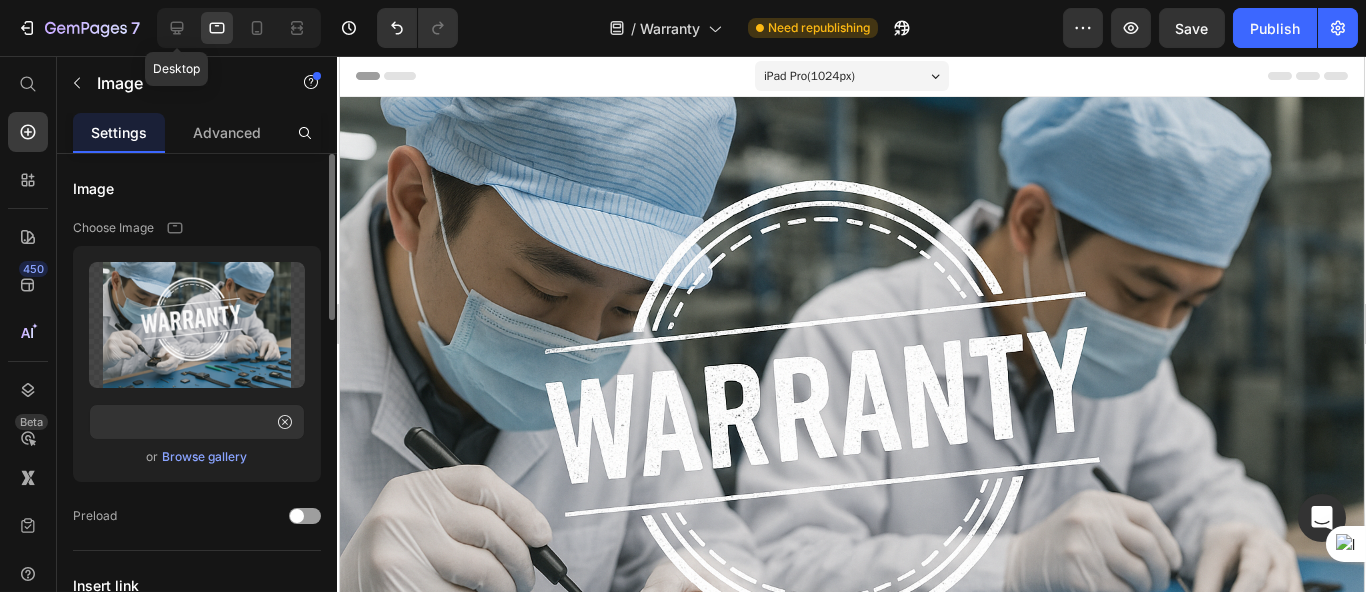 click 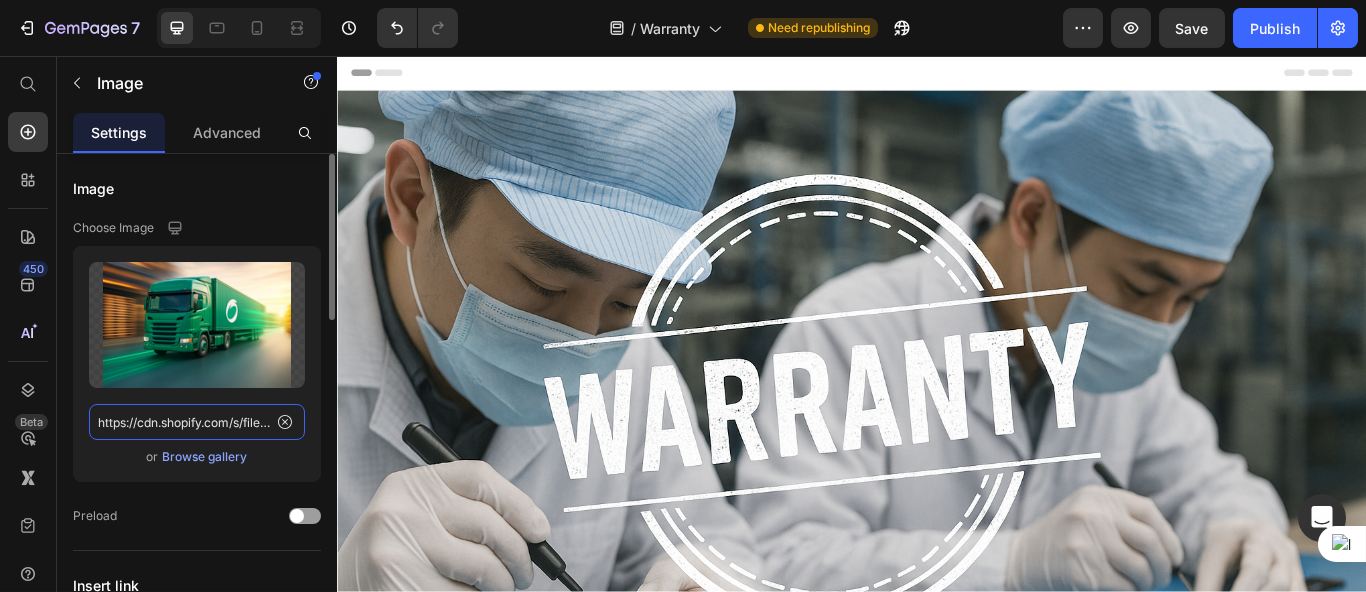 click on "https://cdn.shopify.com/s/files/1/0666/4031/4504/files/gempages_559597643550950446-99c87f70-9ca1-423c-91cf-02305bb36e4b.png" 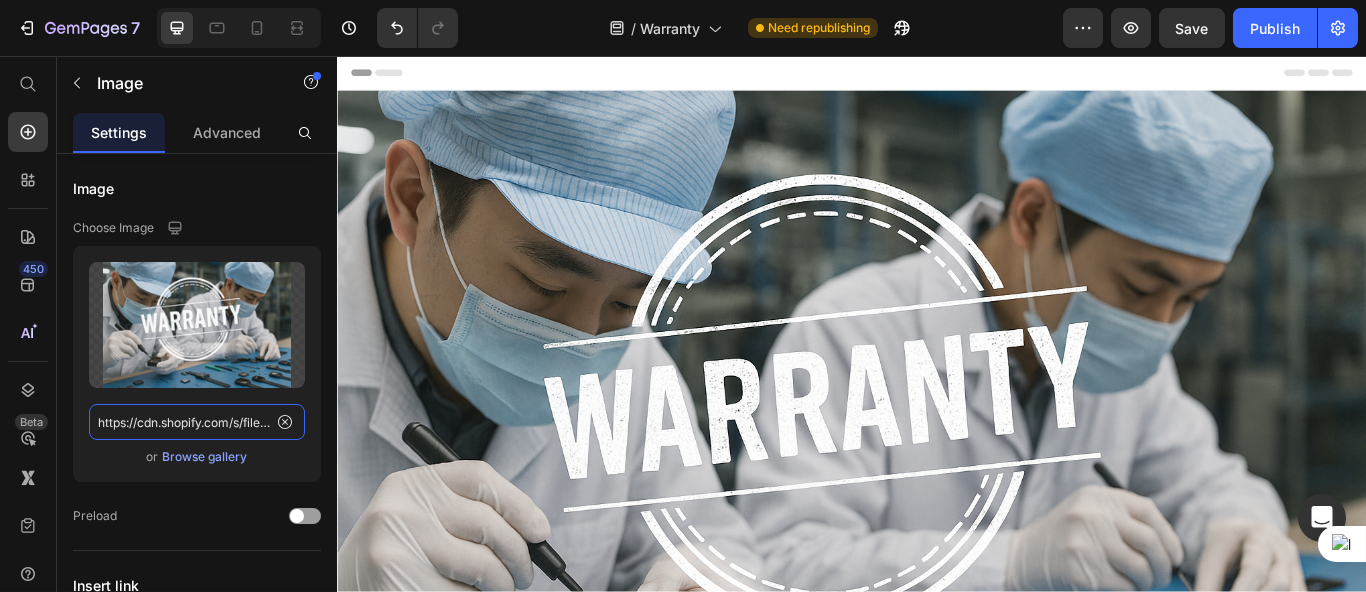 scroll, scrollTop: 0, scrollLeft: 618, axis: horizontal 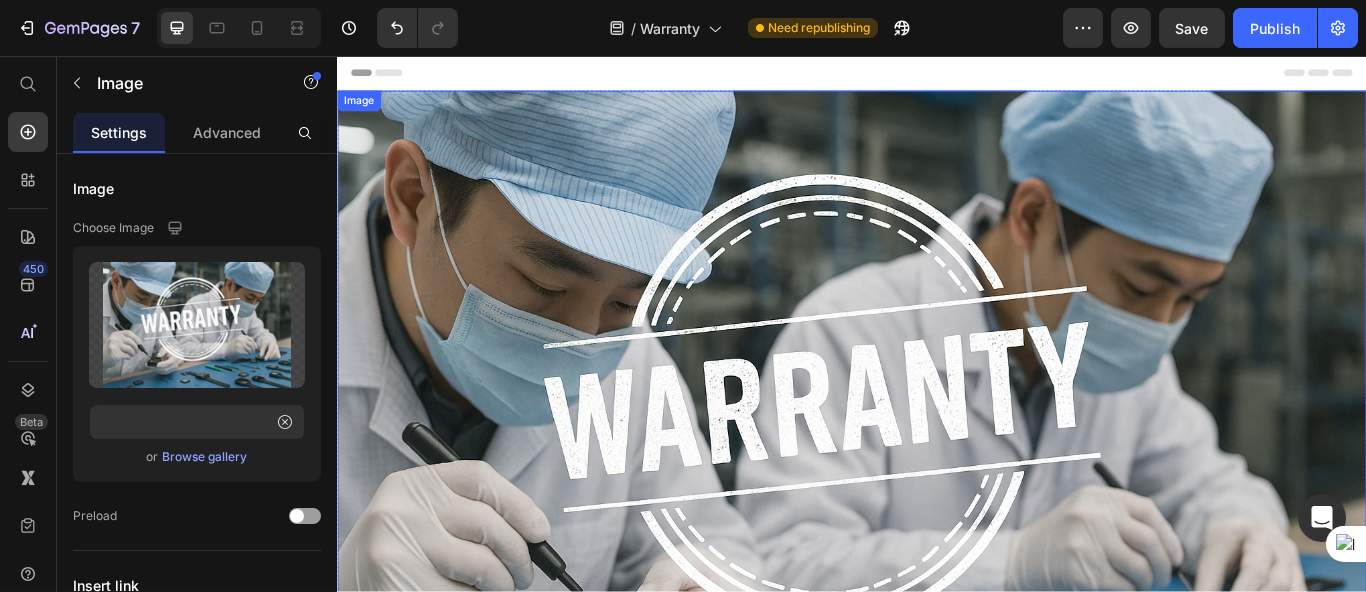 click at bounding box center (936, 497) 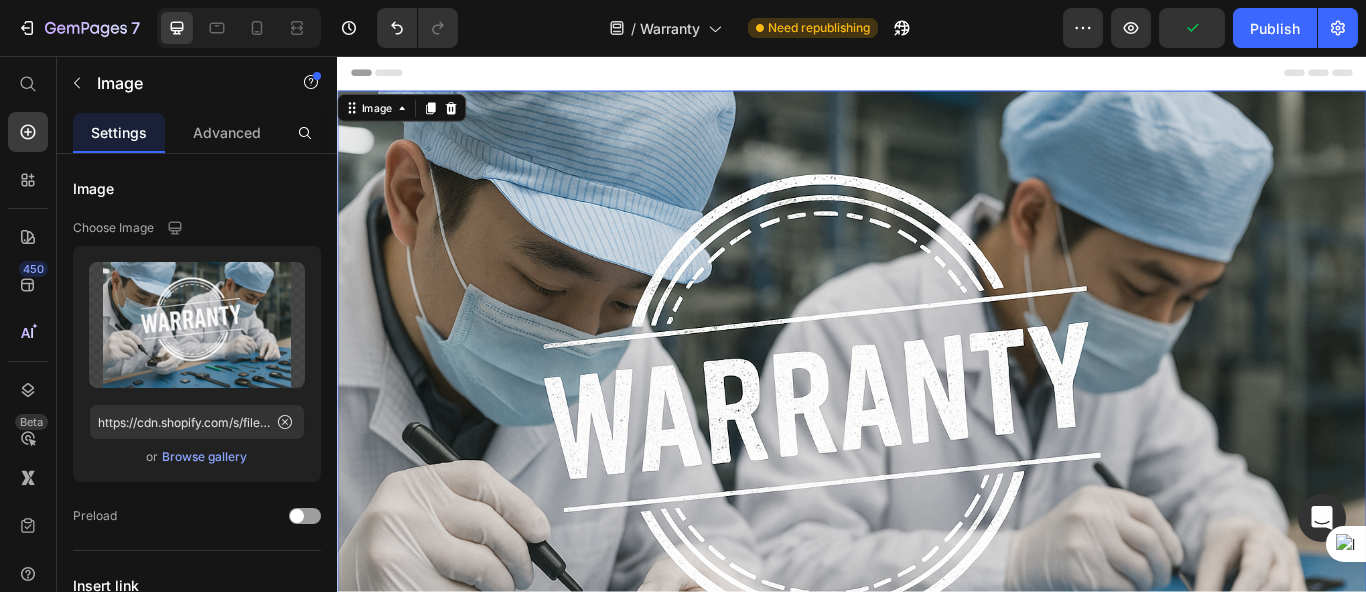 click at bounding box center (936, 497) 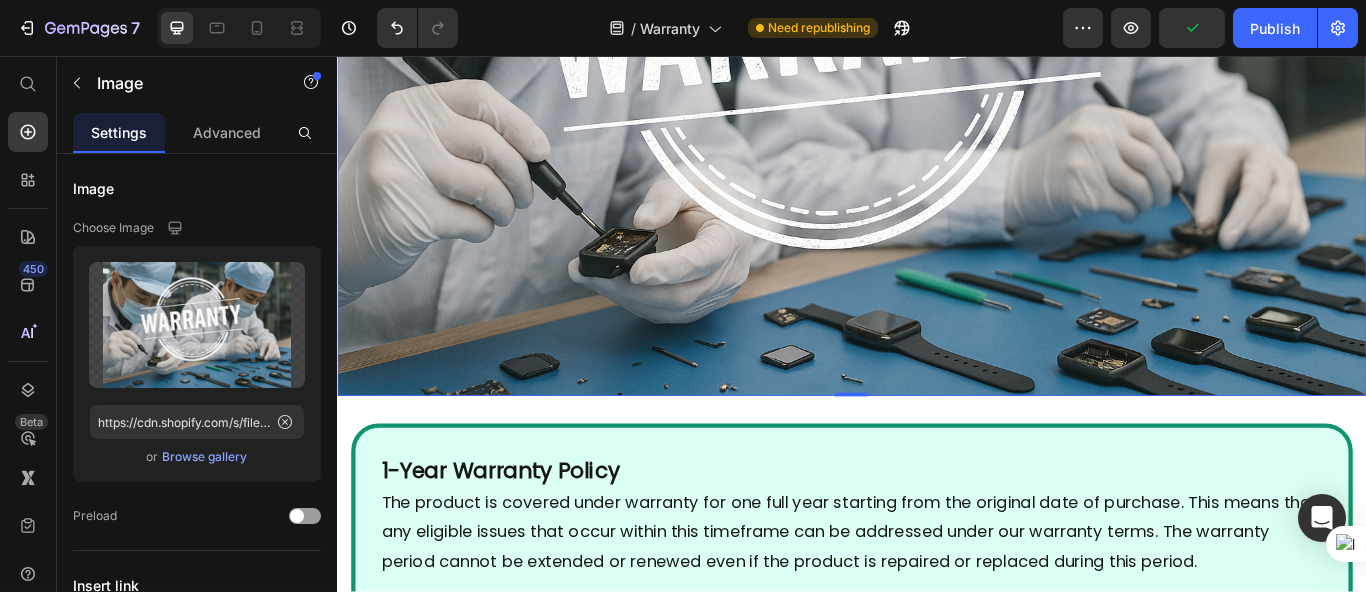 scroll, scrollTop: 667, scrollLeft: 0, axis: vertical 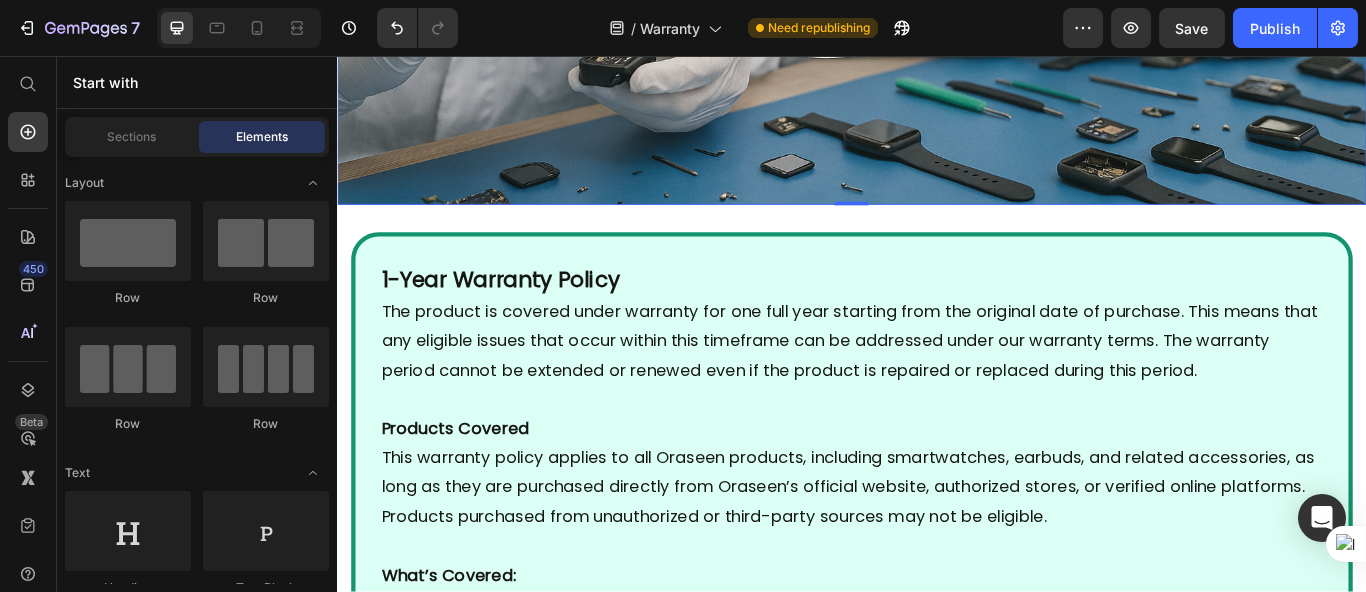 click on "1-Year Warranty Policy The product is covered under warranty for one full year starting from the original date of purchase. This means that any eligible issues that occur within this timeframe can be addressed under our warranty terms. The warranty period cannot be extended or renewed even if the product is repaired or replaced during this period. Products Covered This warranty policy applies to all Oraseen products, including smartwatches, earbuds, and related accessories, as long as they are purchased directly from Oraseen’s official website, authorized stores, or verified online platforms. Products purchased from unauthorized or third-party sources may not be eligible. What’s Covered: We will provide free repair or replacement in the event of any manufacturing defects. This includes: •   Internal component failures not caused by the user •   Faulty screens (e.g., not displaying properly) •   Battery-related issues (e.g., not charging or draining abnormally) •   What’s Not Covered: •" at bounding box center (936, 1413) 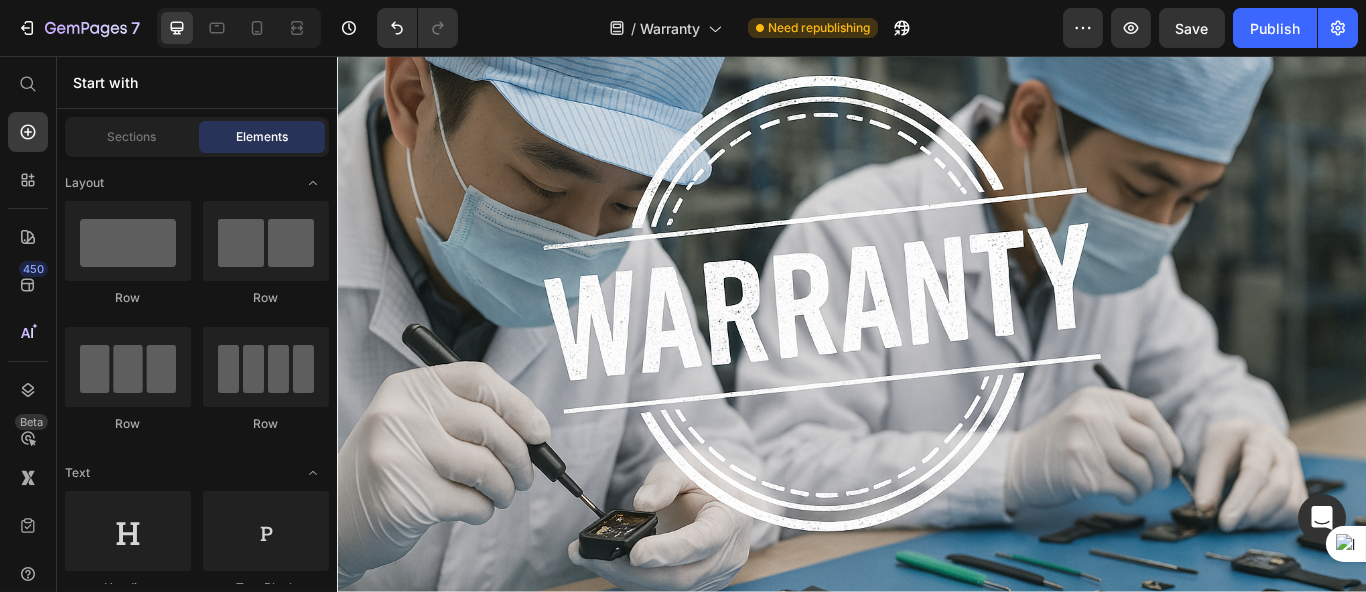 scroll, scrollTop: 4, scrollLeft: 0, axis: vertical 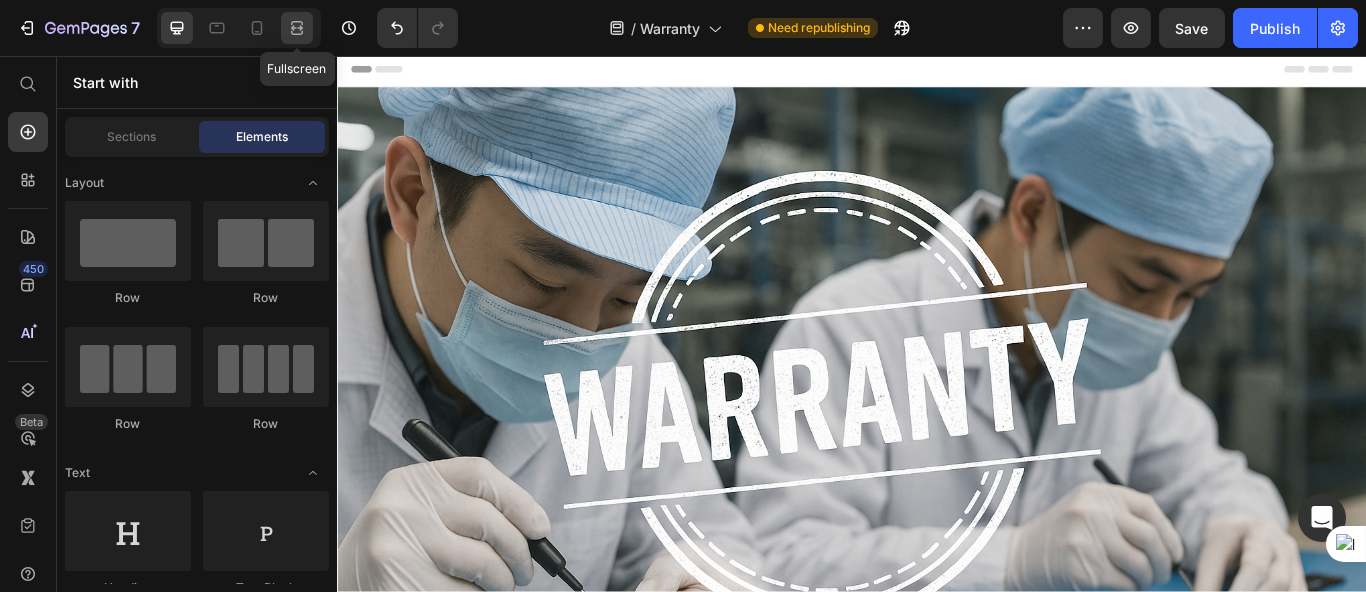 click 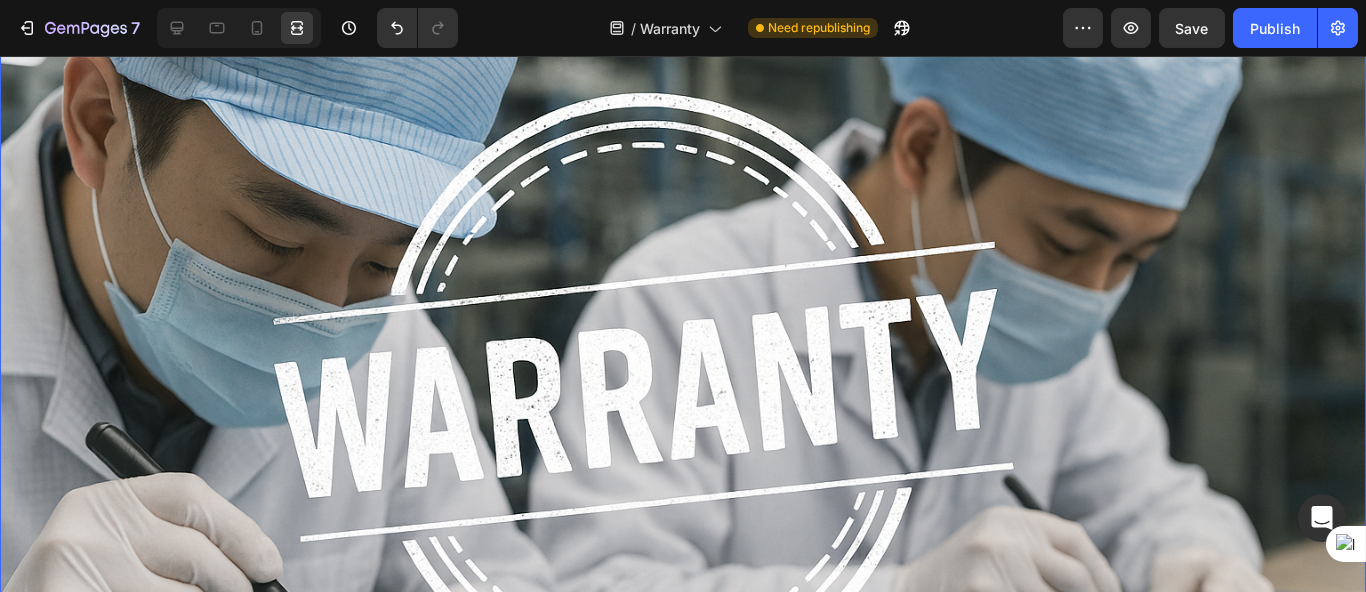 scroll, scrollTop: 0, scrollLeft: 0, axis: both 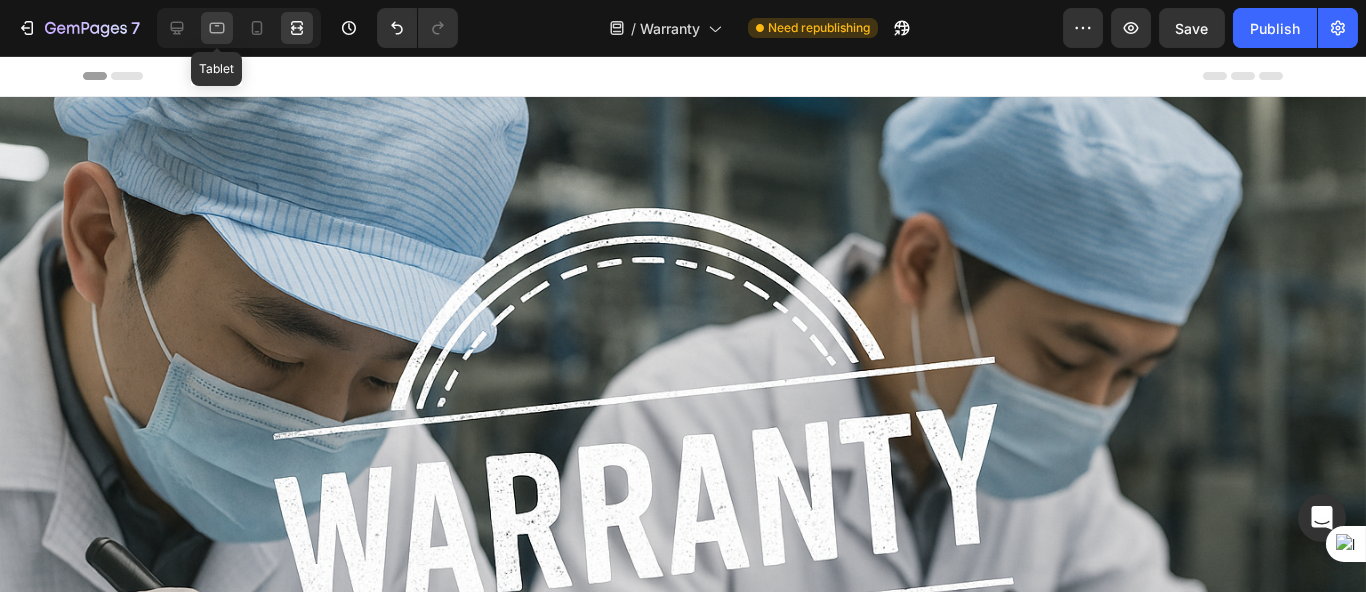 click 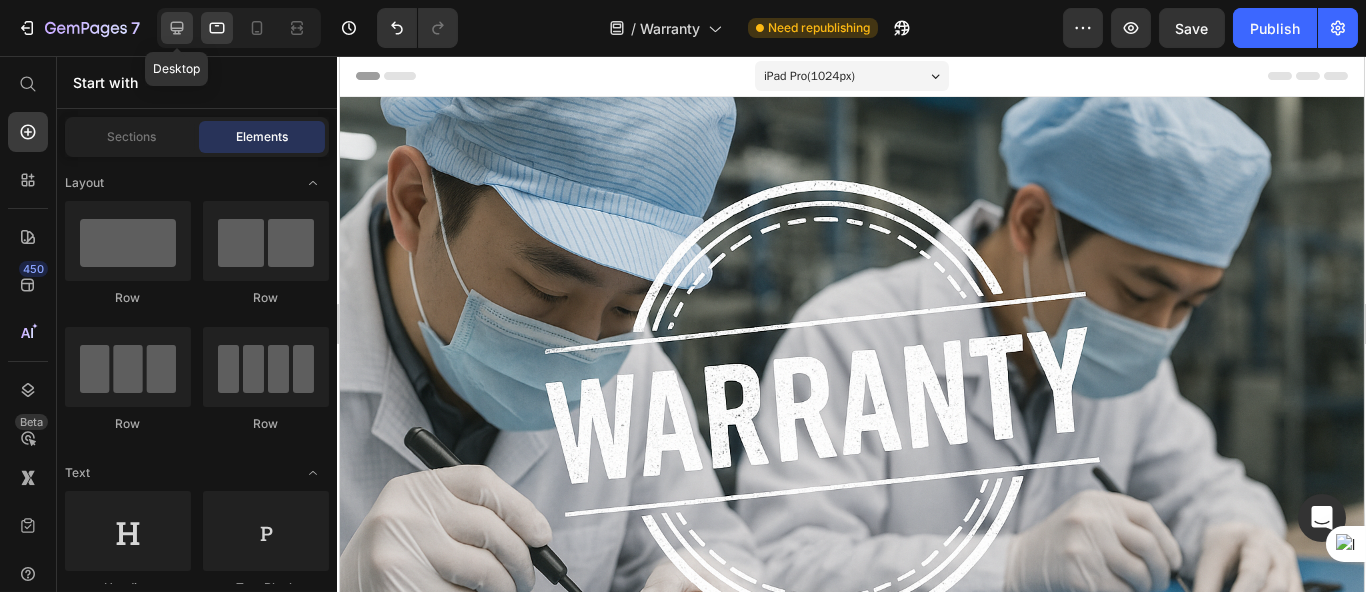 click 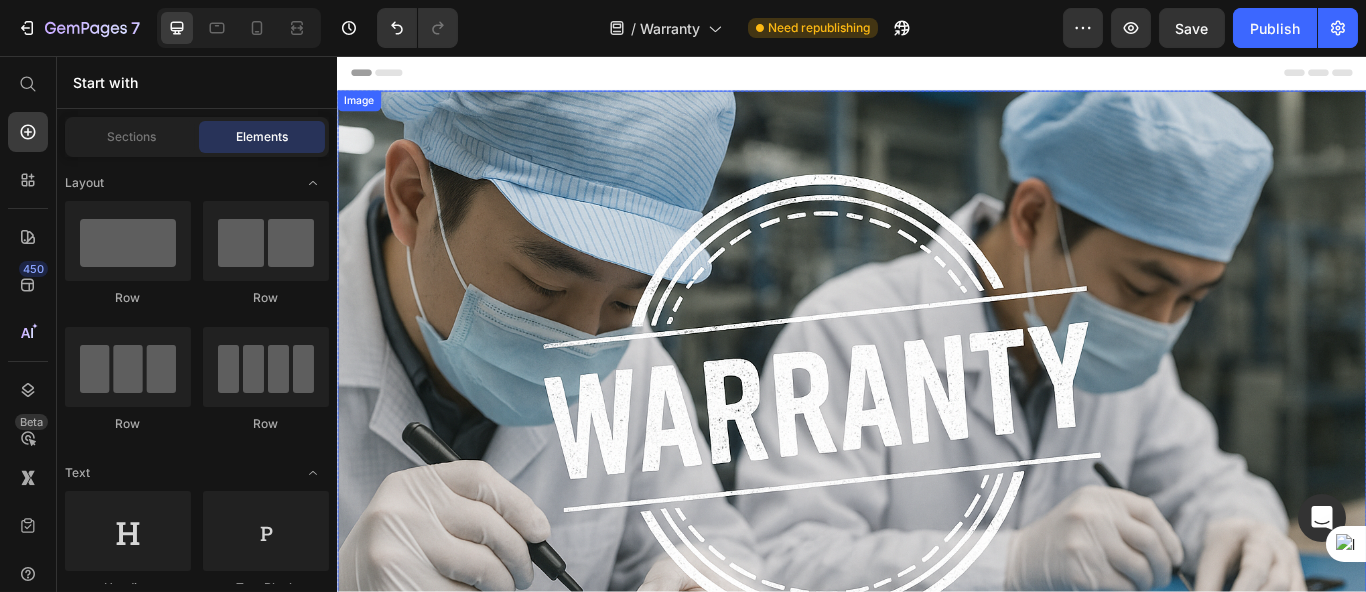 click at bounding box center [936, 497] 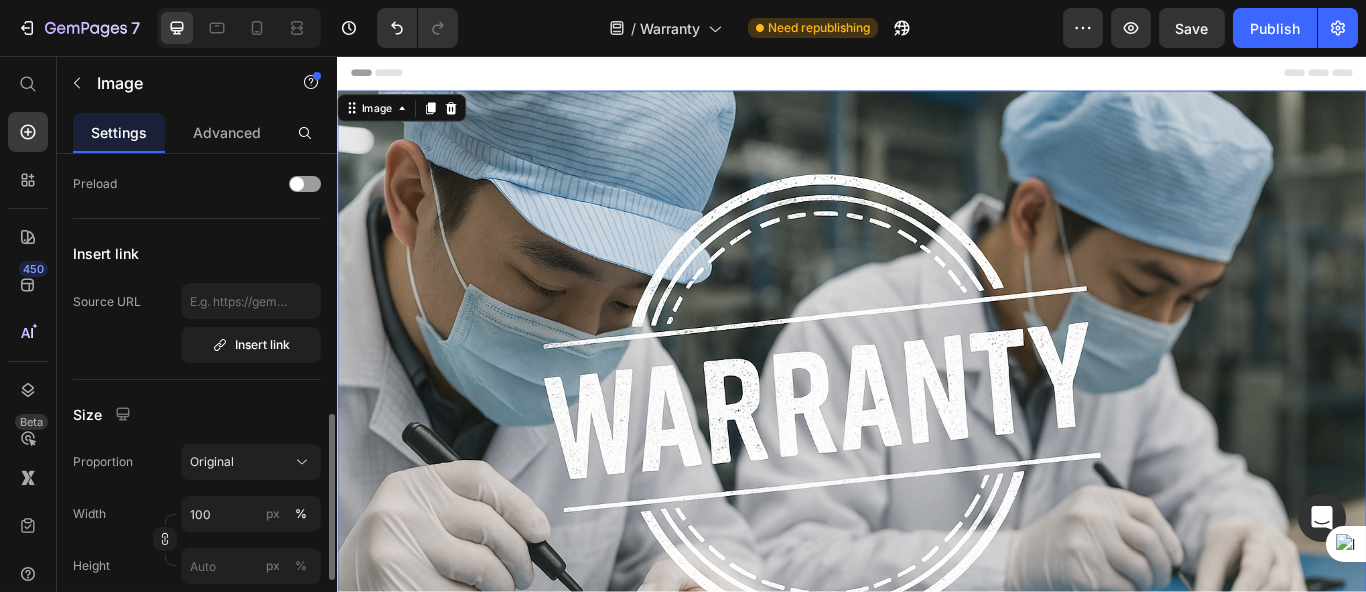 scroll, scrollTop: 443, scrollLeft: 0, axis: vertical 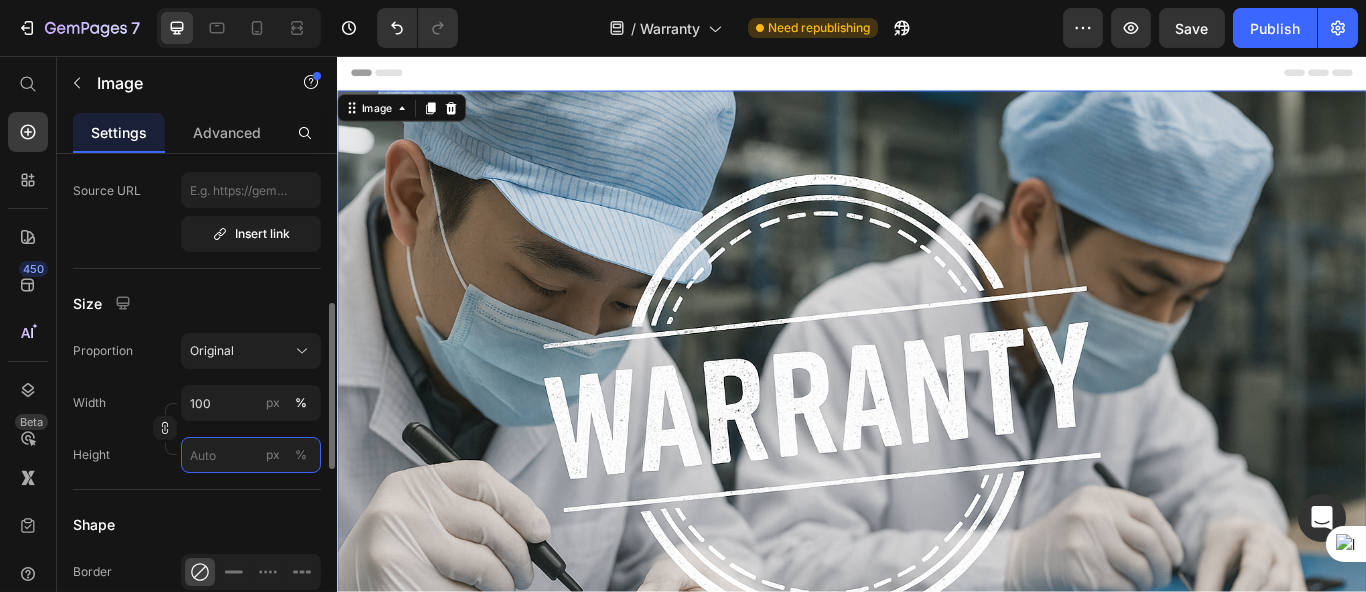 click on "px %" at bounding box center (251, 455) 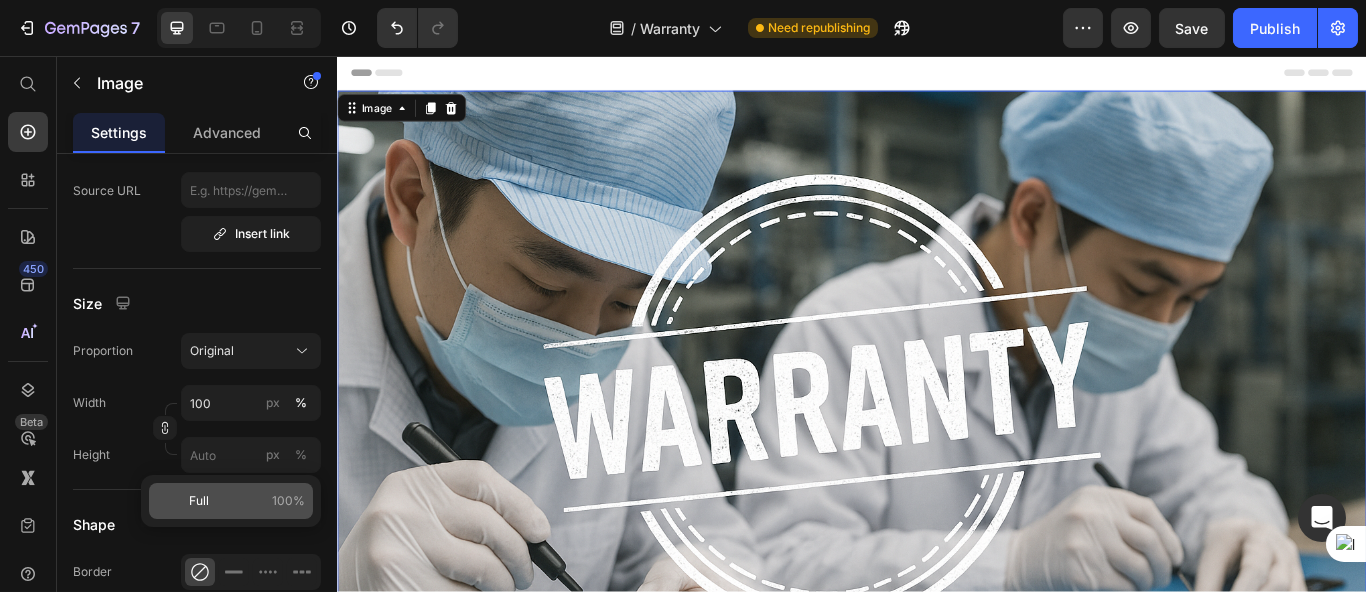 click on "Full 100%" at bounding box center (247, 501) 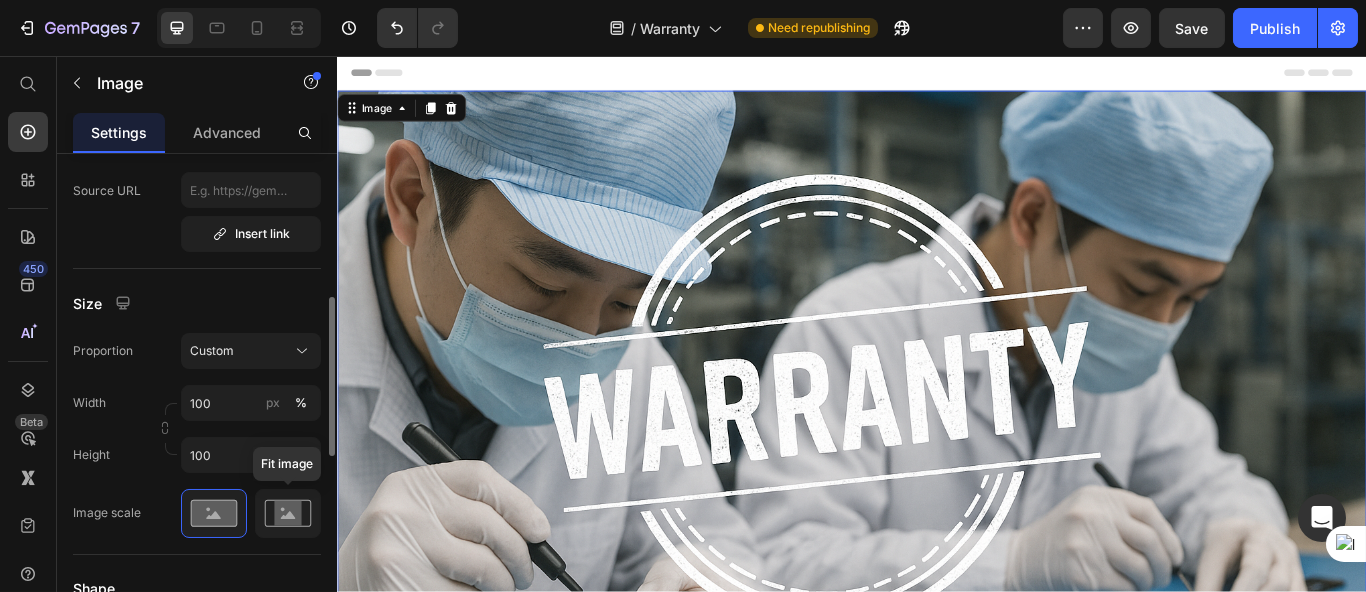 click 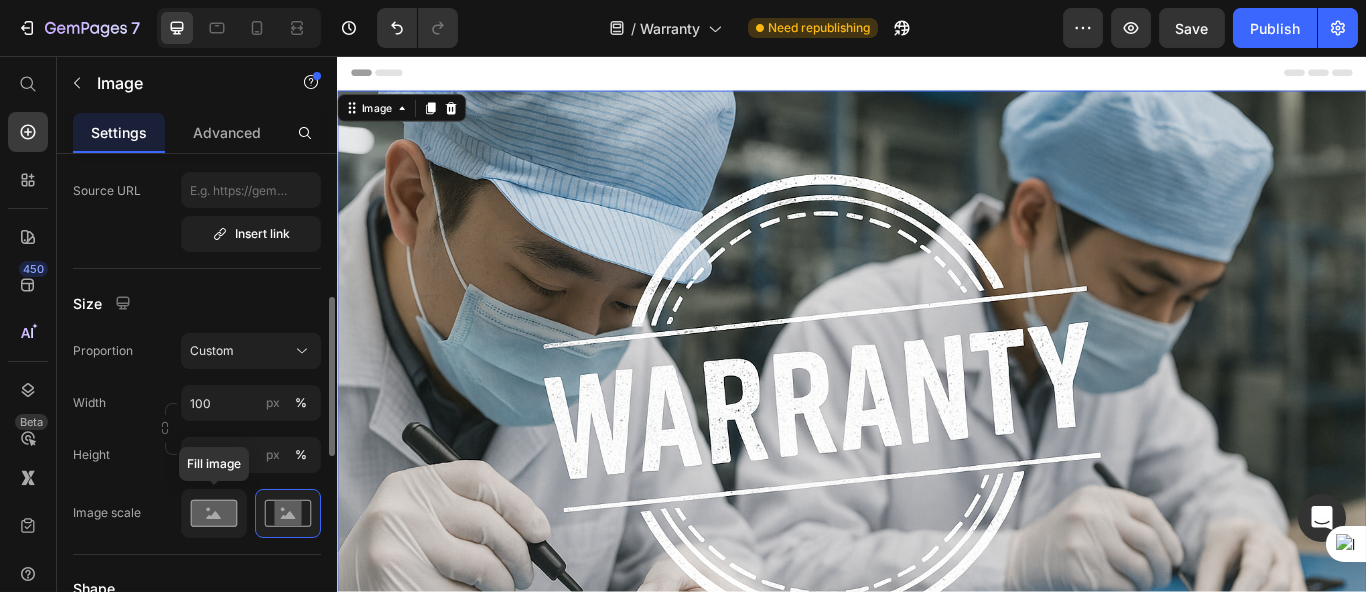 click 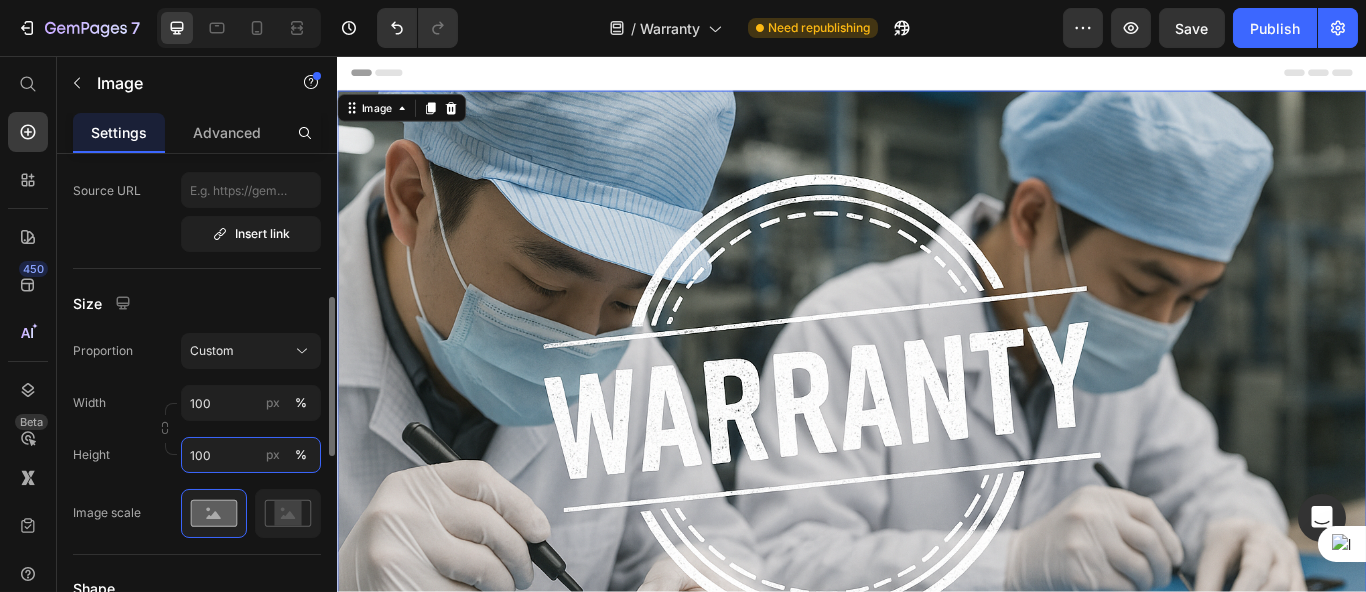click on "100" at bounding box center (251, 455) 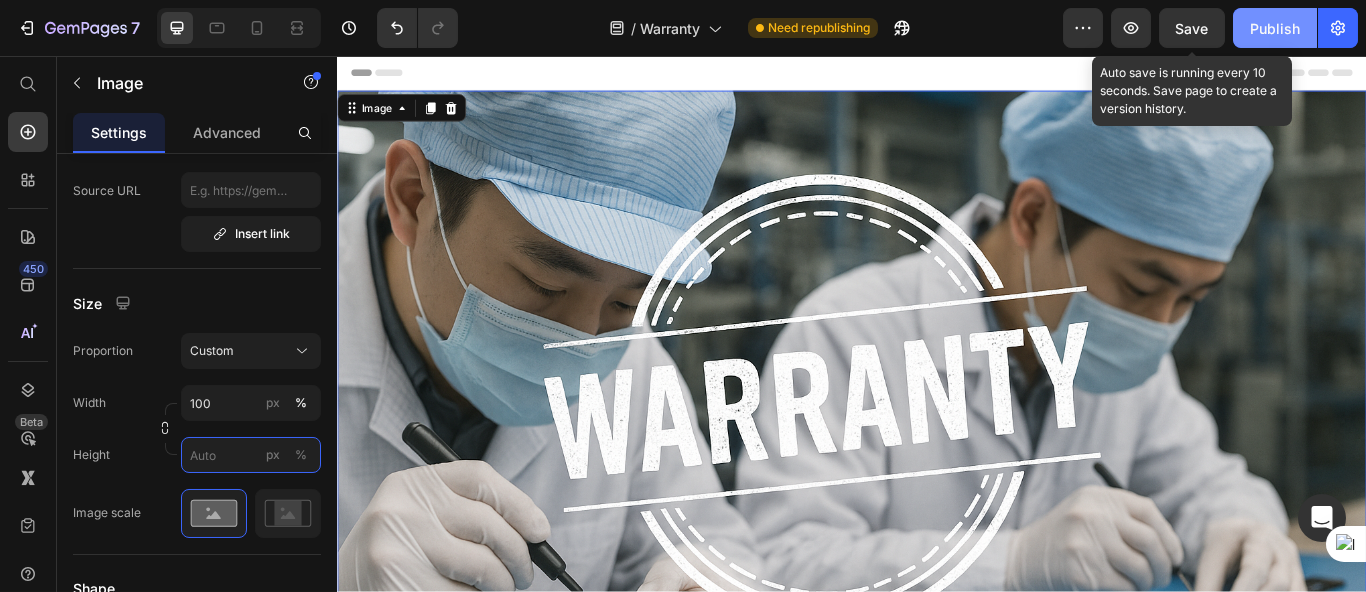type 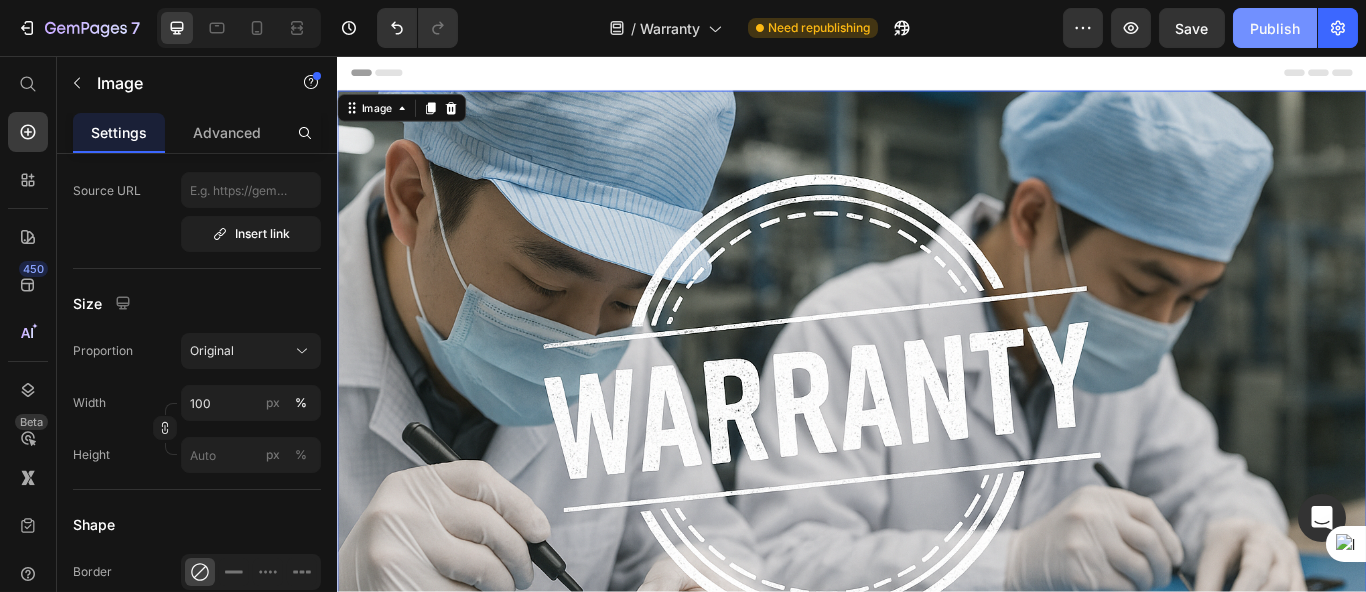 click on "Publish" 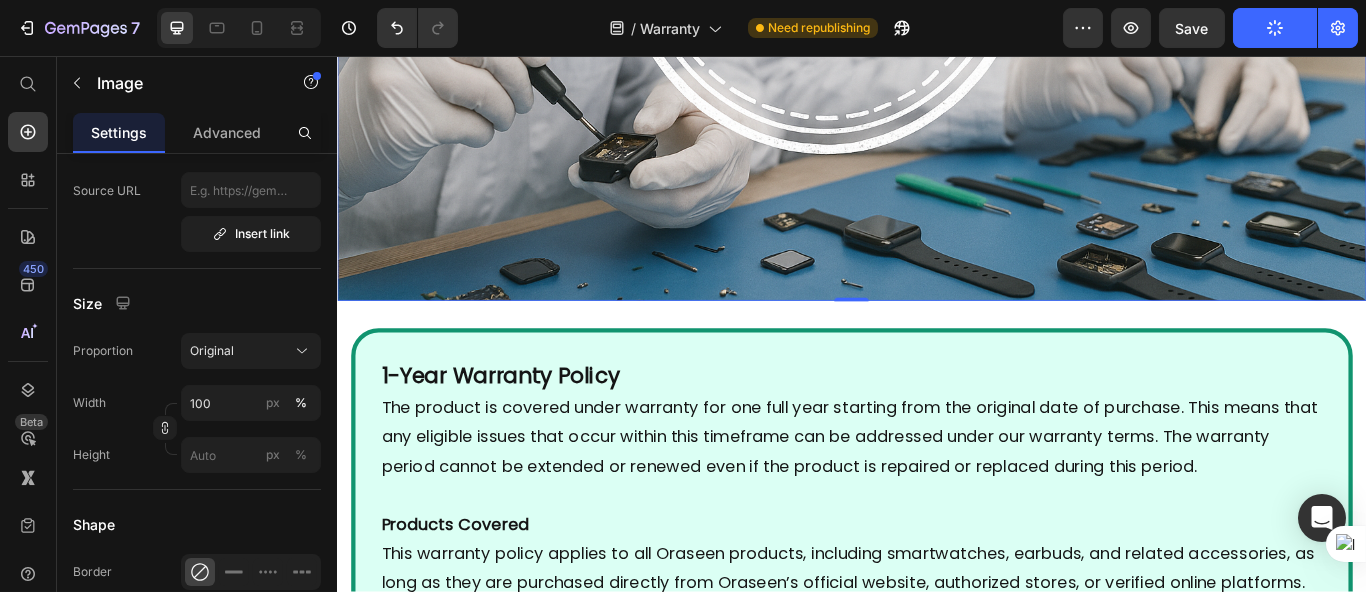 scroll, scrollTop: 0, scrollLeft: 0, axis: both 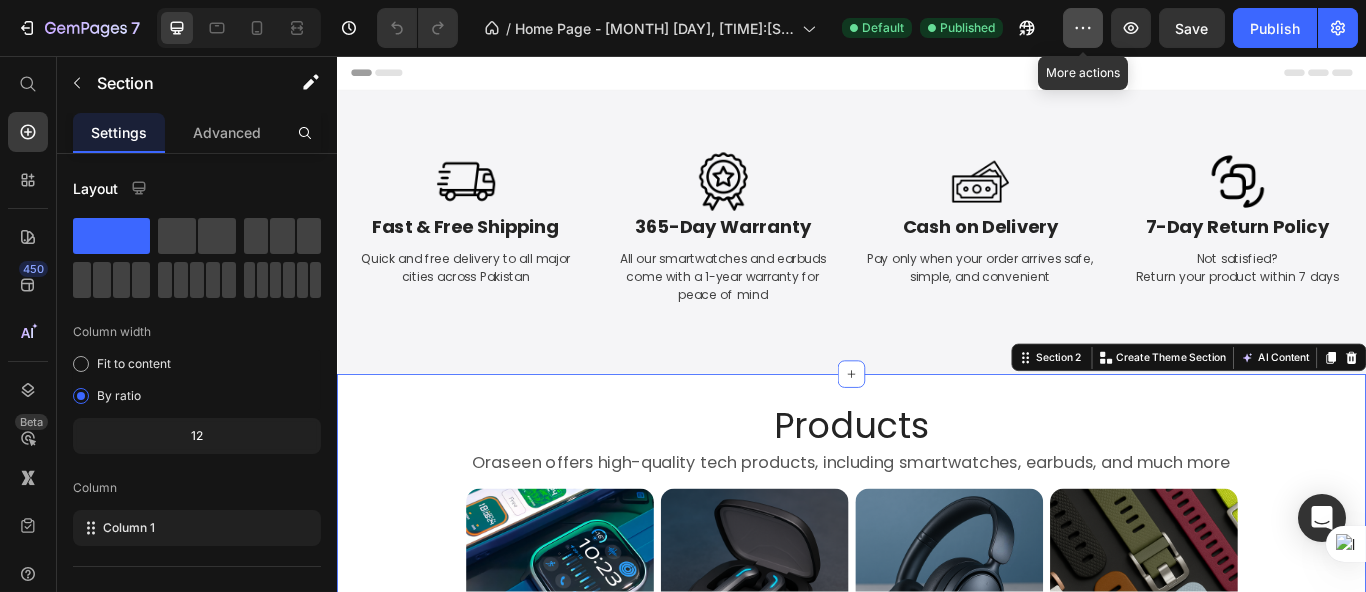 click 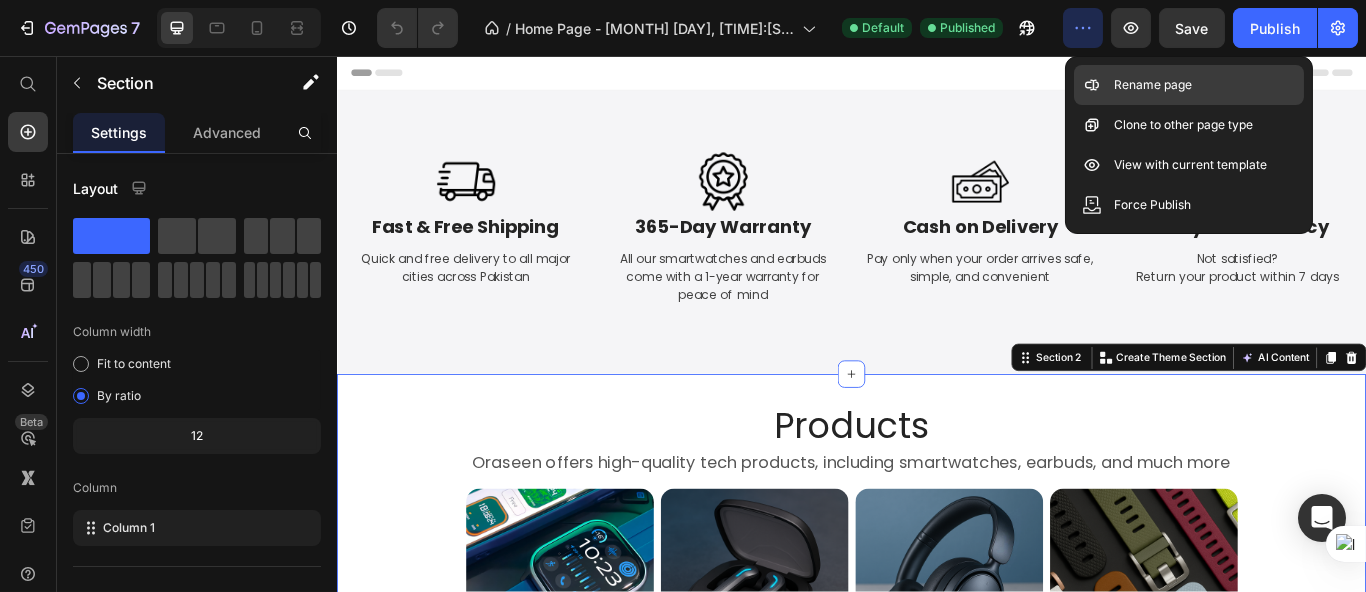 scroll, scrollTop: 0, scrollLeft: 0, axis: both 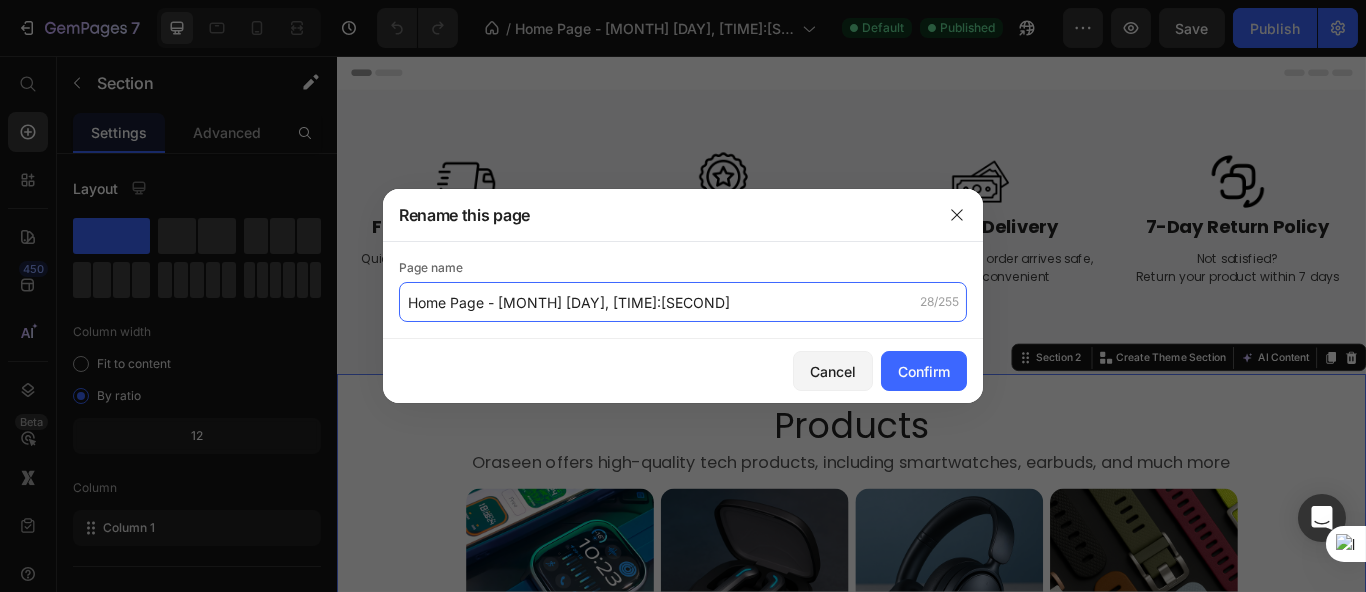 click on "Home Page - May 17, 20:55:28" 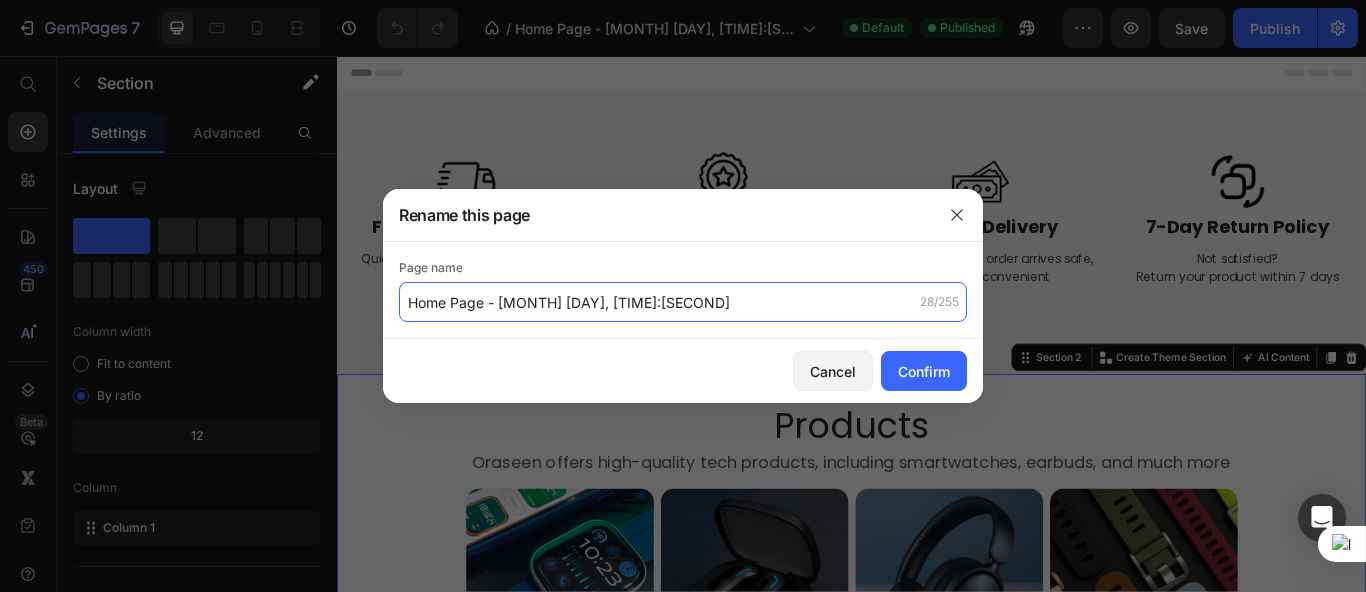 click on "Home Page - May 17, 20:55:28" 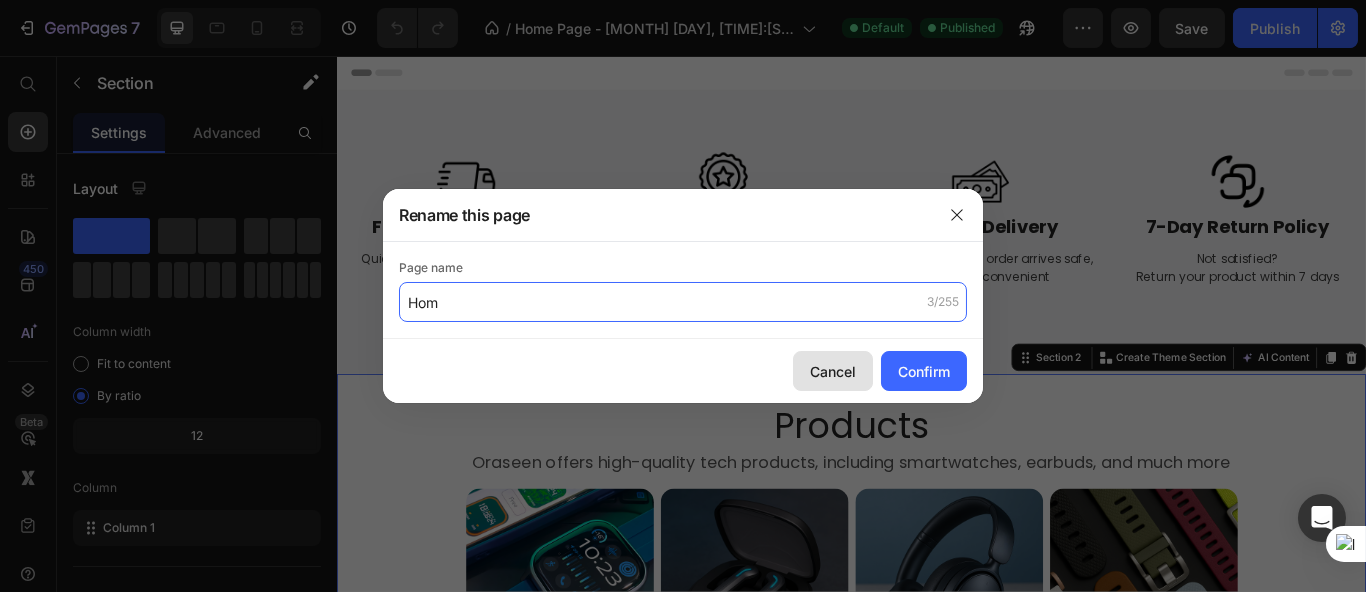 type on "Hom" 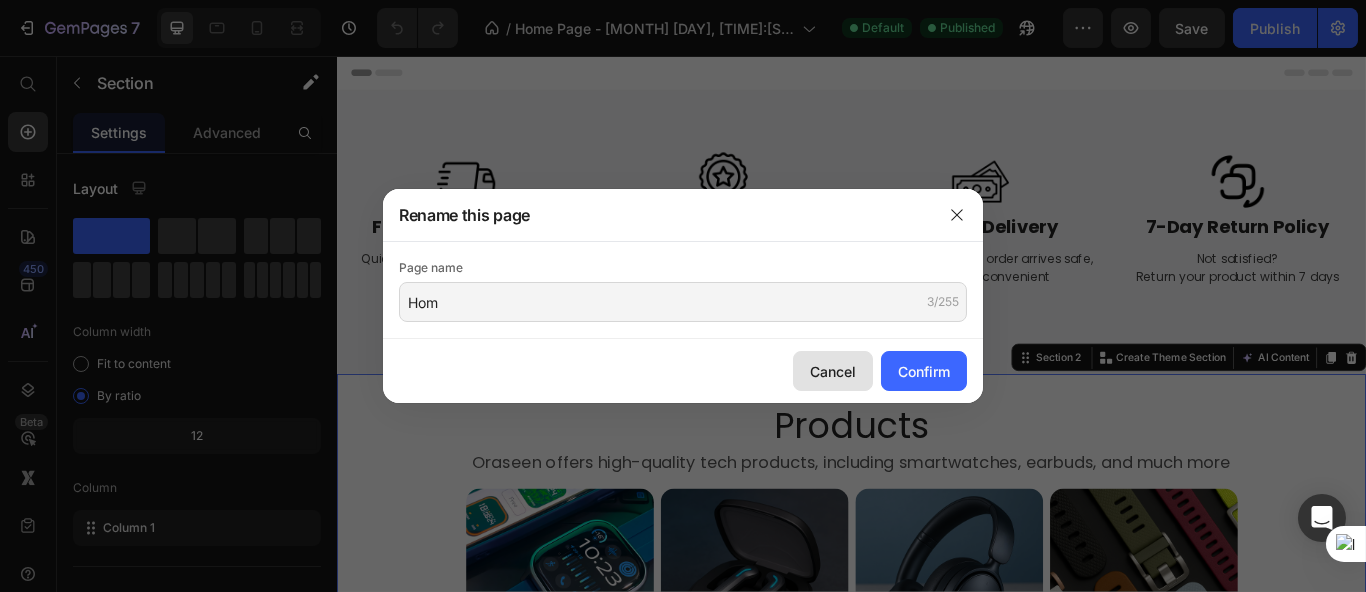 click on "Cancel" at bounding box center [833, 371] 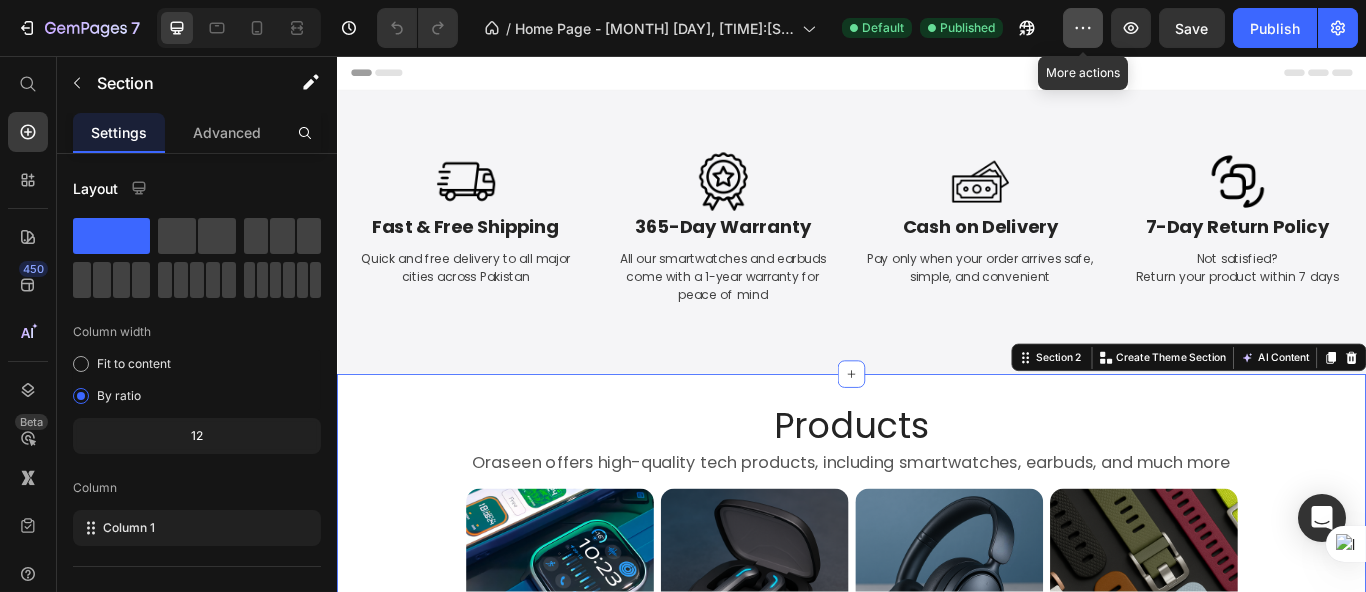 click 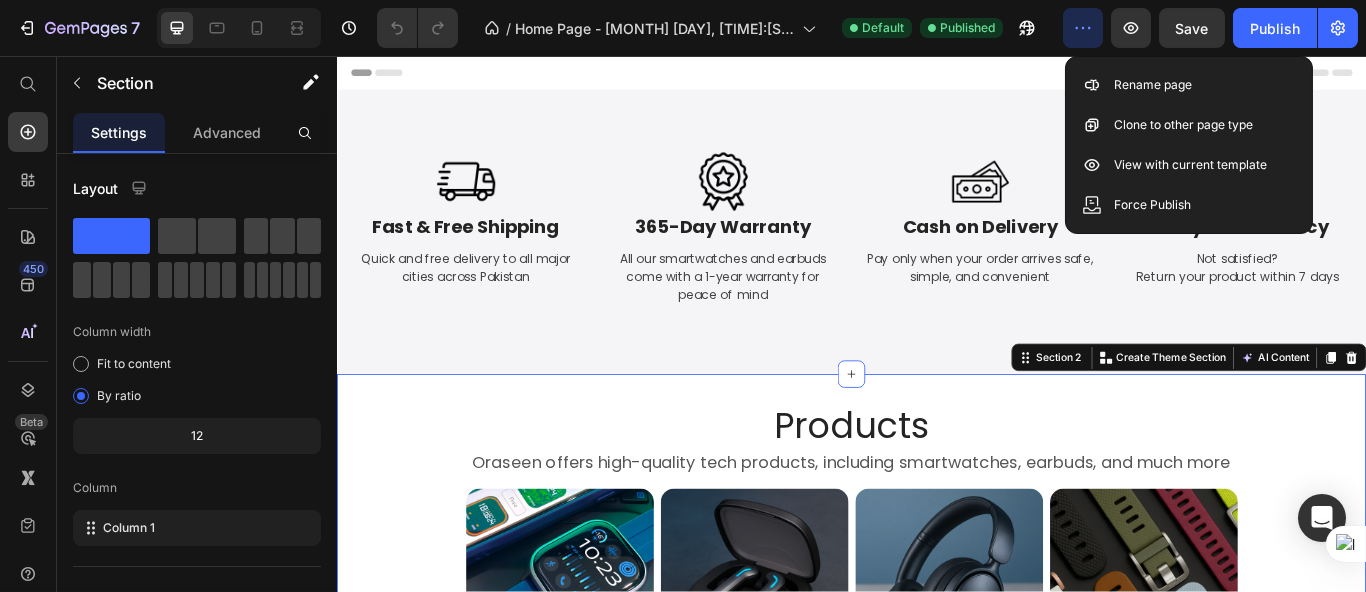 click 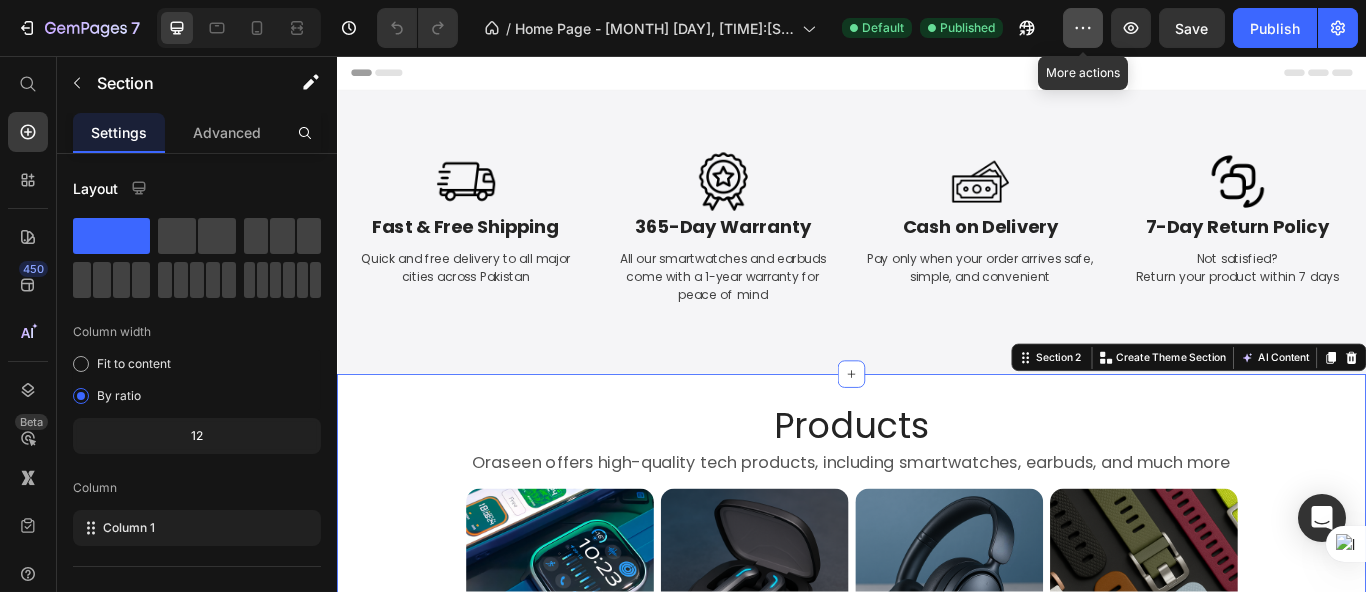 drag, startPoint x: 1076, startPoint y: 31, endPoint x: 1080, endPoint y: 45, distance: 14.56022 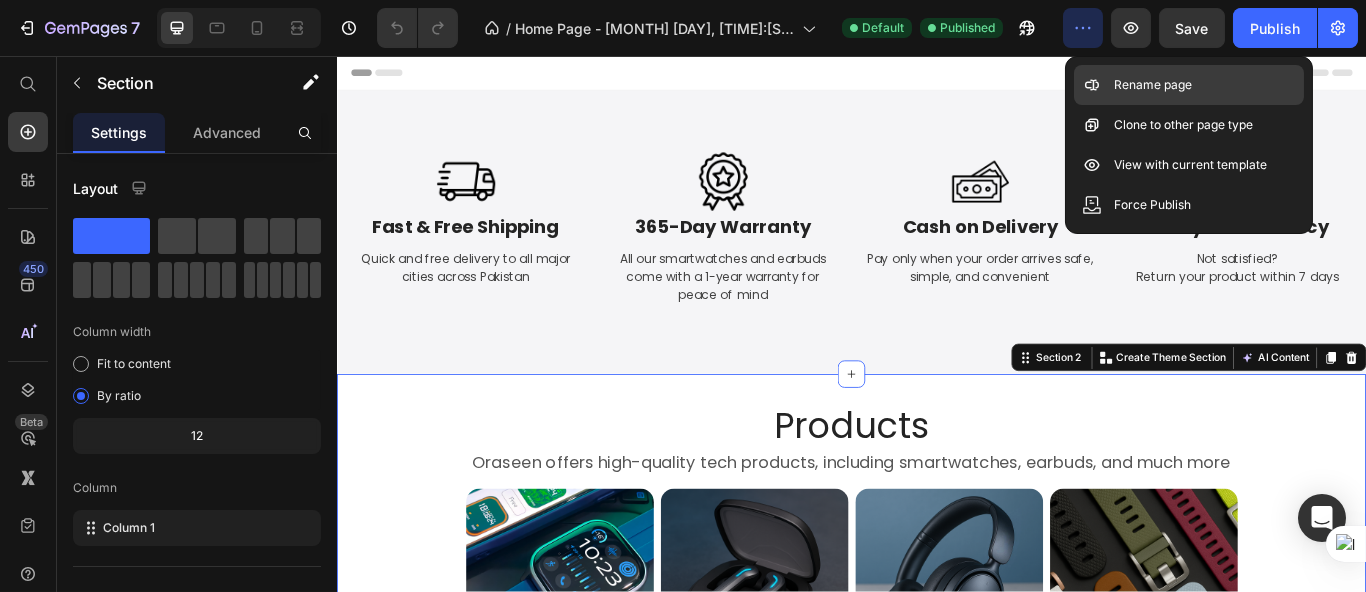 click on "Rename page" 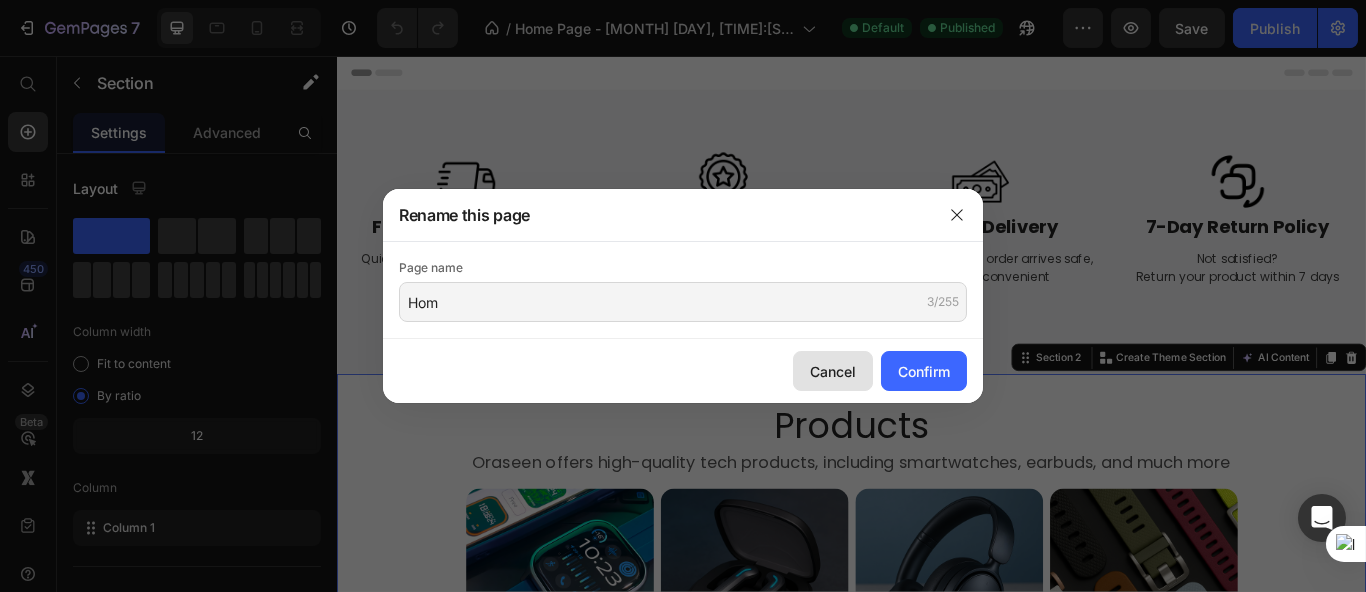 click on "Cancel" at bounding box center (833, 371) 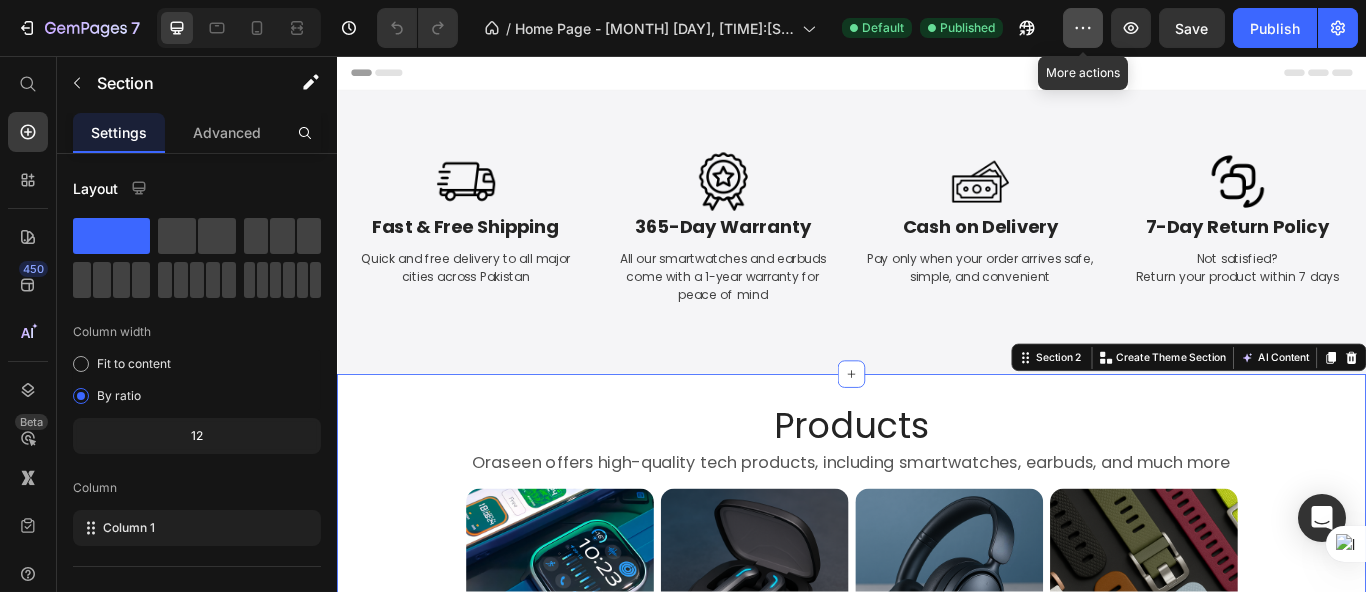 click 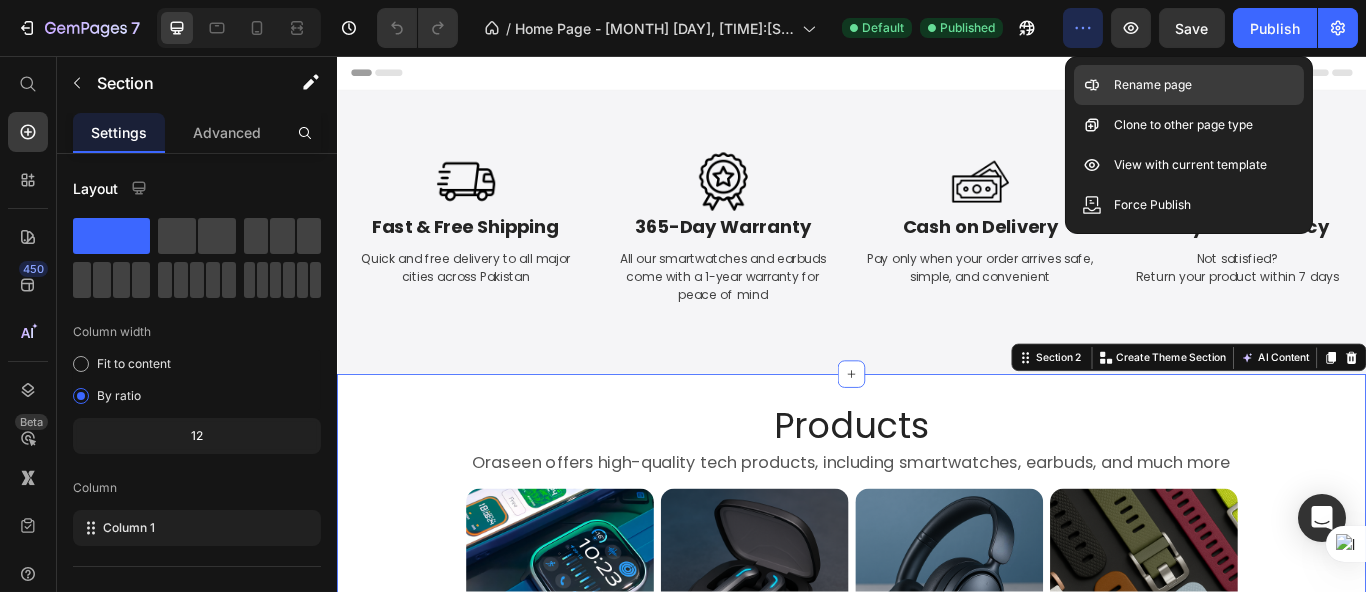click 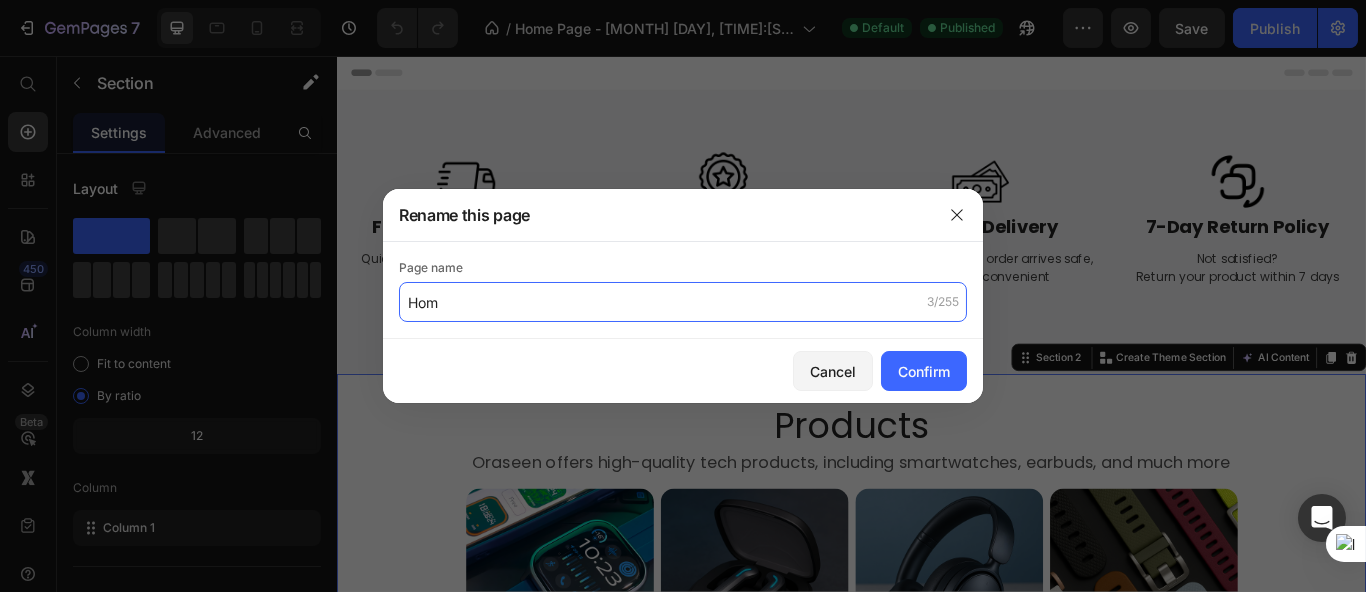 click on "Hom" 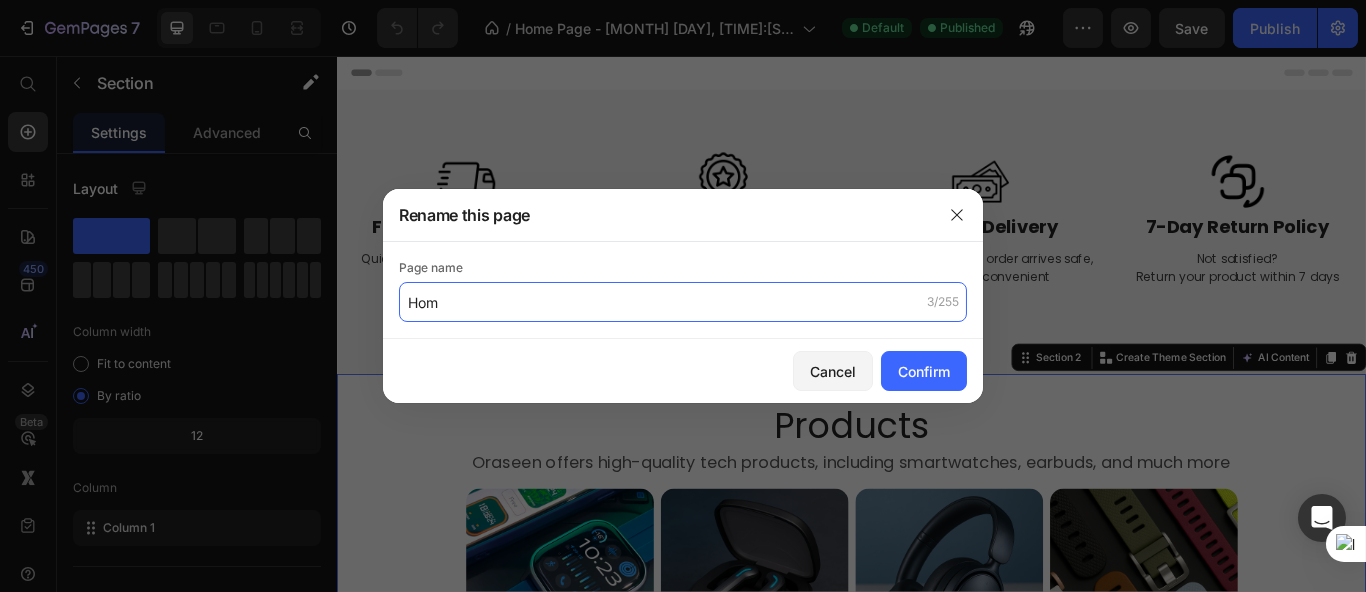 type on "Ho" 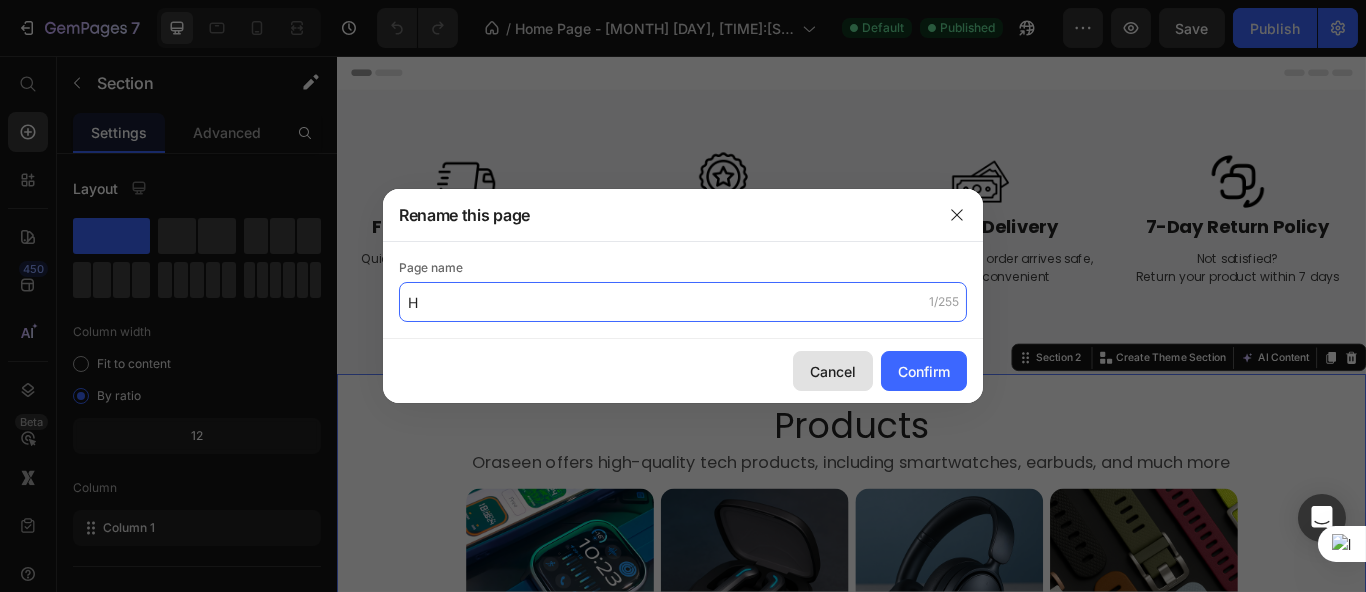 type on "H" 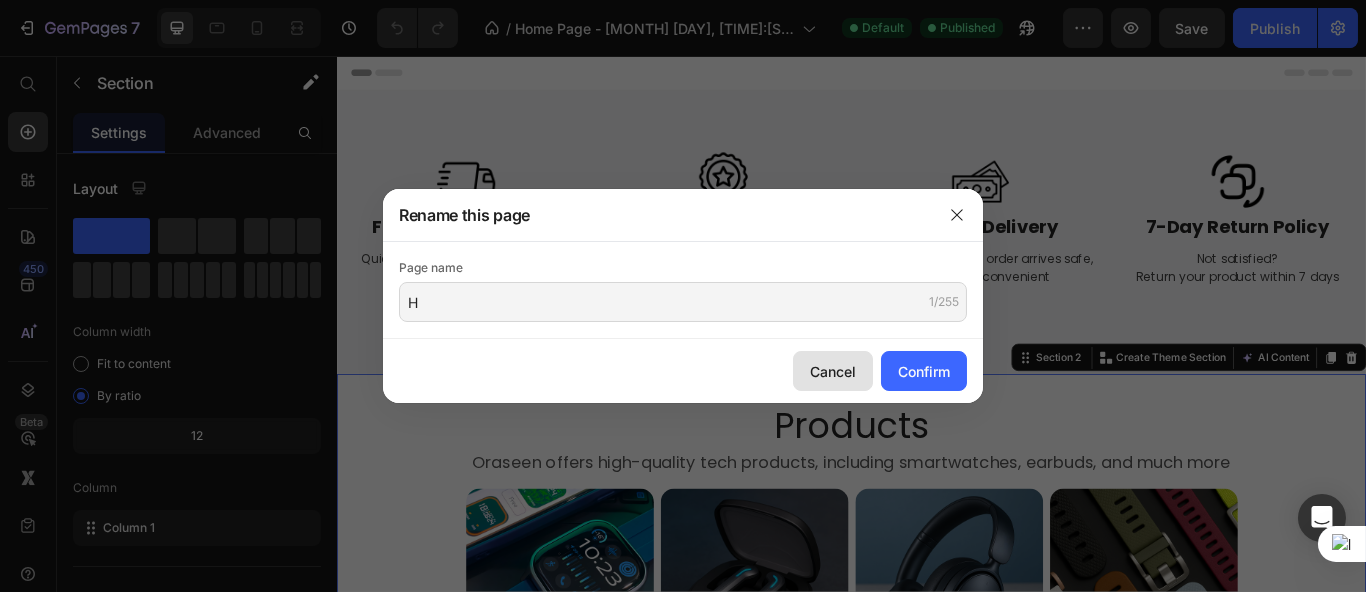 click on "Cancel" at bounding box center (833, 371) 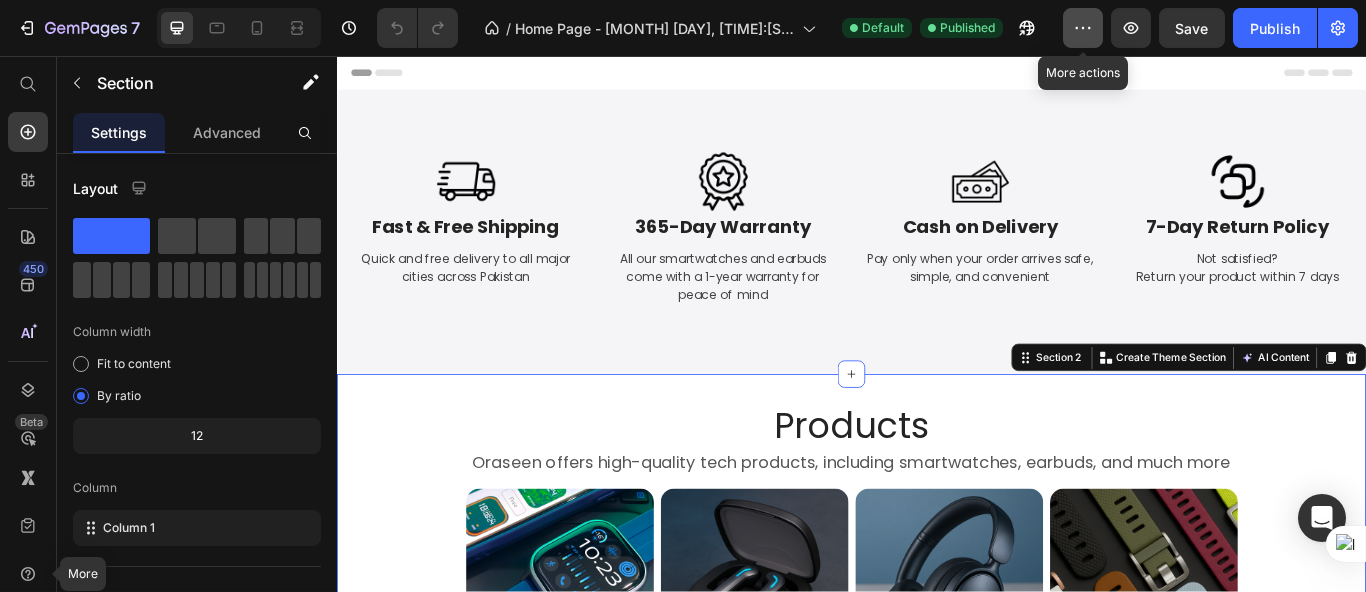click 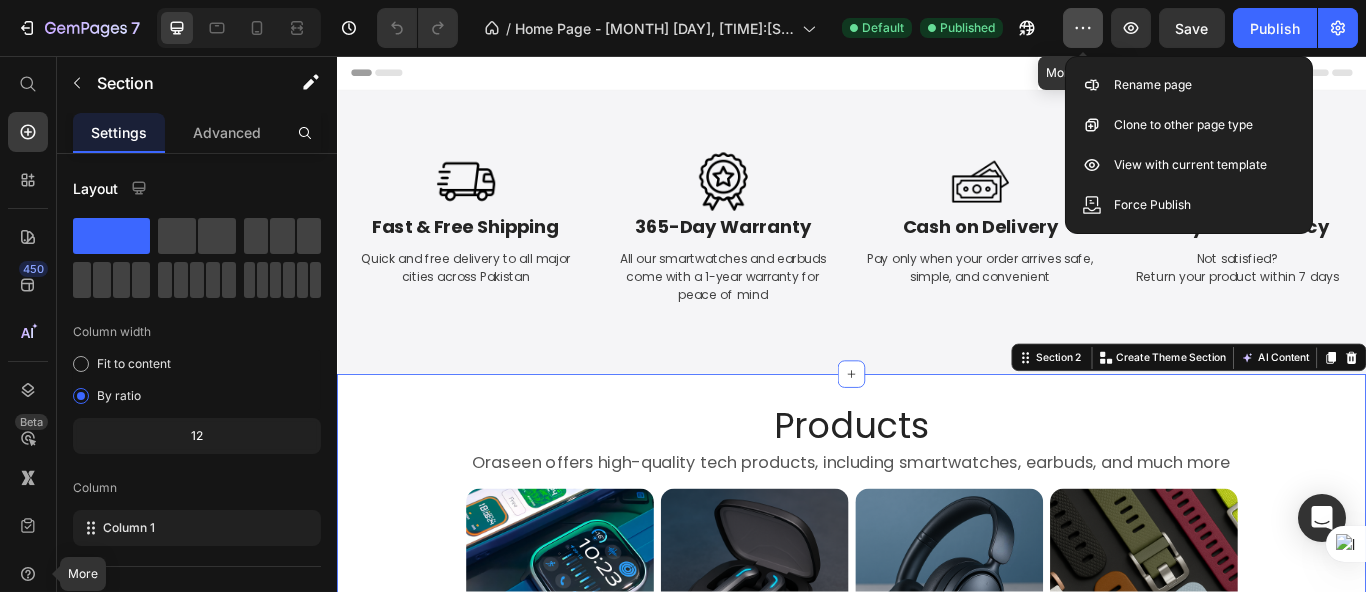 click 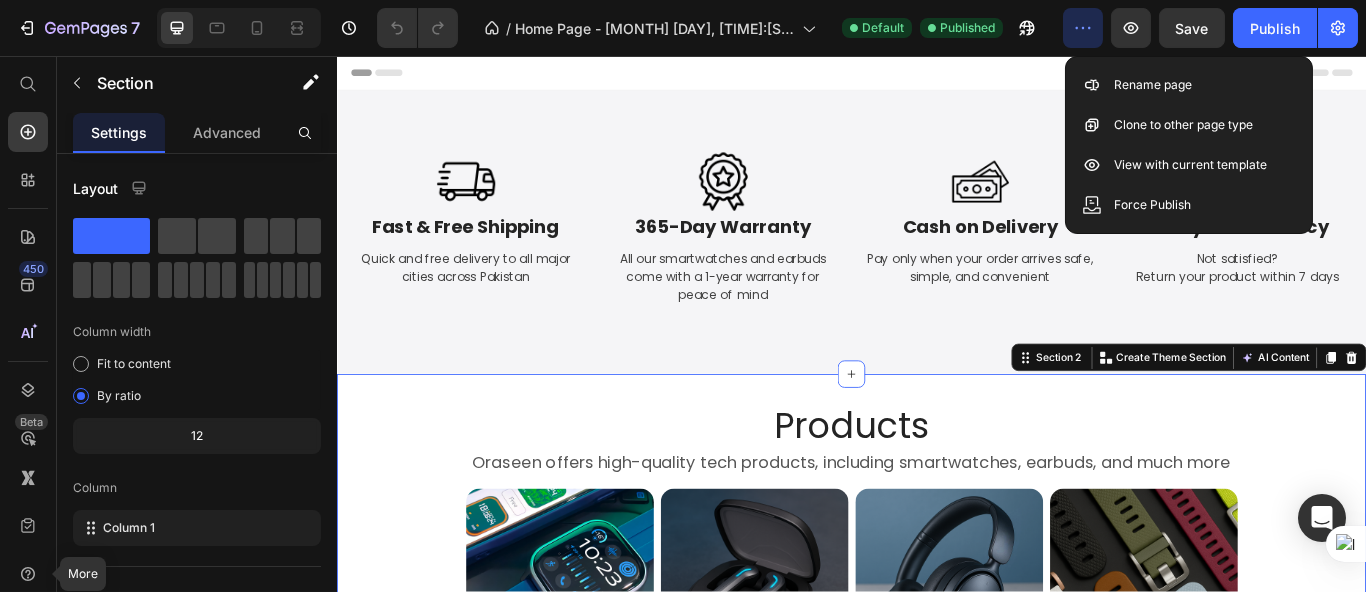 click 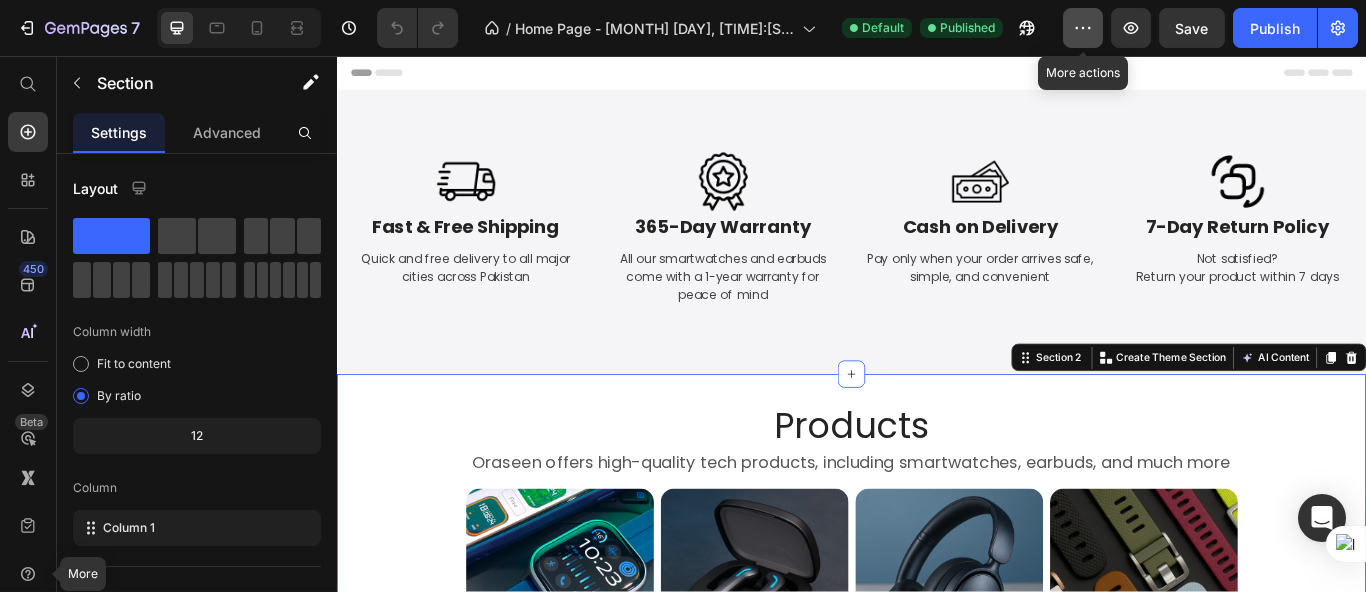 click 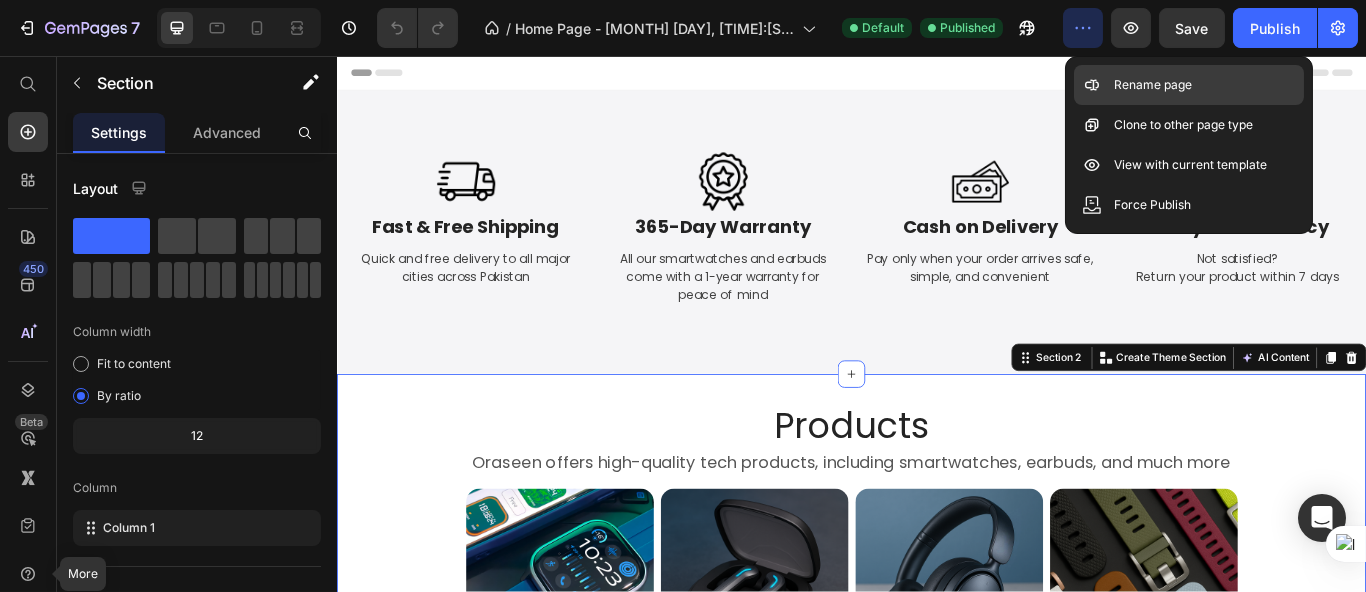 click 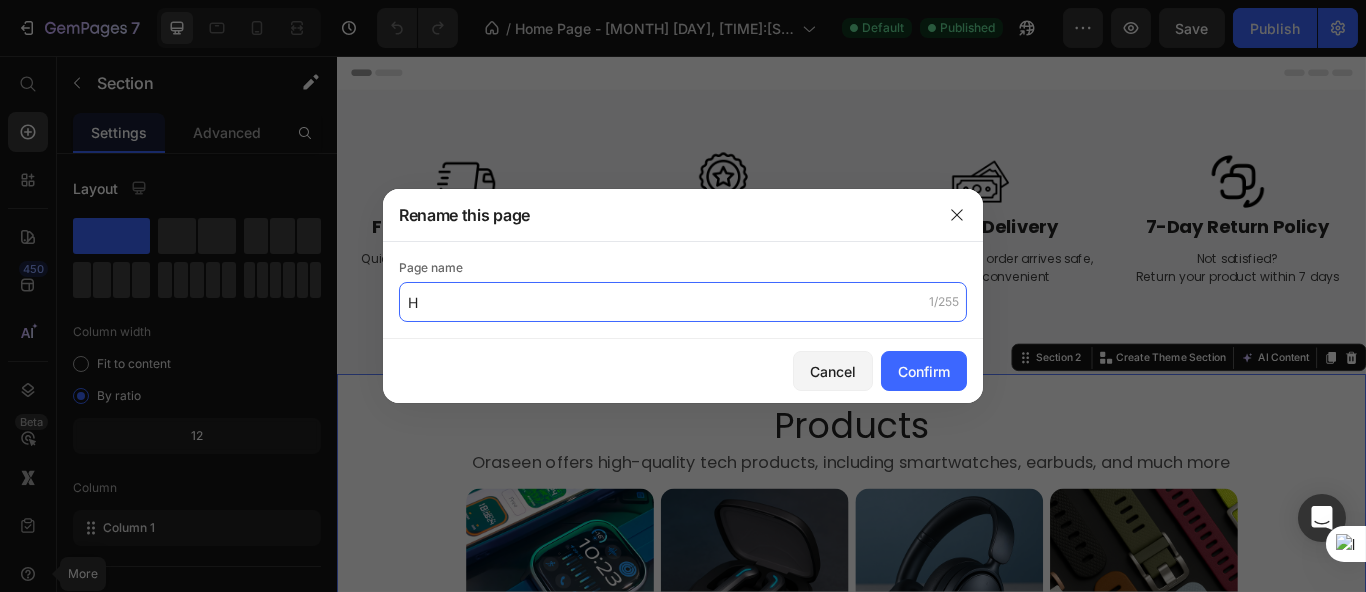click on "H" 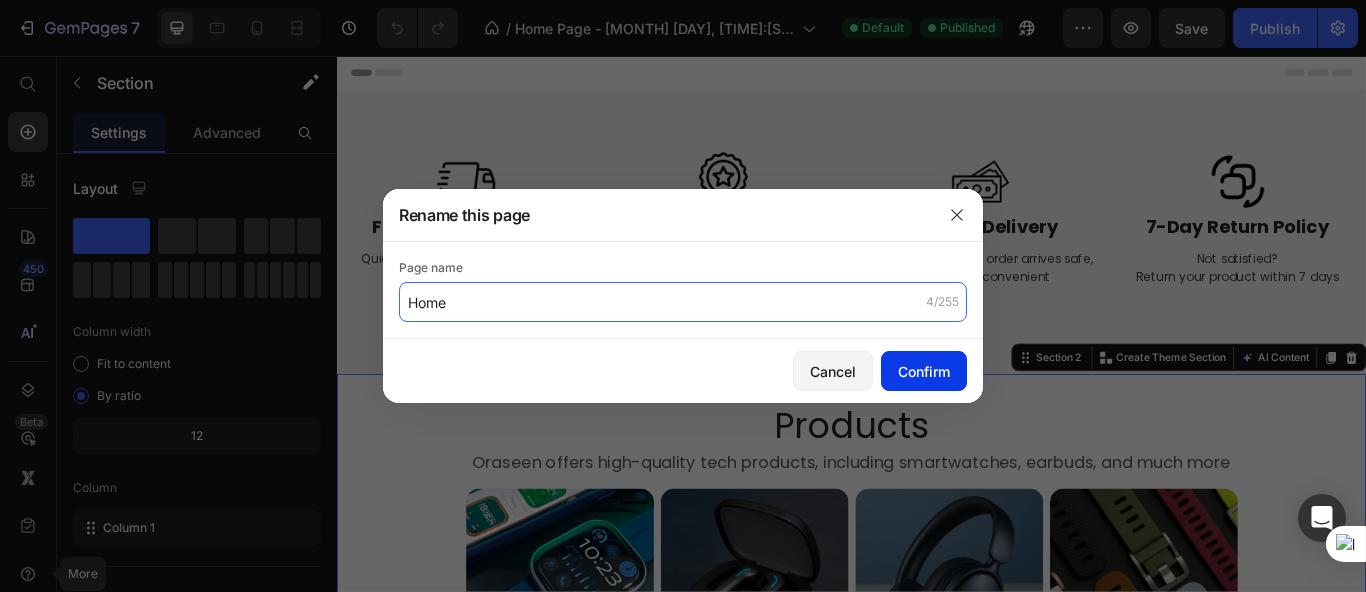 type on "Home" 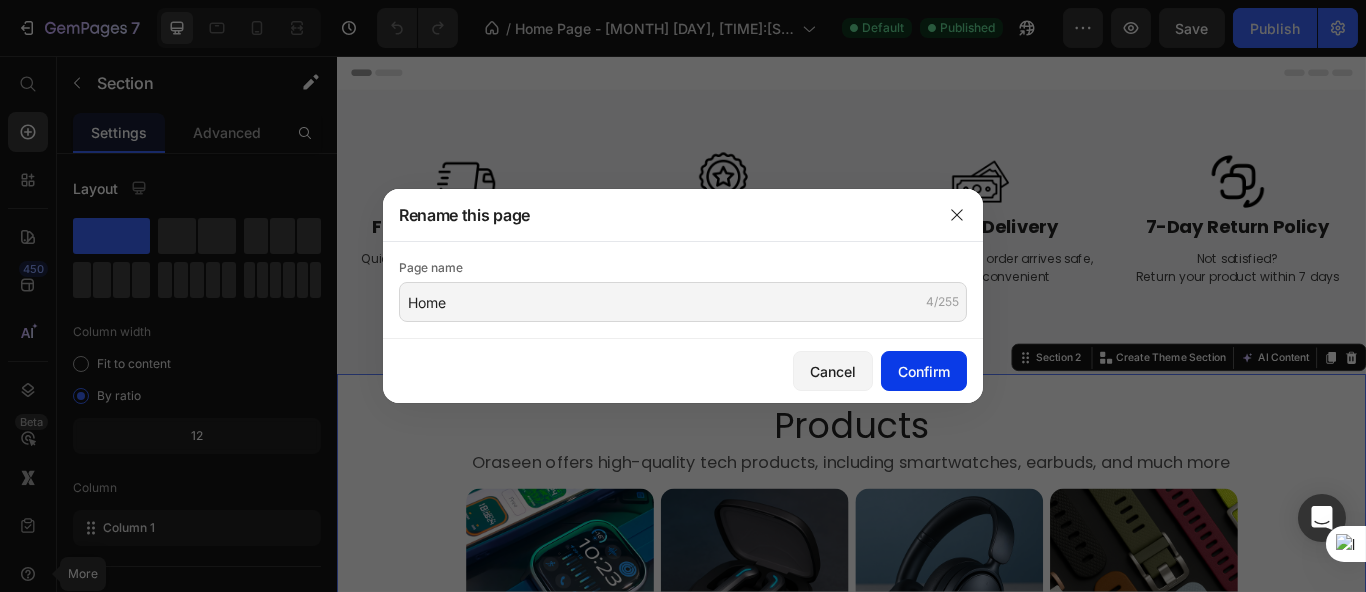 click on "Confirm" at bounding box center [924, 371] 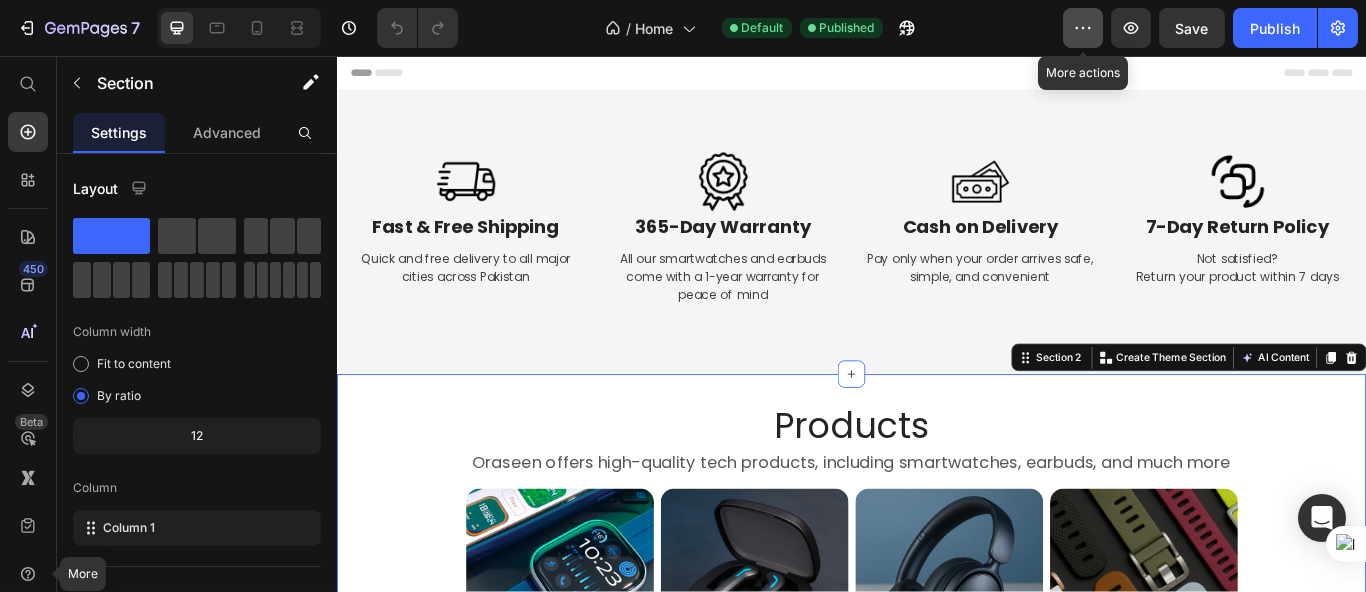 click 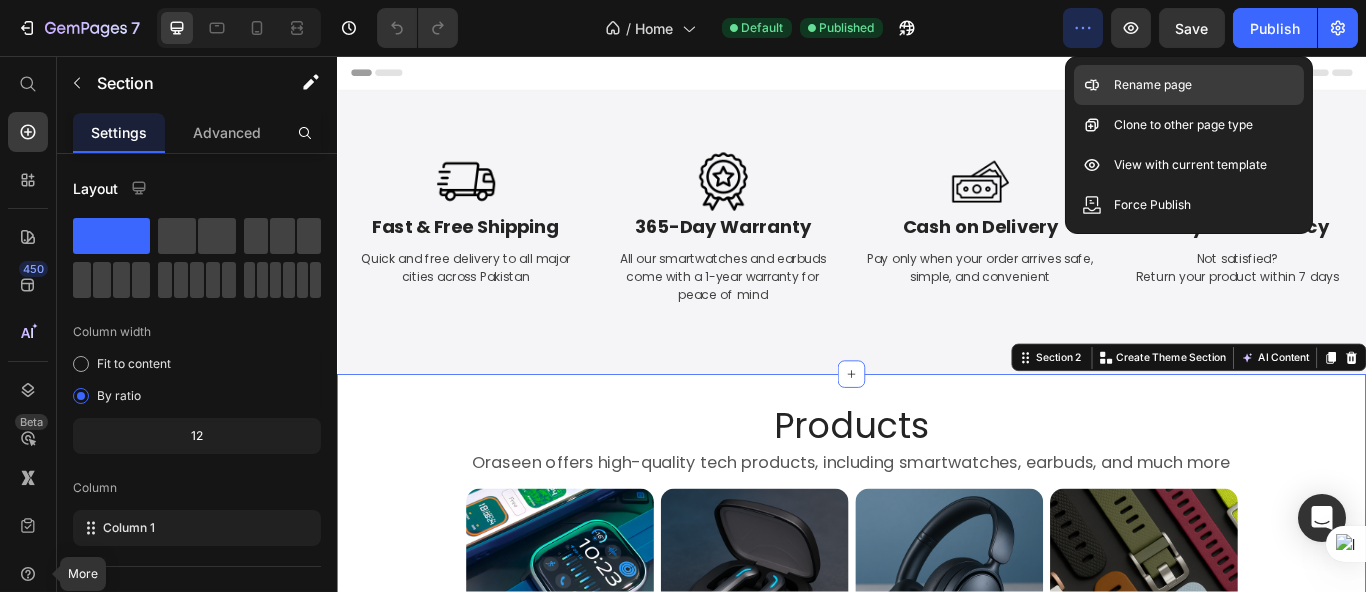 click on "Rename page" at bounding box center (1153, 85) 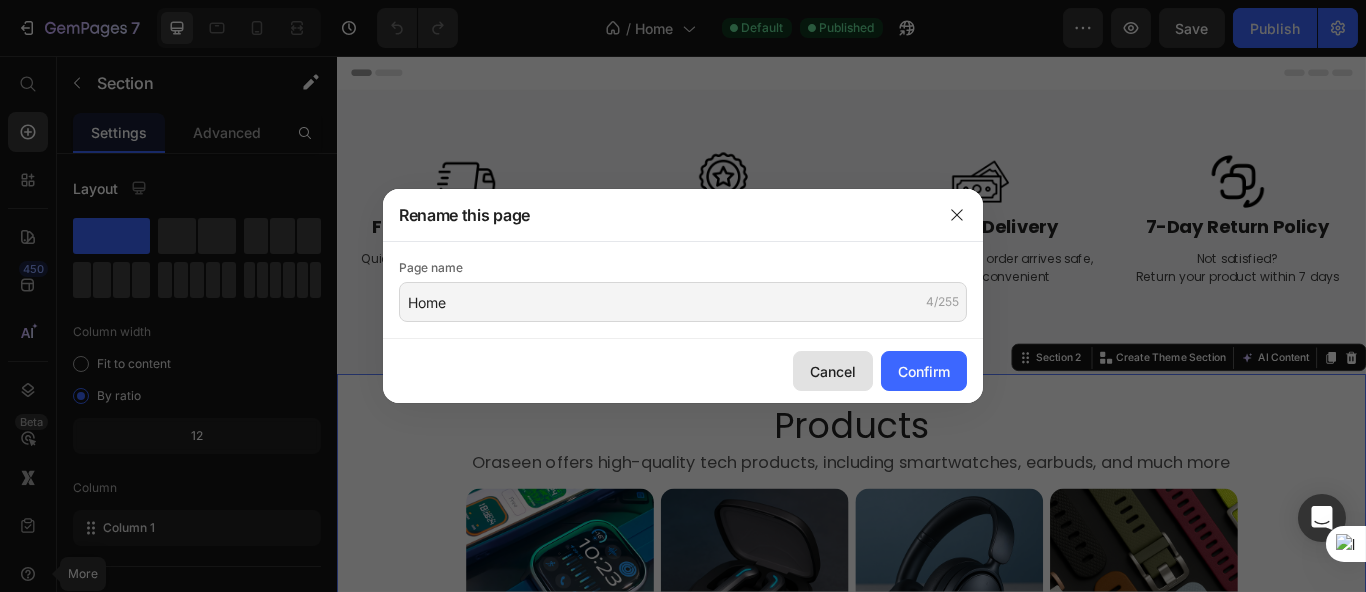 click on "Cancel" 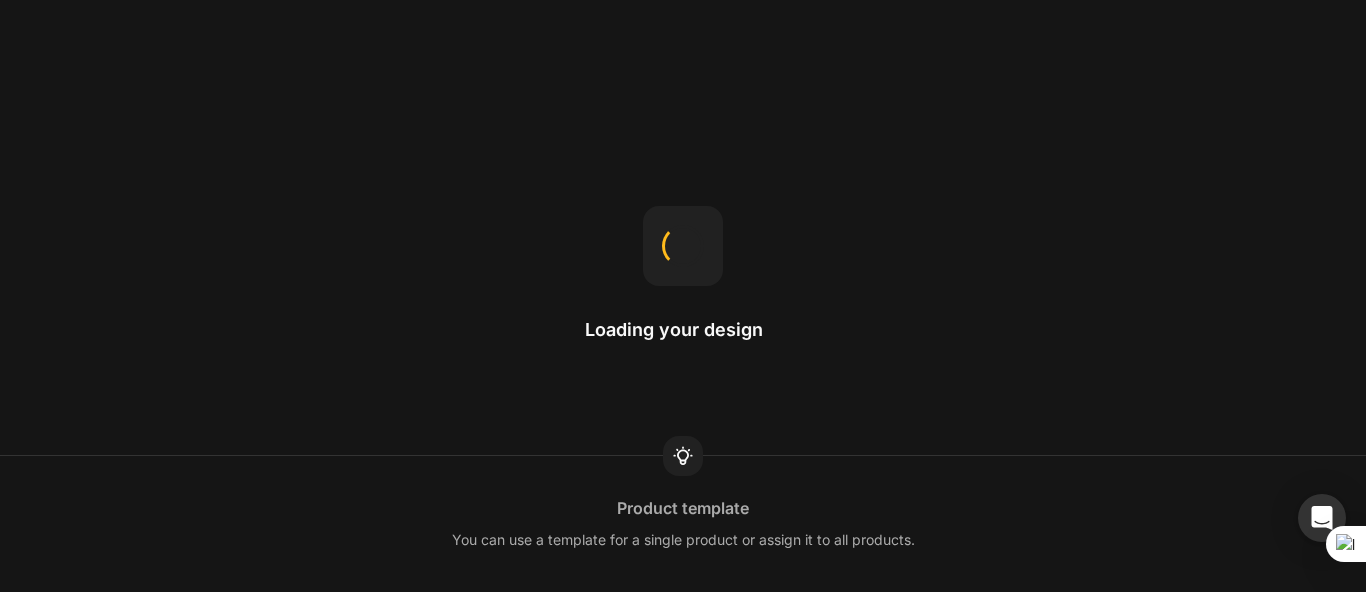 click on "Loading your design Product template You can use a template for a single product or assign it to all products." at bounding box center (683, 296) 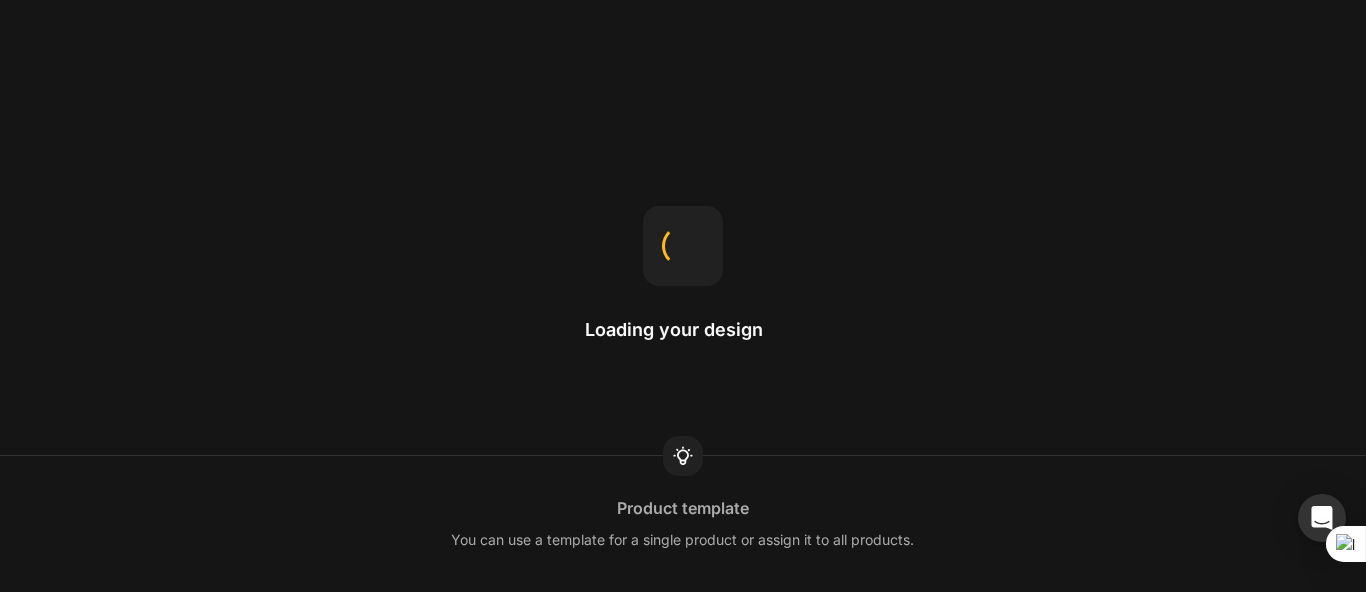 scroll, scrollTop: 0, scrollLeft: 0, axis: both 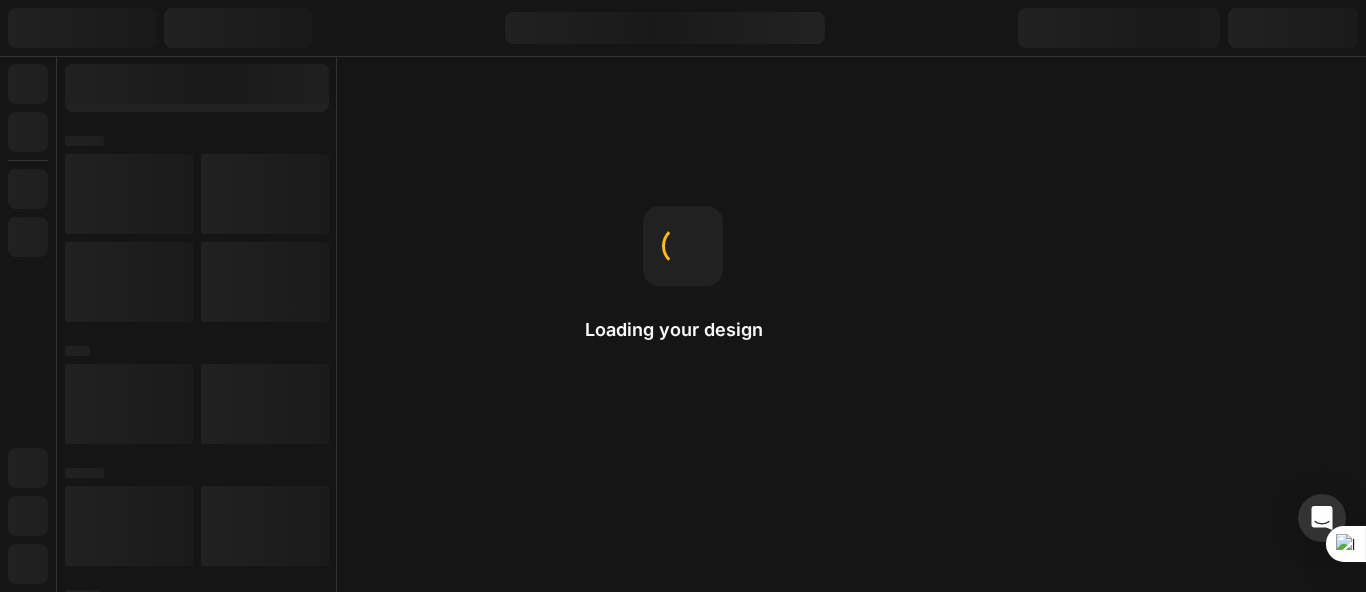 click on "Loading your design Padding Padding adds spacing inside the element, creating a buffer around the content." at bounding box center (683, 296) 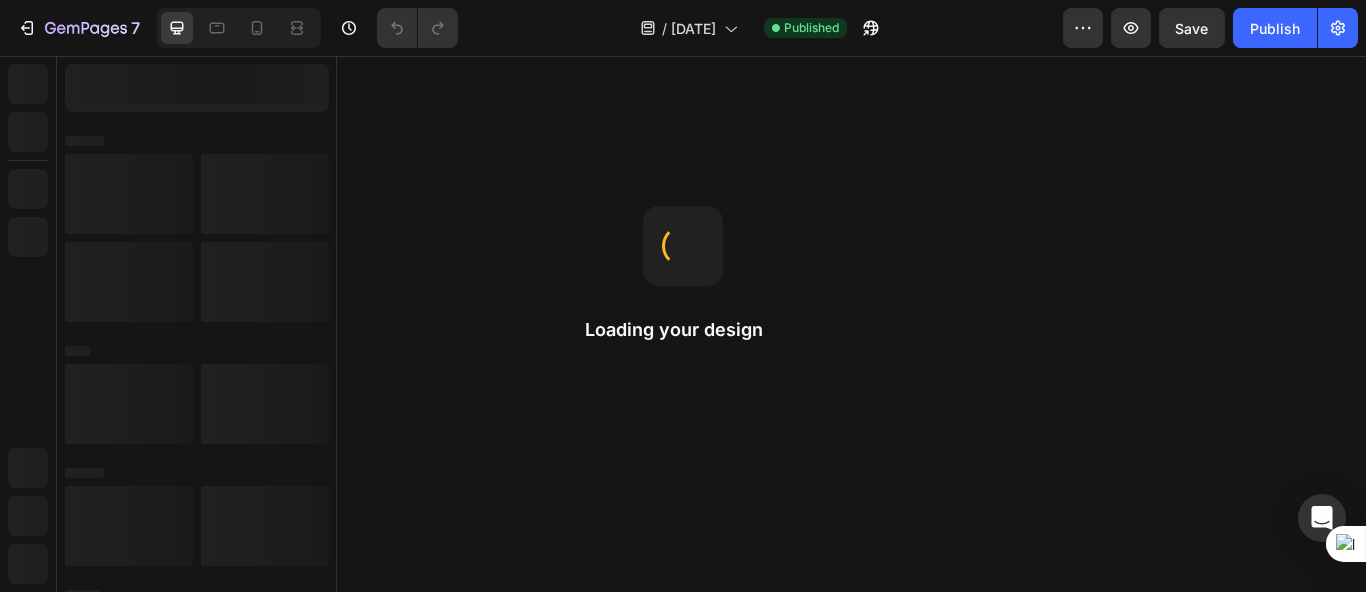click on "[VERSION HISTORY] / [LEGAL PAGE] [DATE] [PUBLISHED] [PREVIEW] [SAVE] [PUBLISH] Loading your design Select element Click an element to select it, or select it from the layer tree menu." at bounding box center [683, 296] 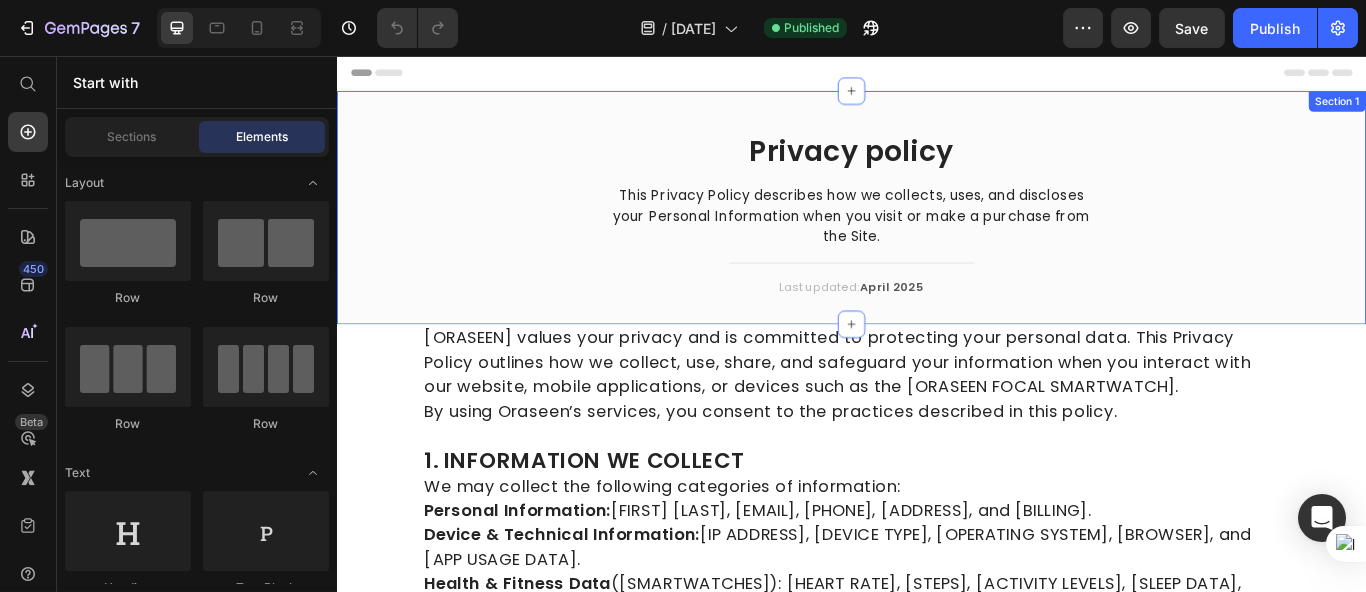 scroll, scrollTop: 0, scrollLeft: 0, axis: both 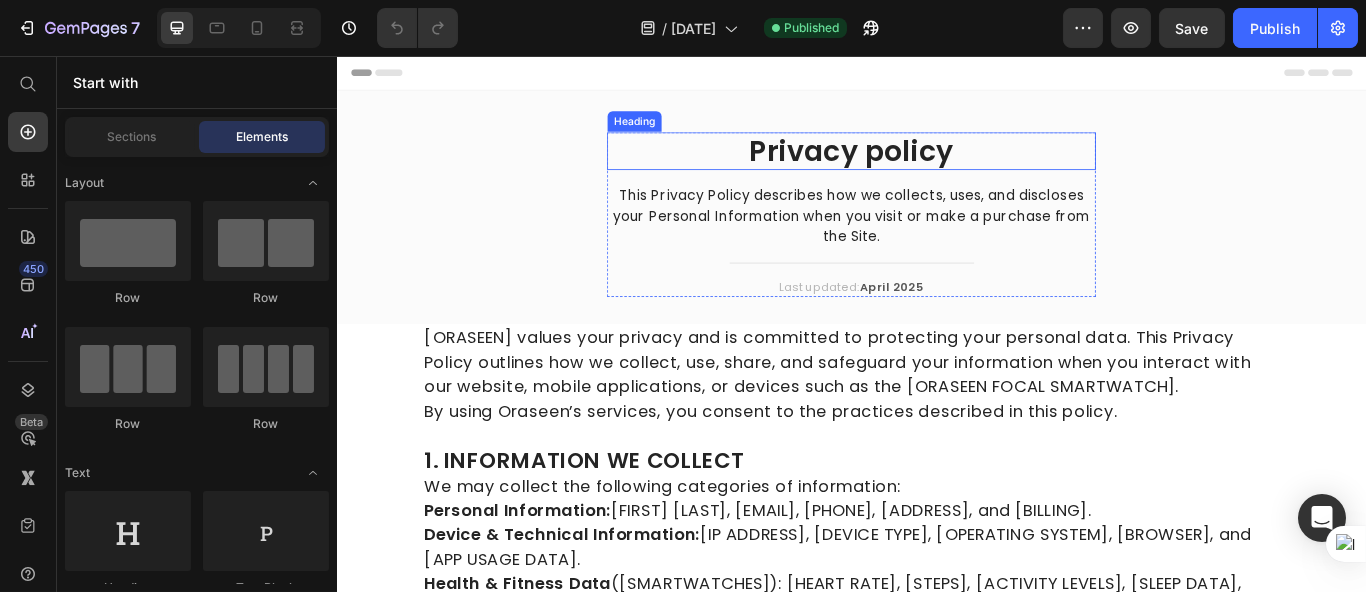 click on "Privacy policy" at bounding box center [936, 167] 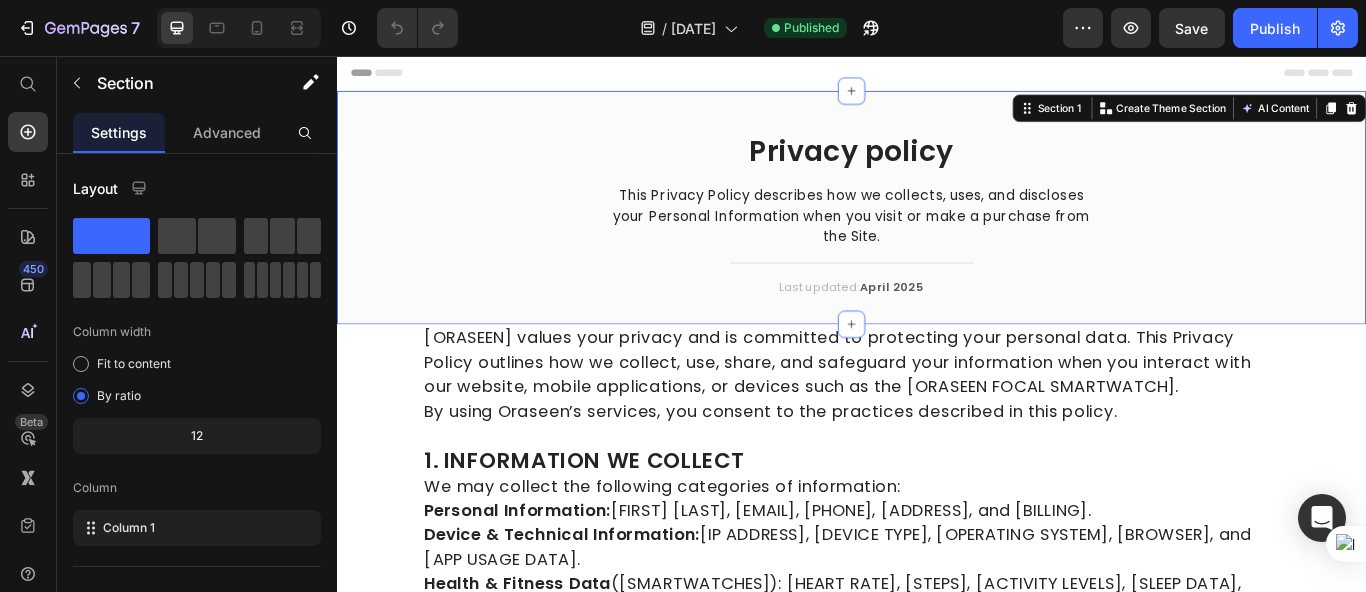 click on "[PRIVACY POLICY HEADING] This Privacy Policy describes how we collects, uses, and discloses your Personal Information when you visit or make a purchase from the Site. [TEXT BLOCK] [TITLE LINE] Last updated: [DATE] [TEXT BLOCK] [ROW] [SECTION 1]" at bounding box center [936, 249] 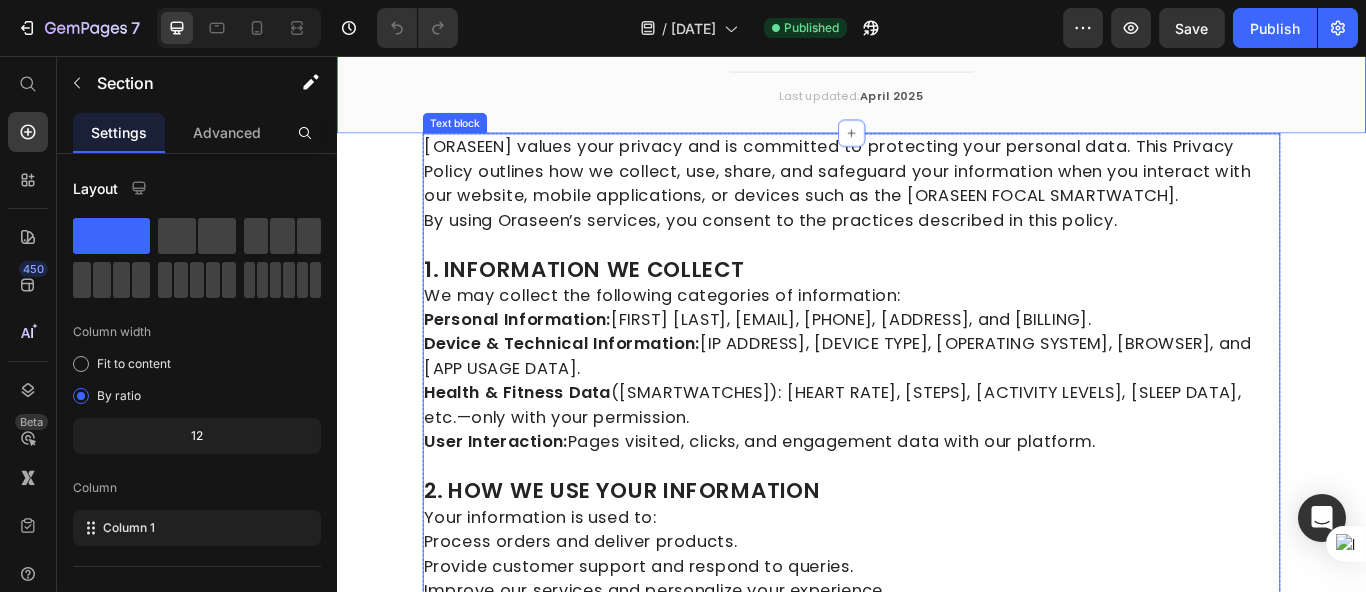 scroll, scrollTop: 0, scrollLeft: 0, axis: both 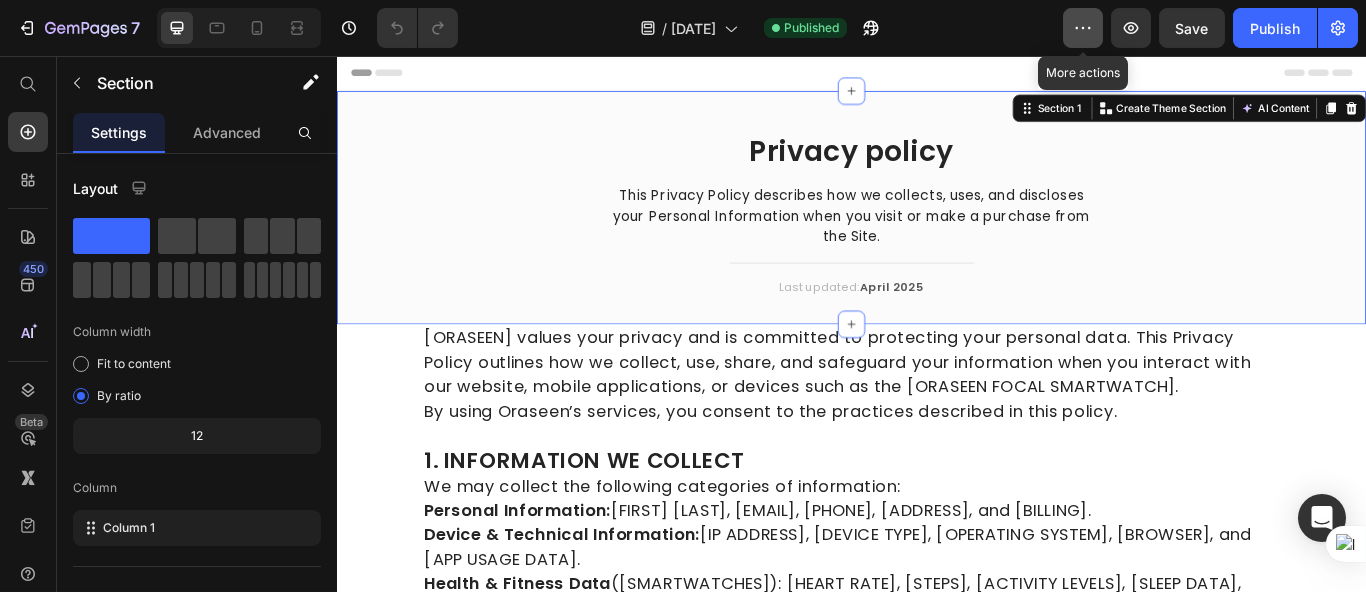 click 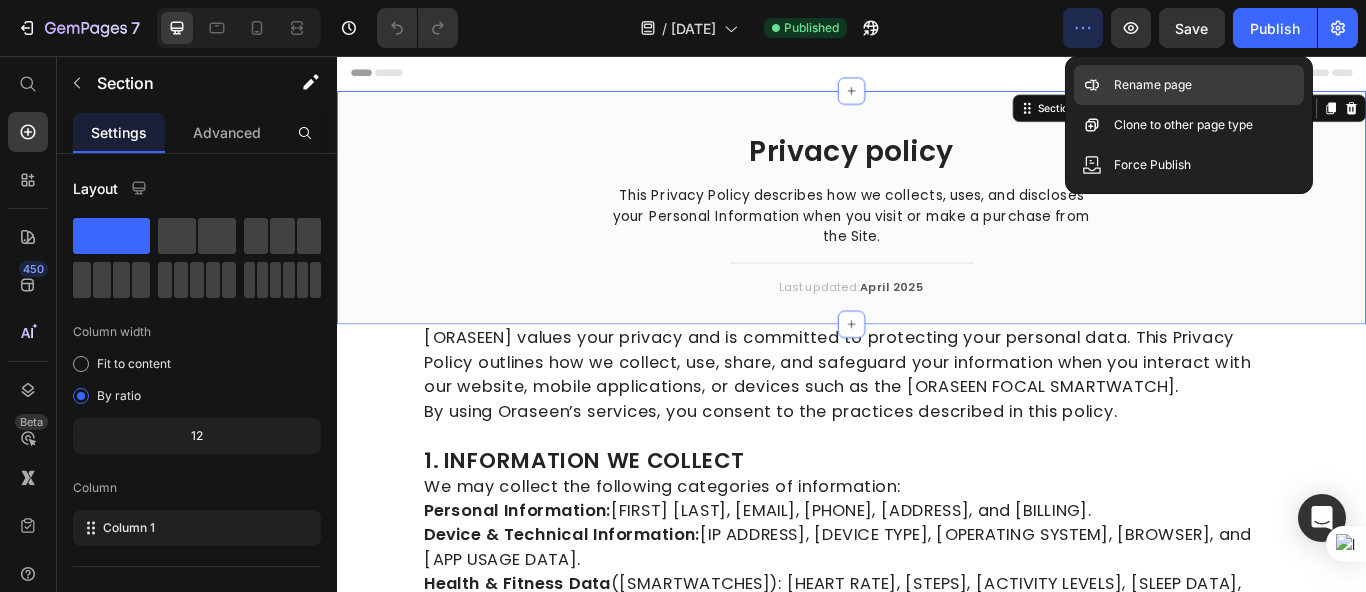 click on "Rename page" 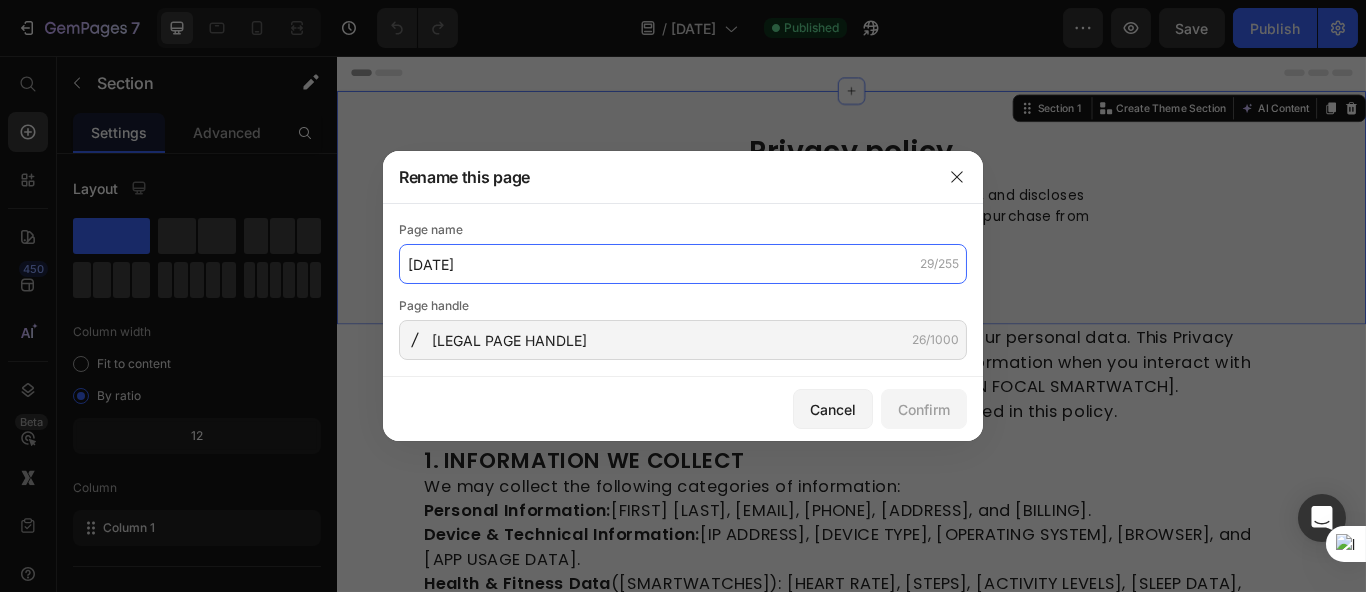 click on "[DATE]" 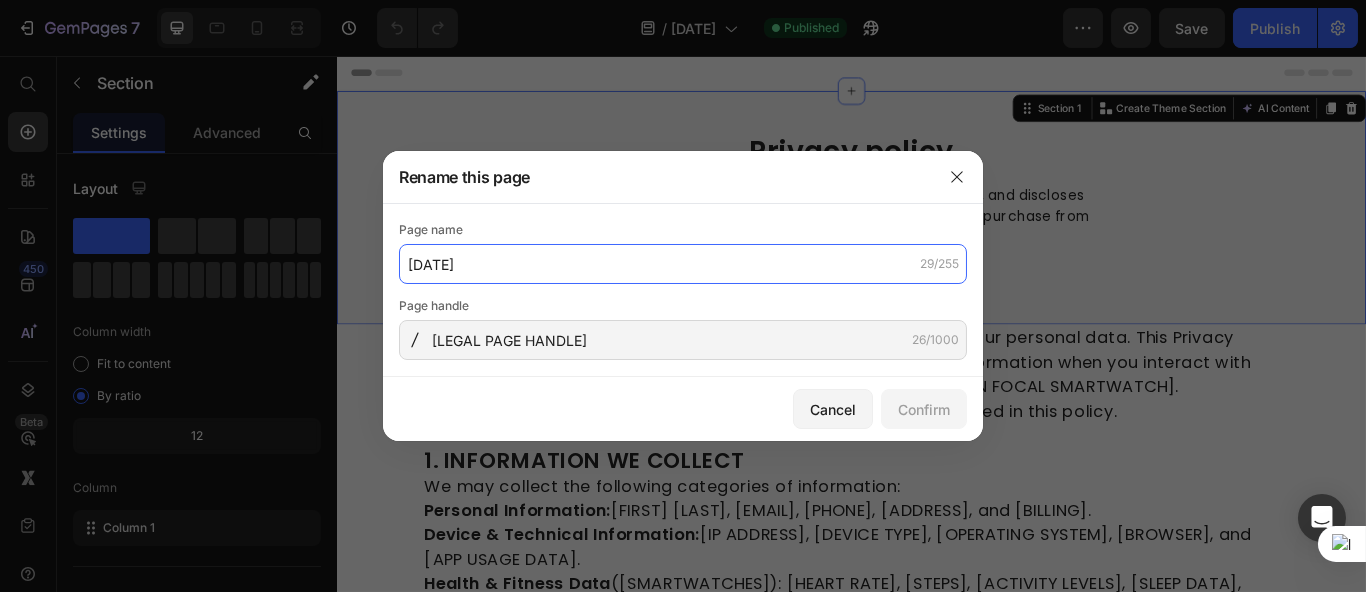 click on "[DATE]" 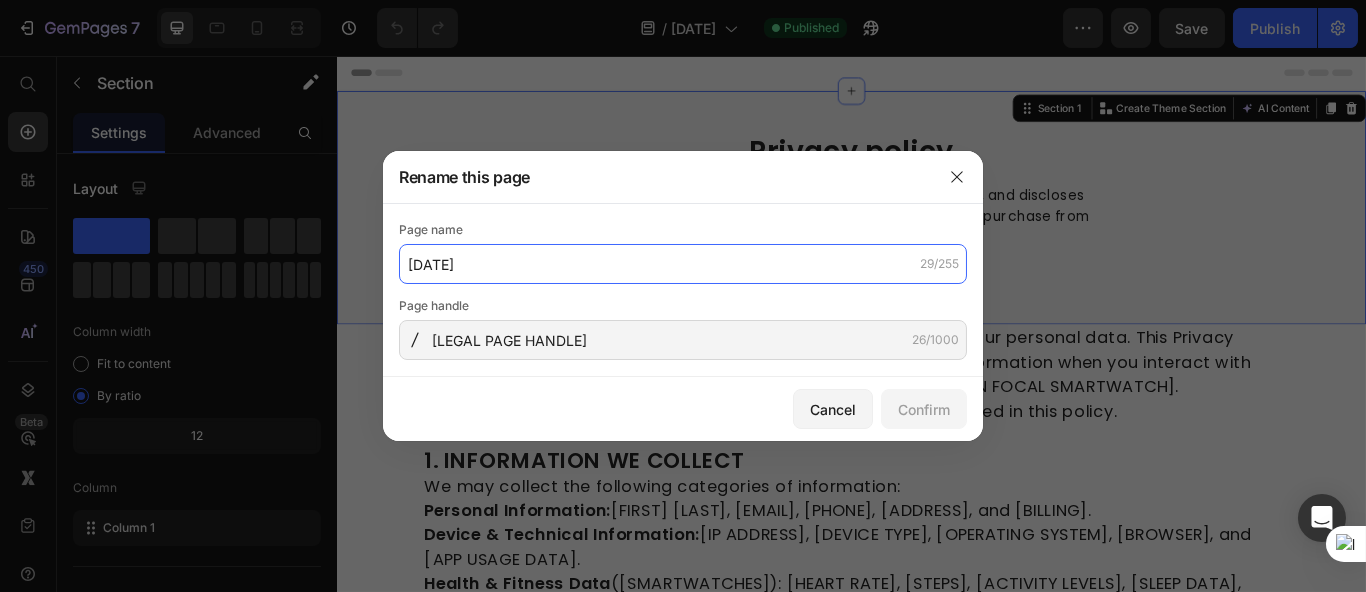drag, startPoint x: 674, startPoint y: 258, endPoint x: 386, endPoint y: 292, distance: 290 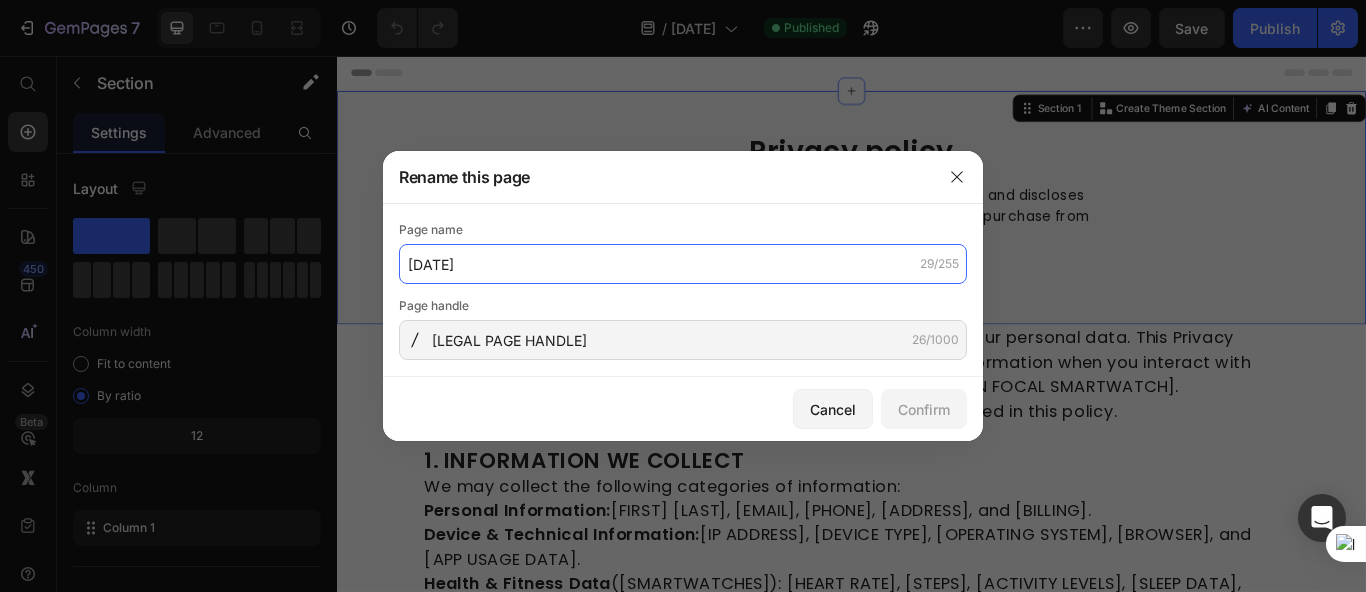 click on "[PAGE NAME] [DATE] [PAGE HANDLE]" at bounding box center [683, 290] 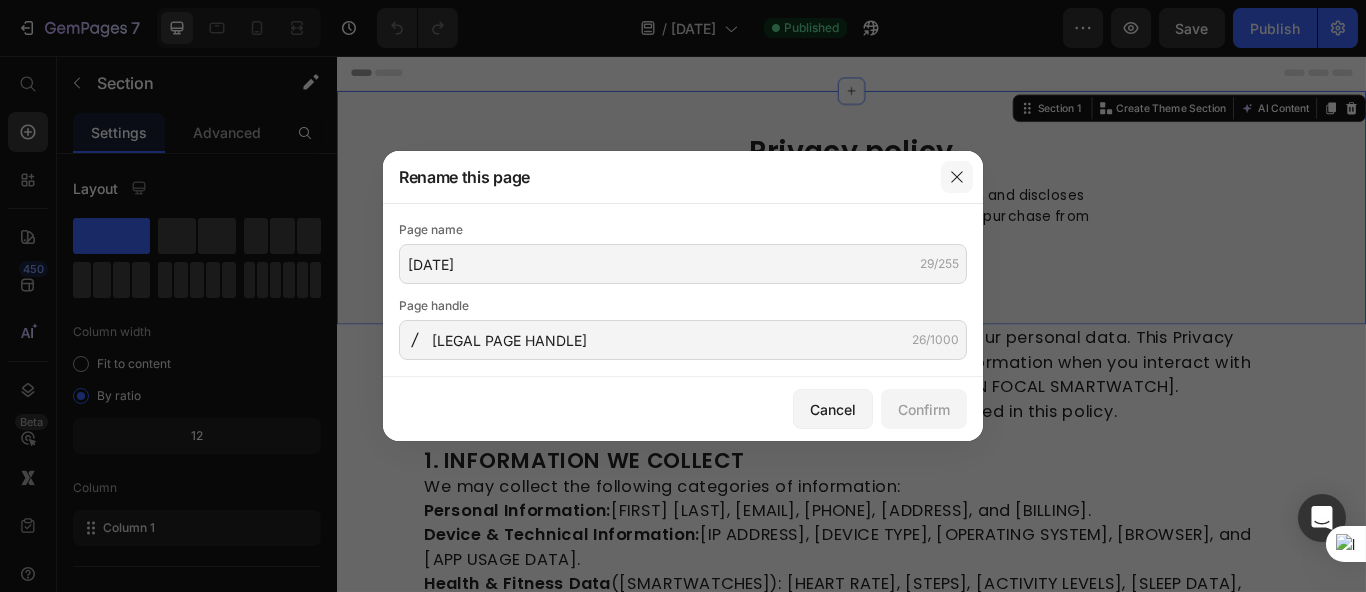 click at bounding box center [957, 177] 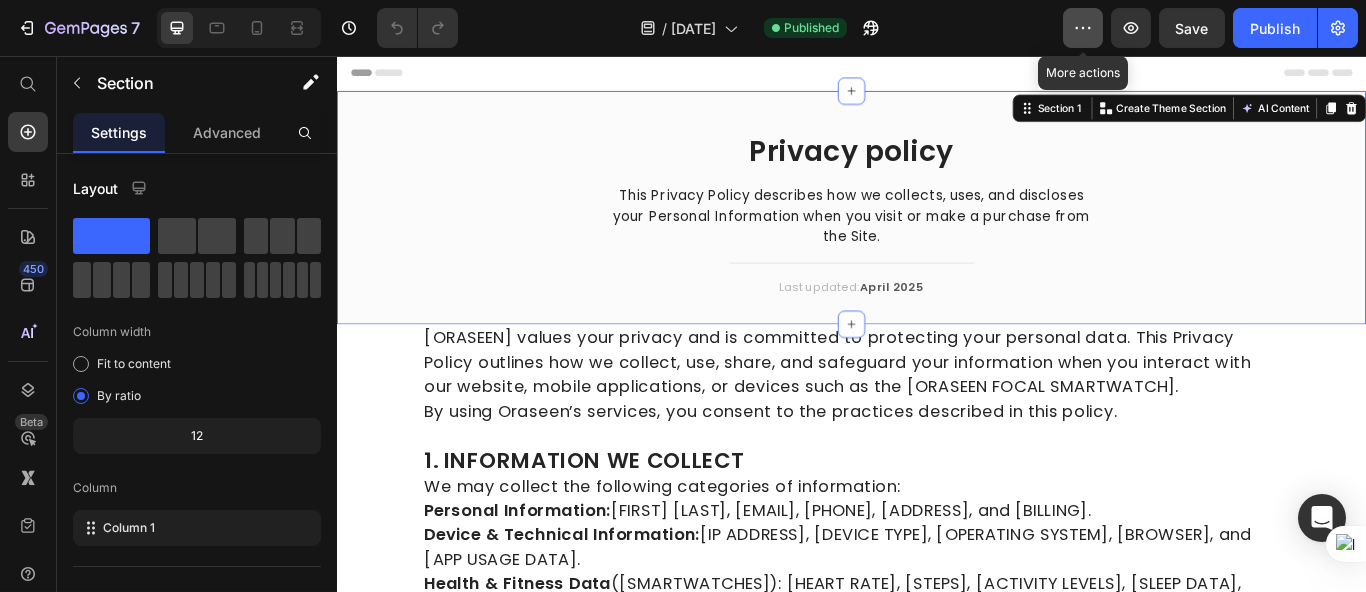click 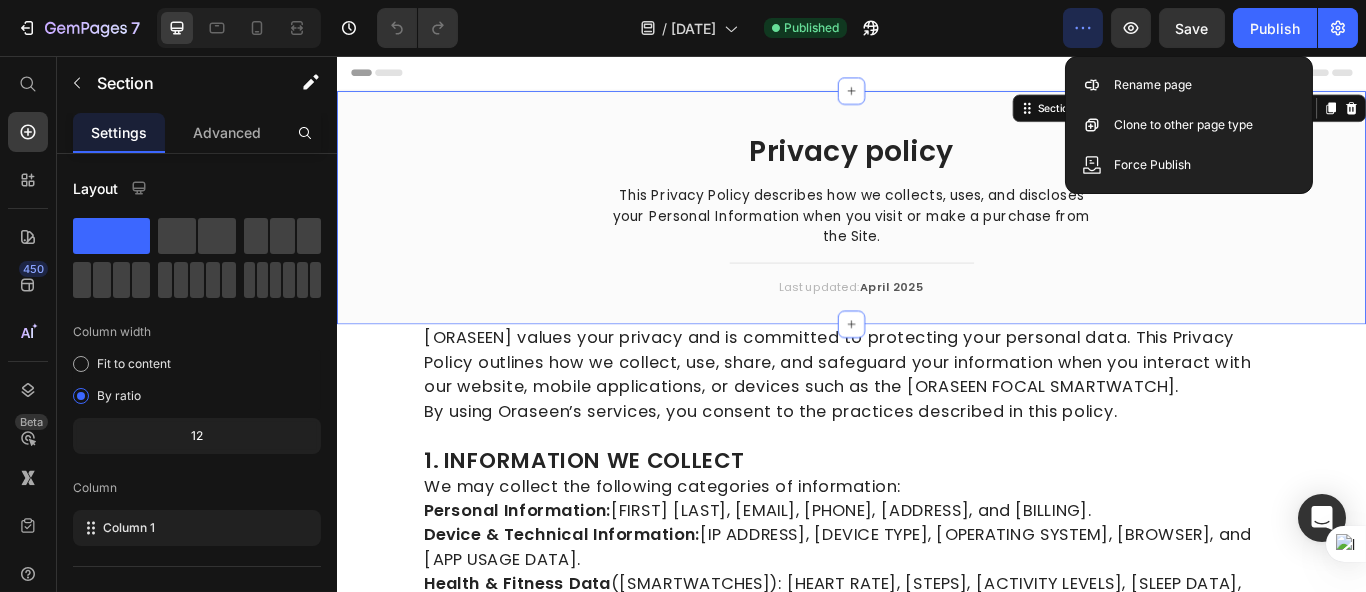 click 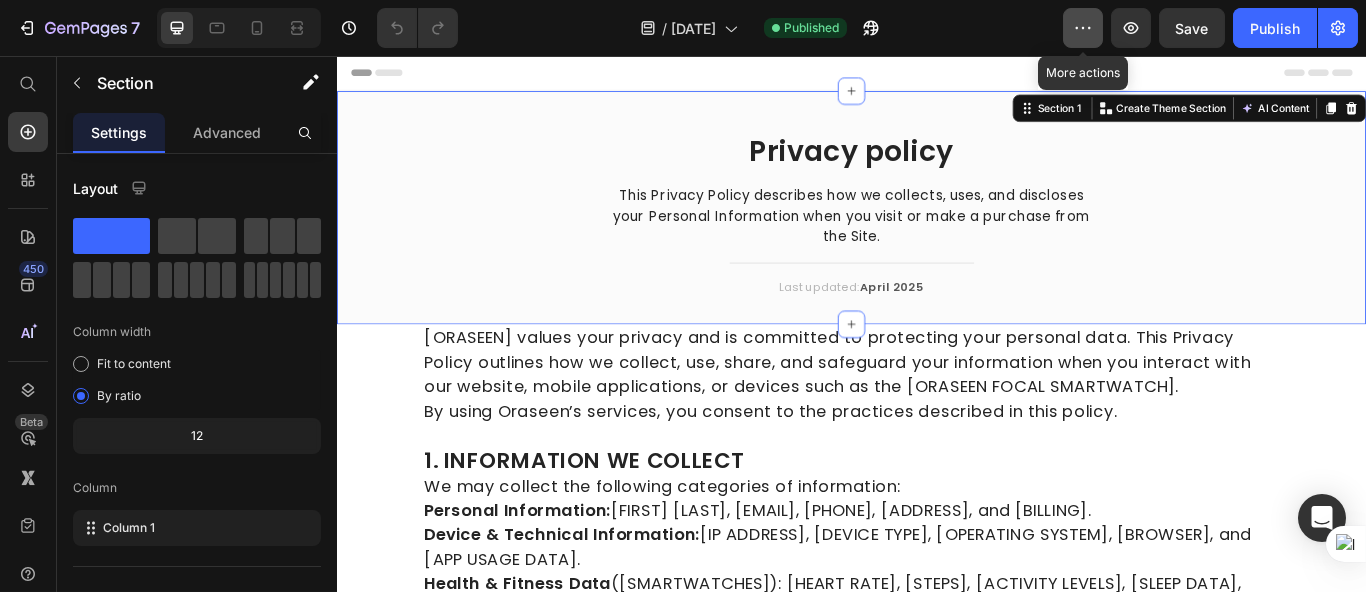 click 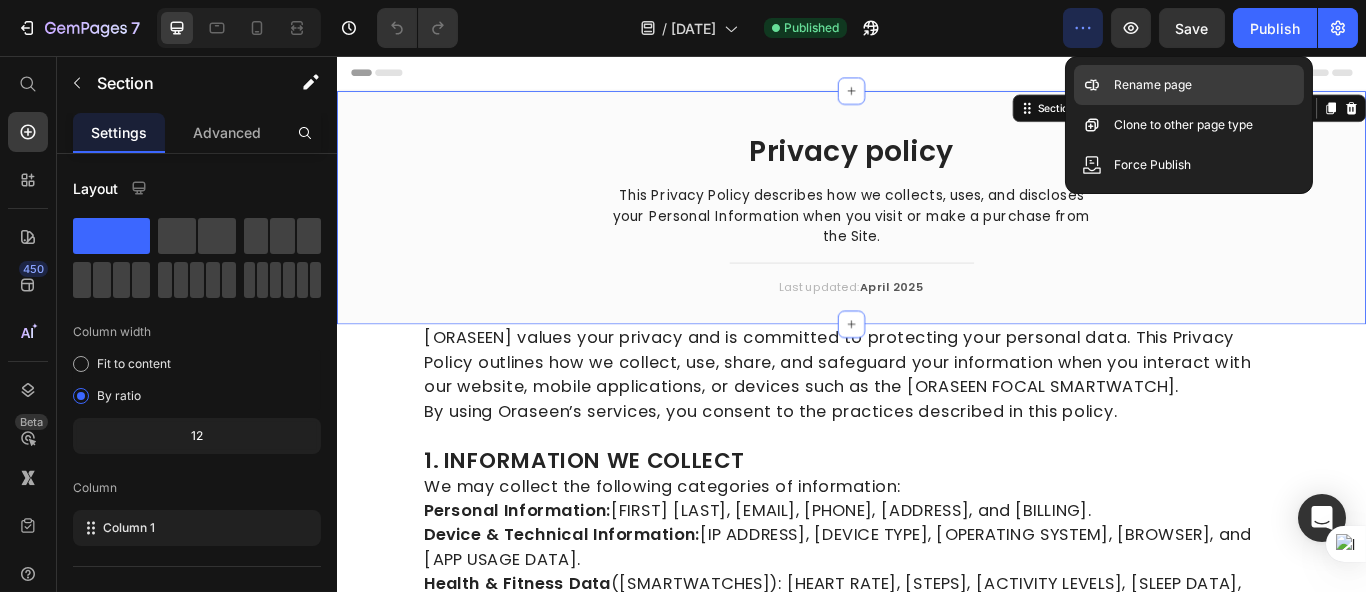 click on "Rename page" 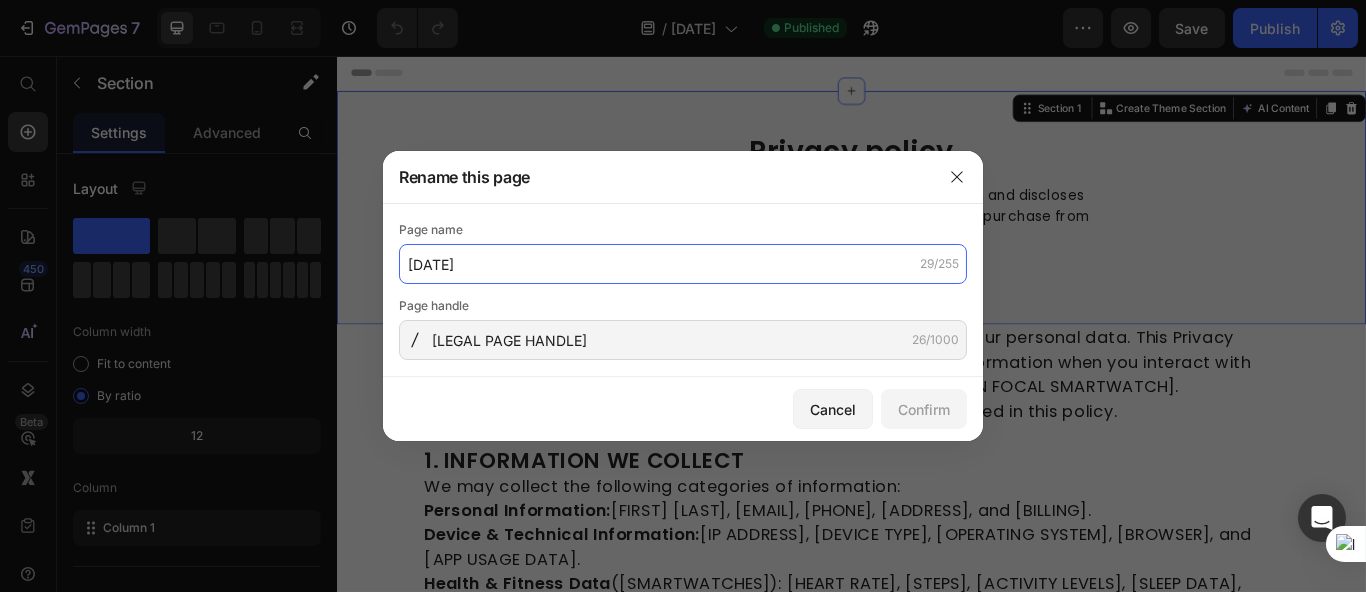 click on "[DATE]" 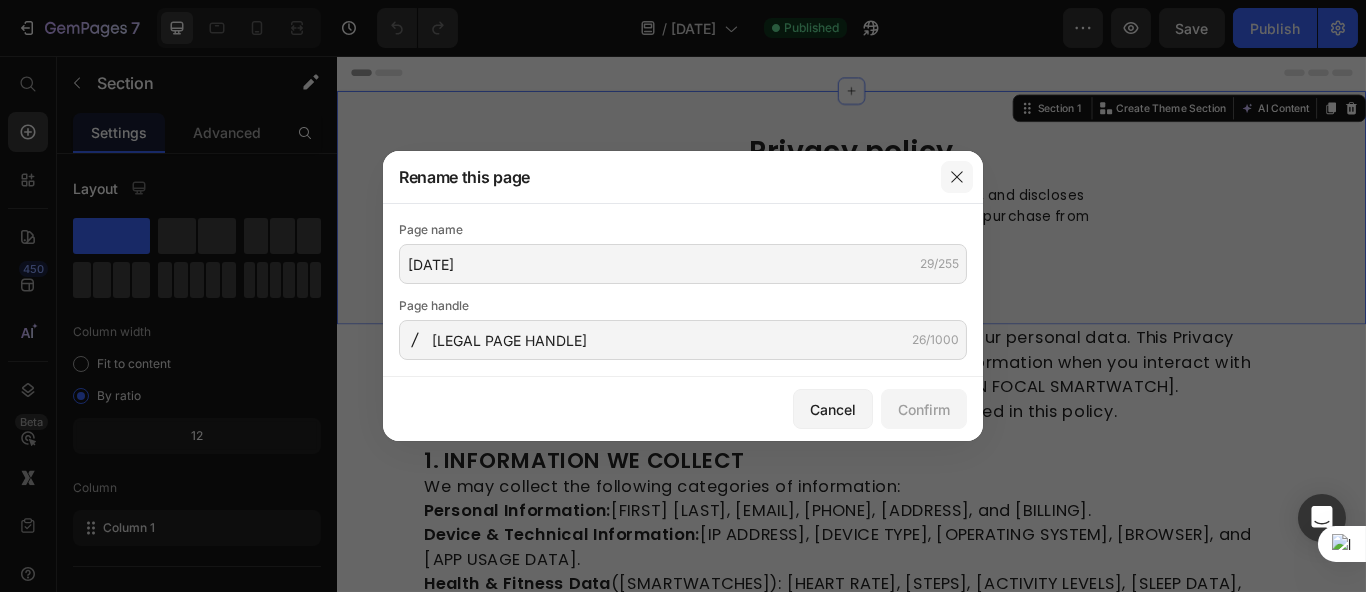click at bounding box center [957, 177] 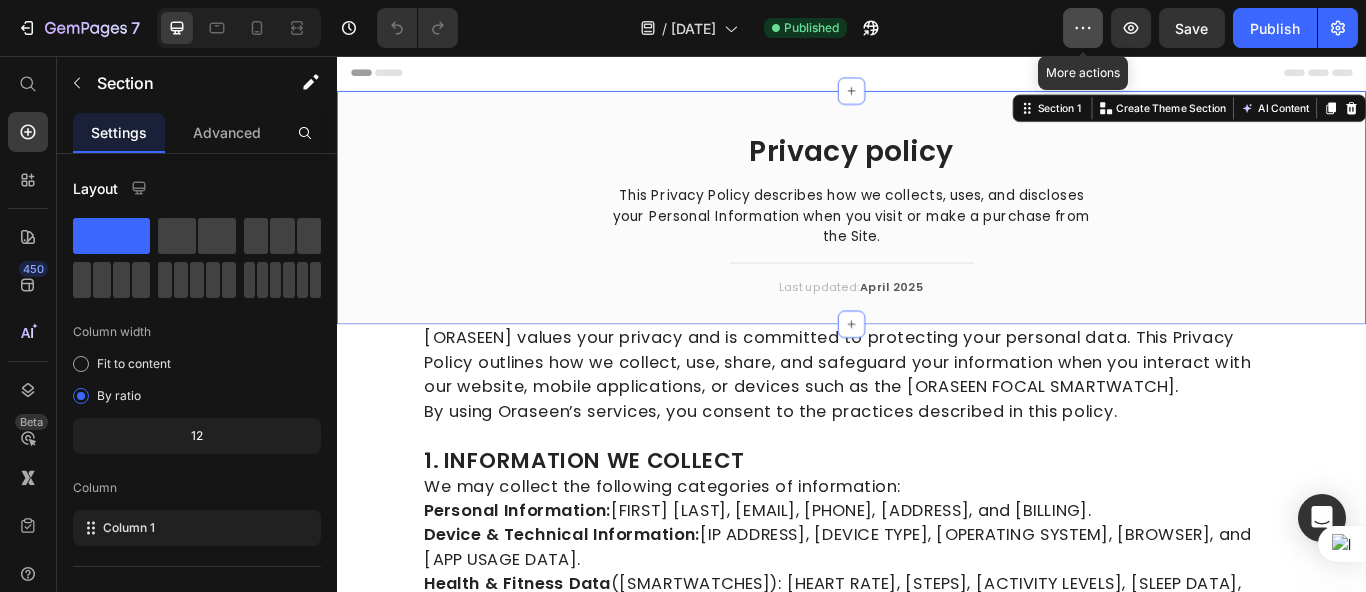 click 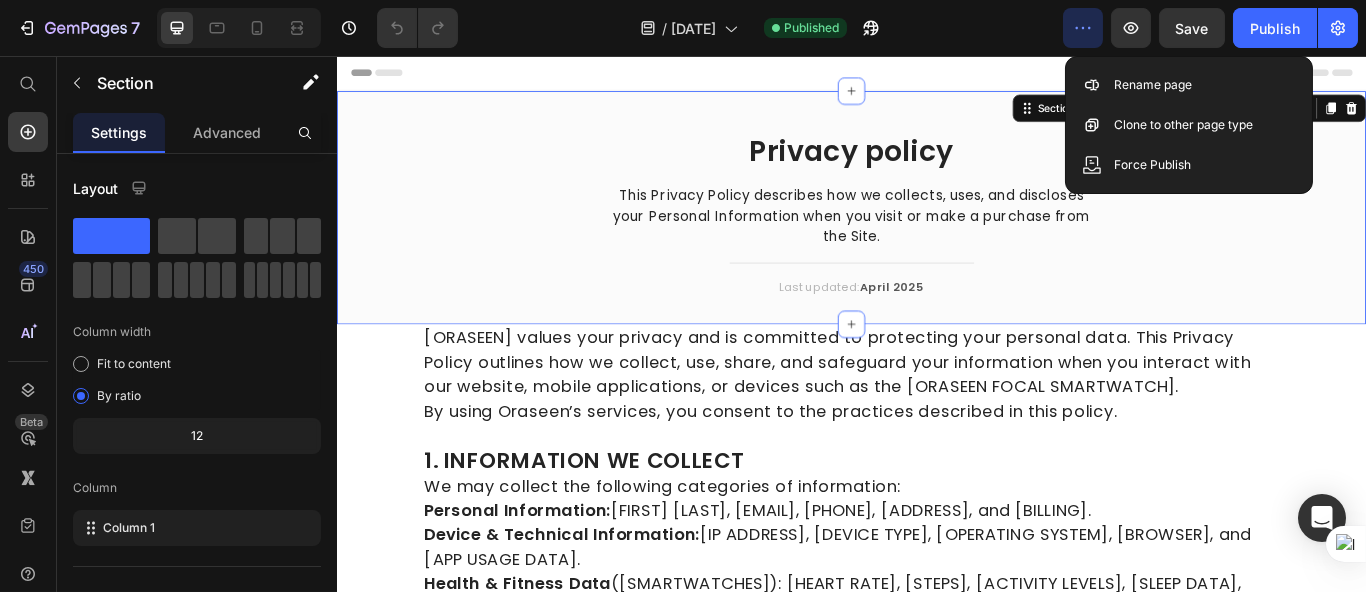 click 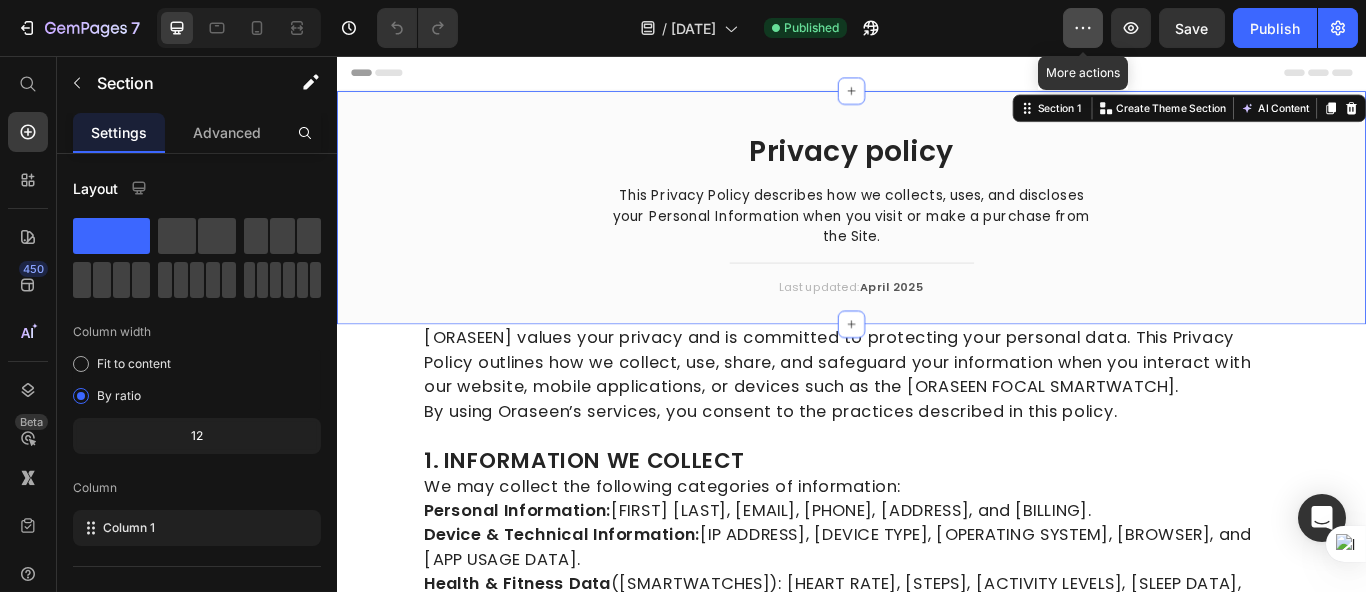 click 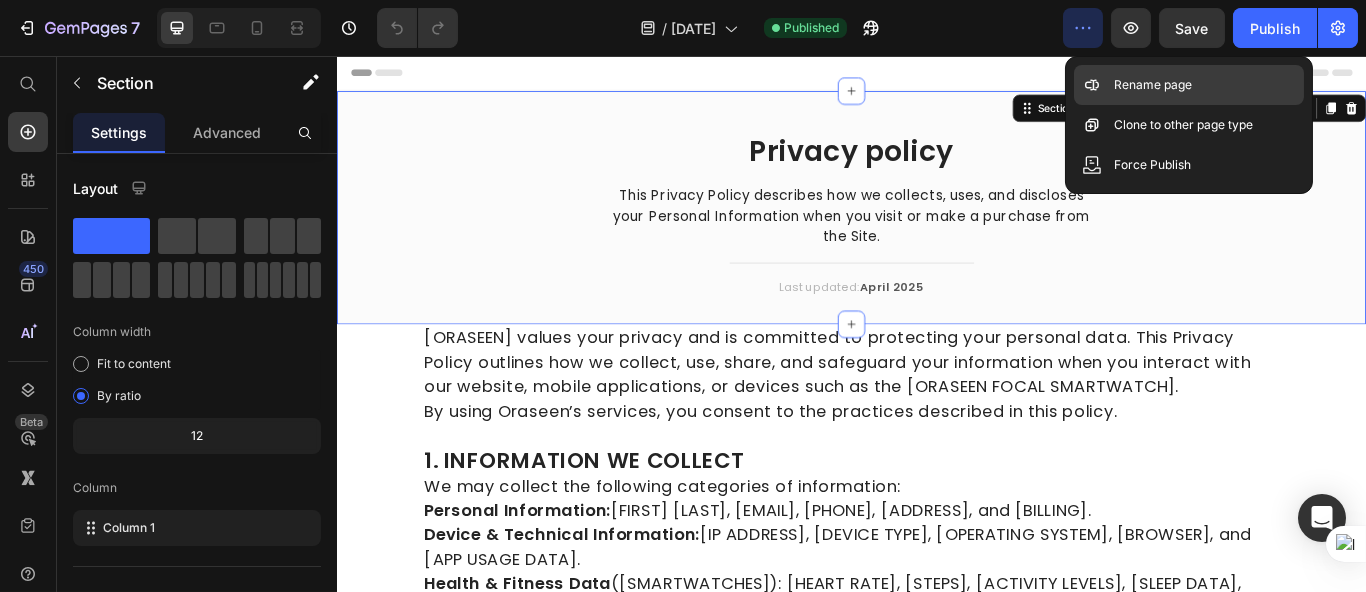 click 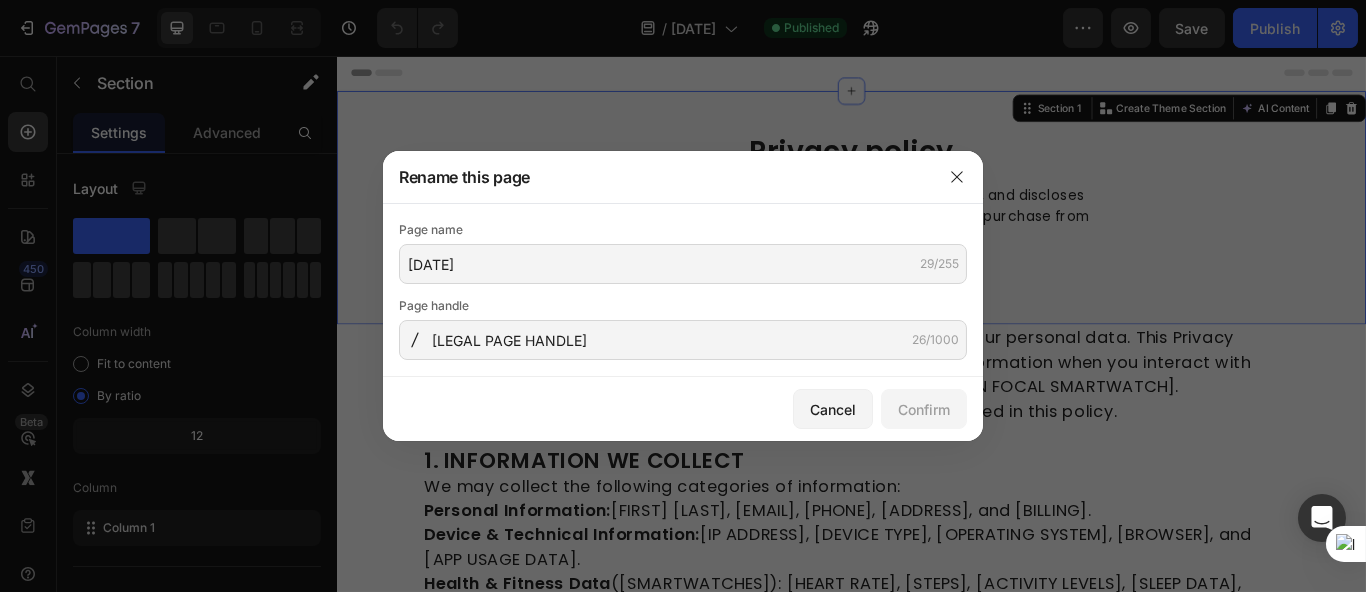 click on "Page name" 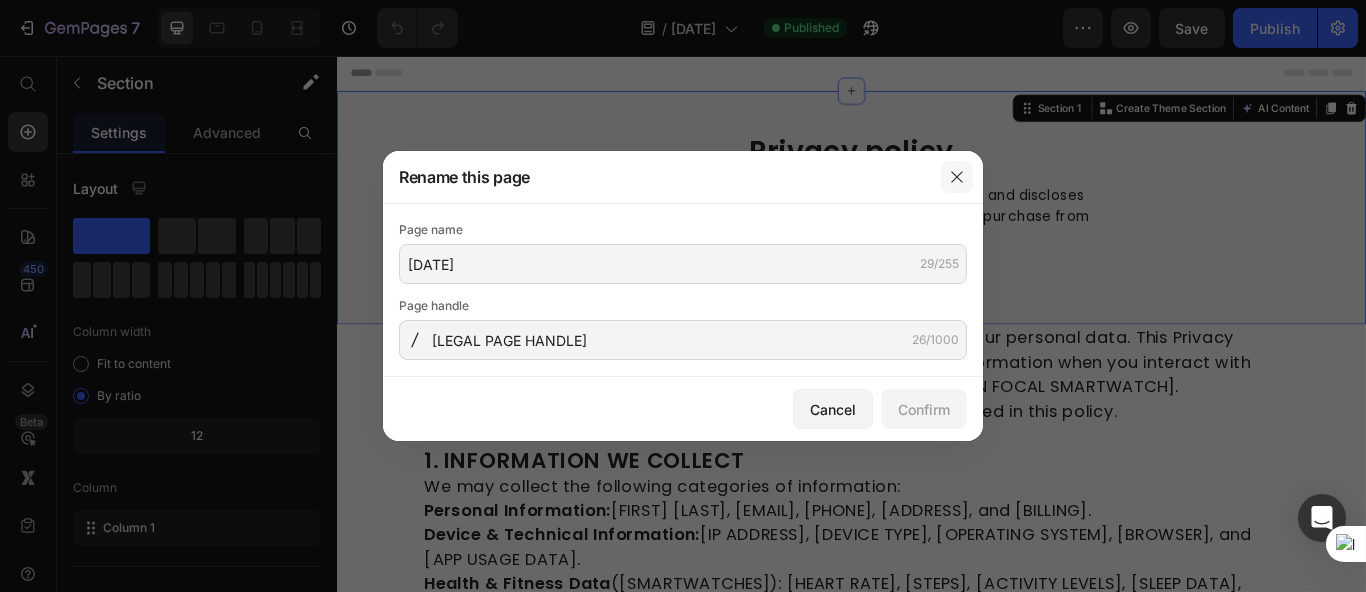 click 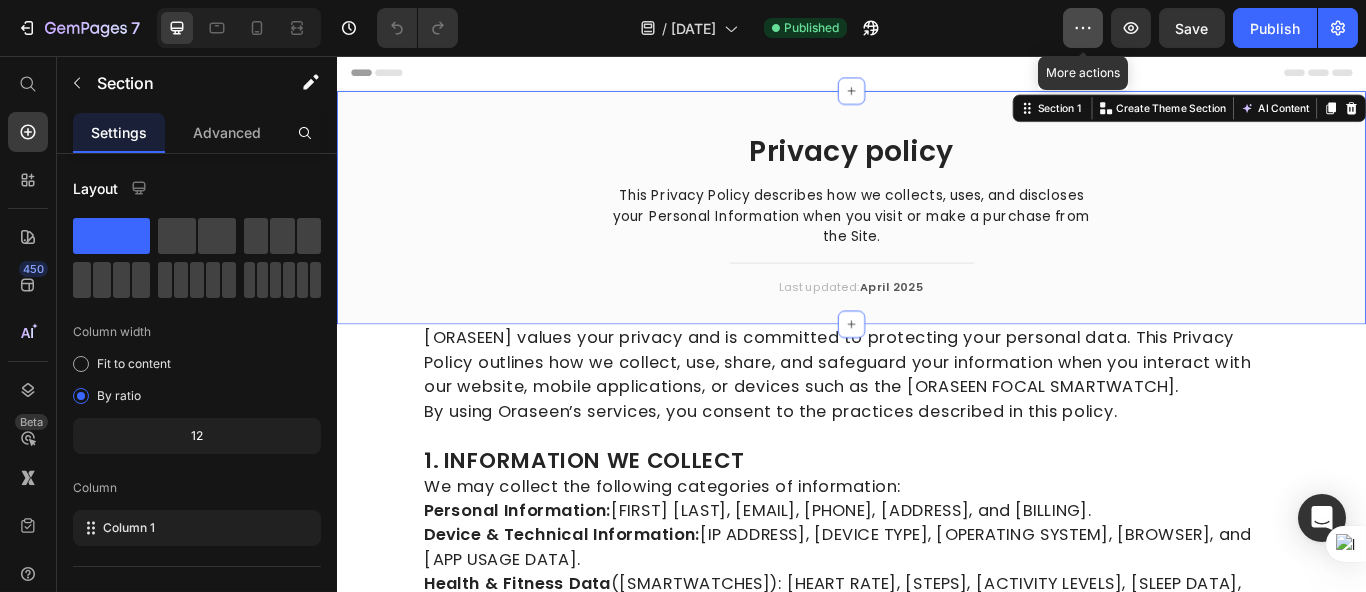 click 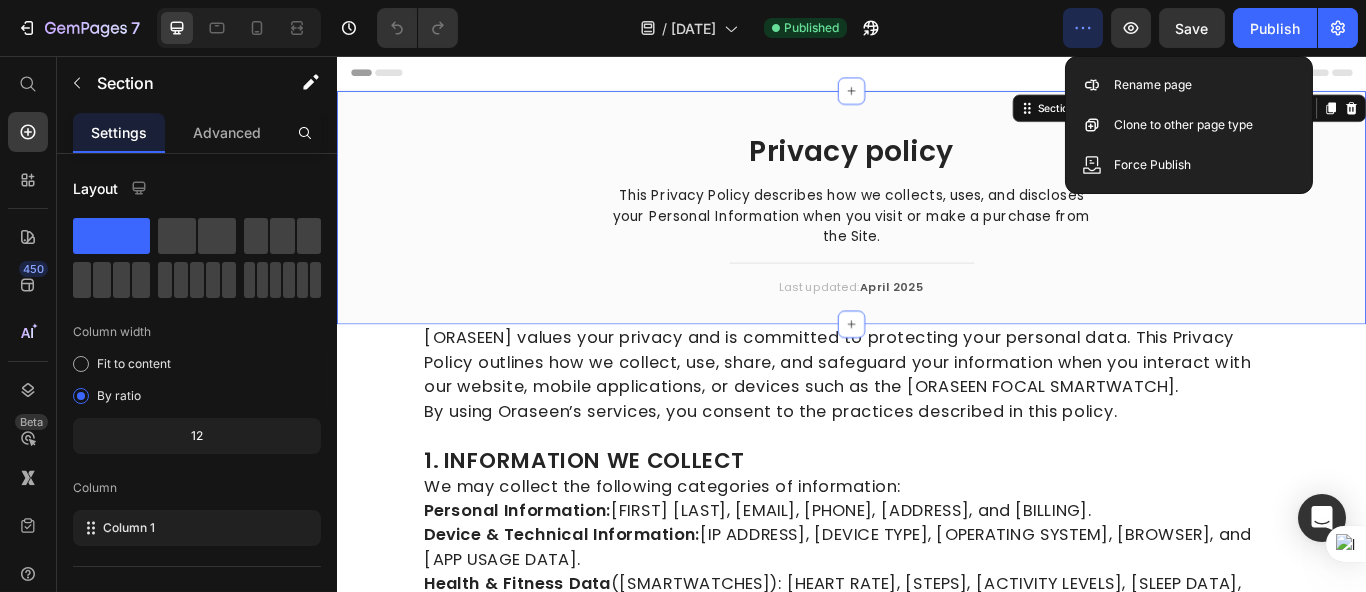 click 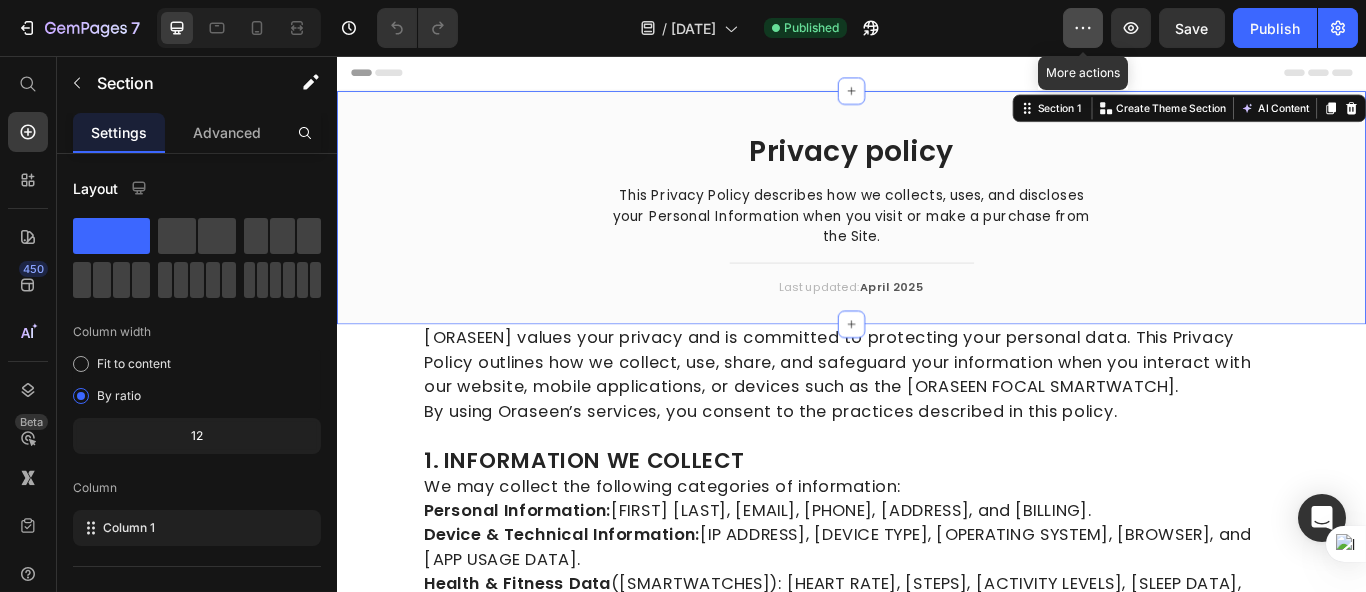 click 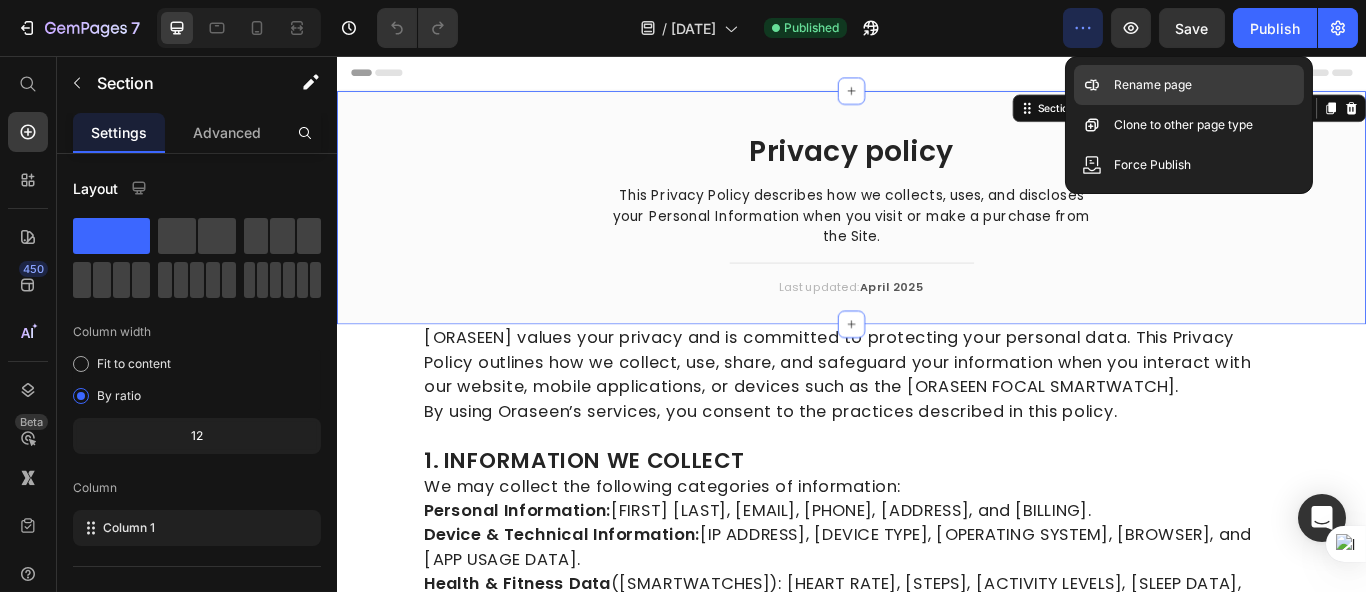click on "Rename page" 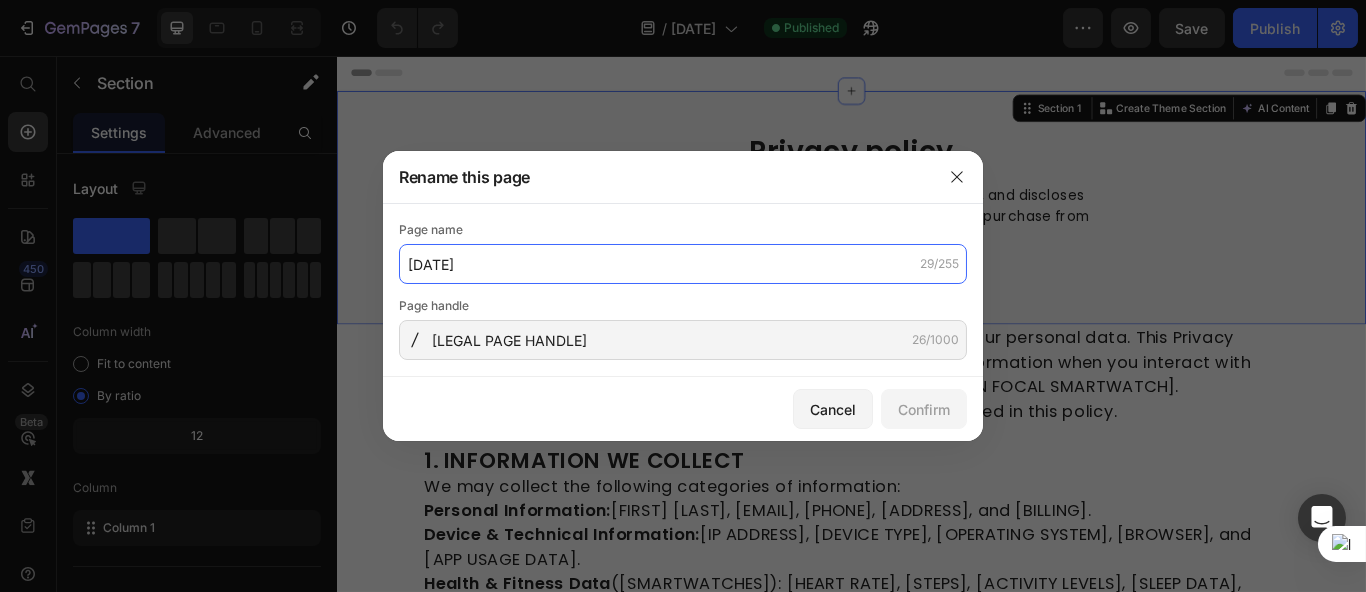 click on "[DATE]" 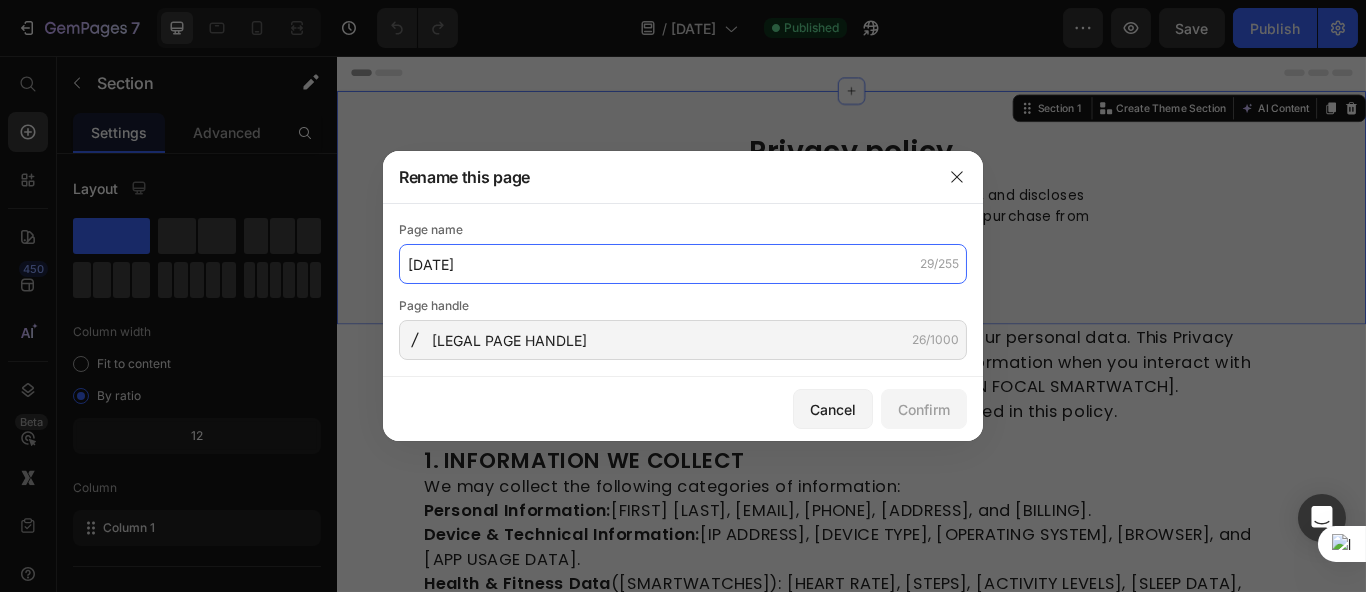 paste on "Privacy Policy" 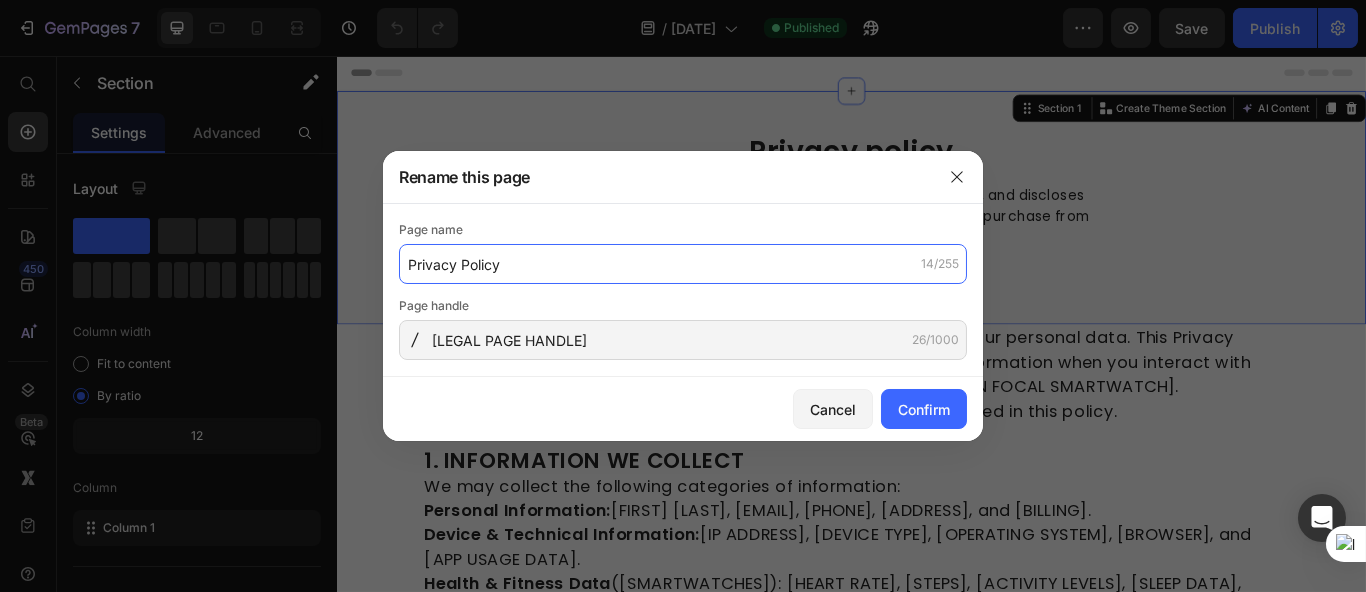 type on "Privacy Policy" 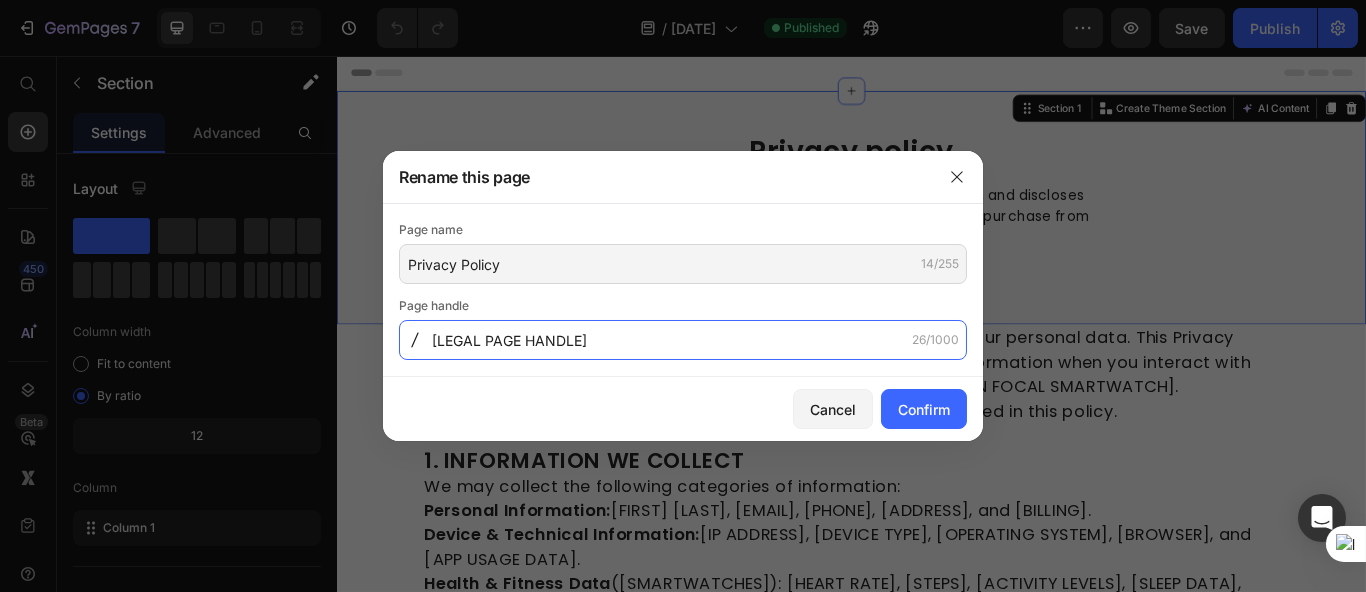 click on "[LEGAL PAGE HANDLE]" 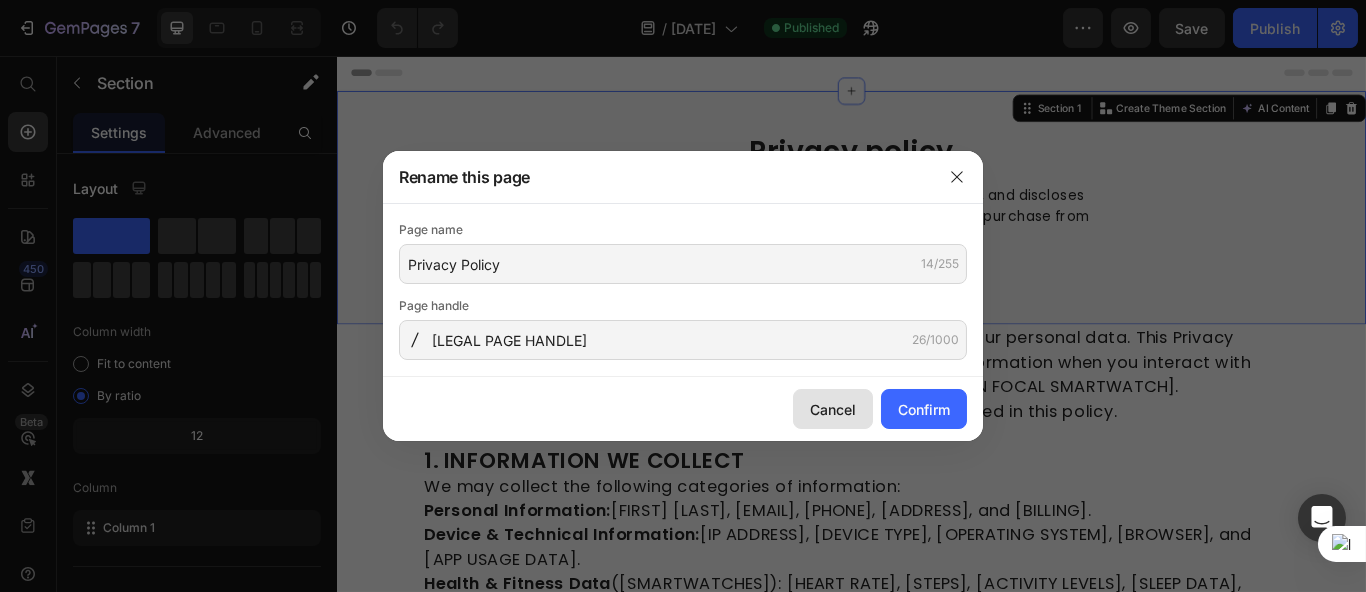 click on "Cancel" at bounding box center [833, 409] 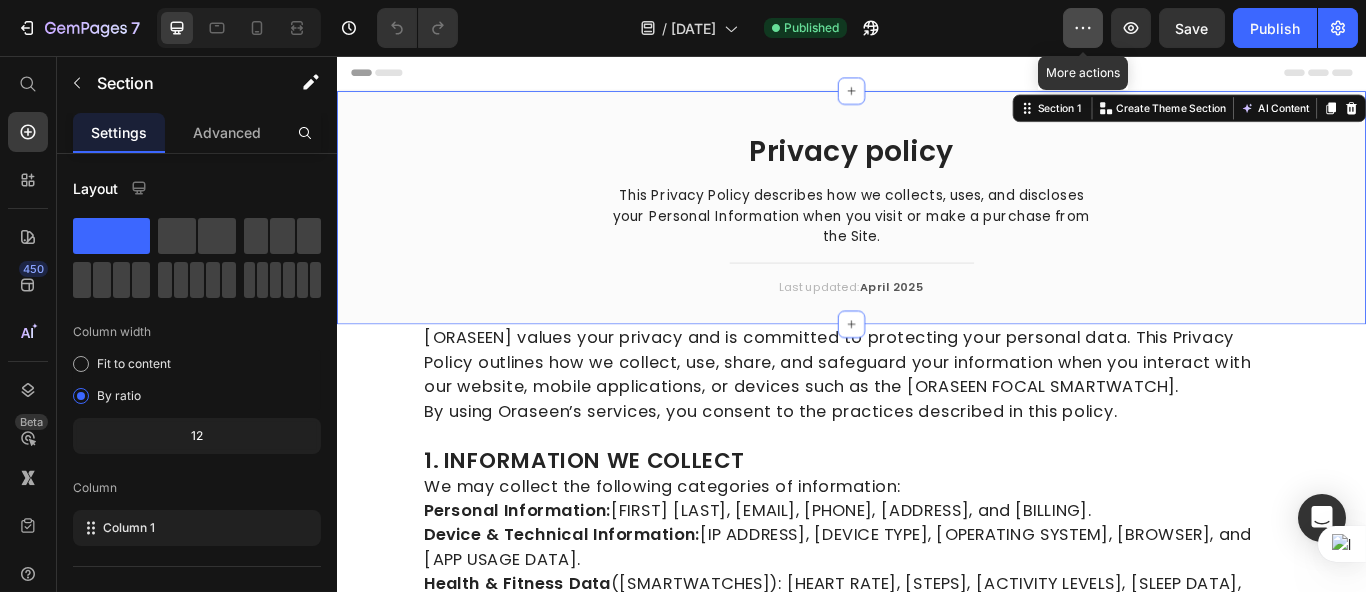 click 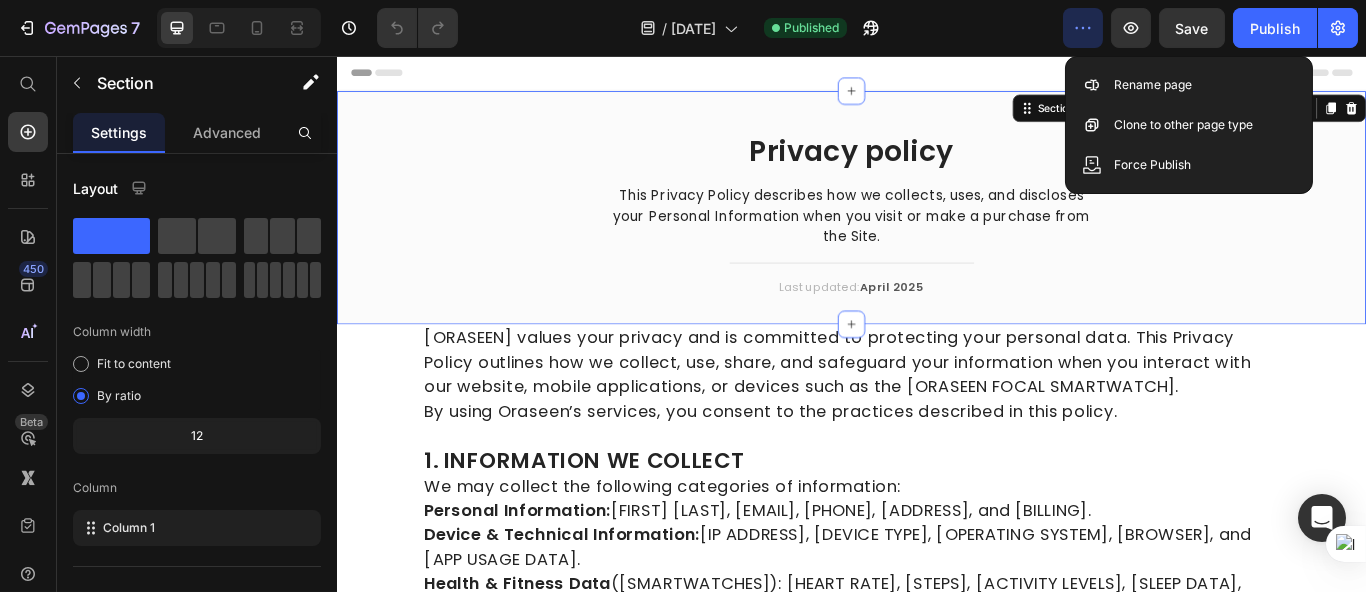 click 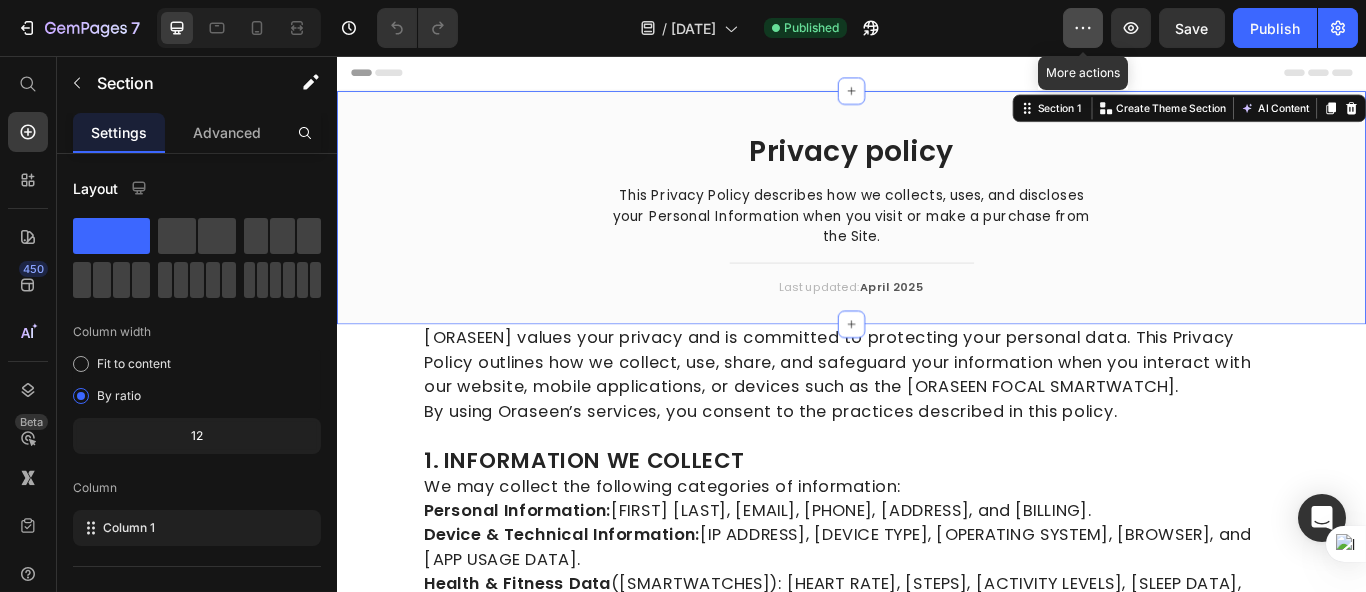 click 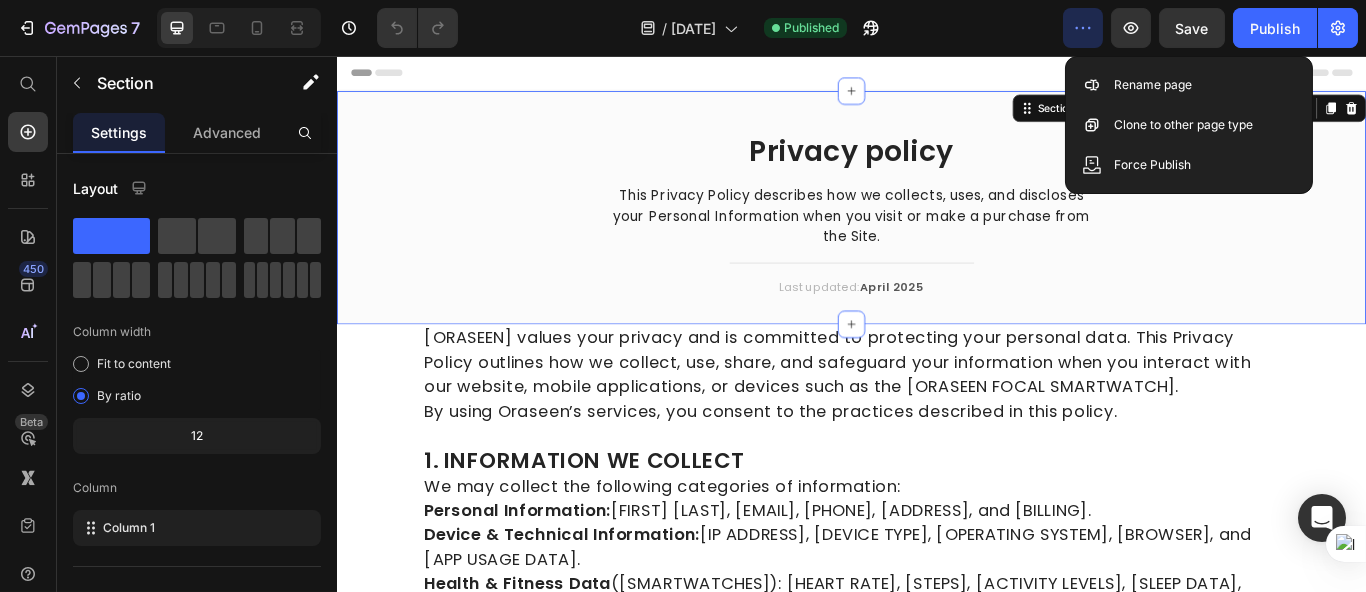 click 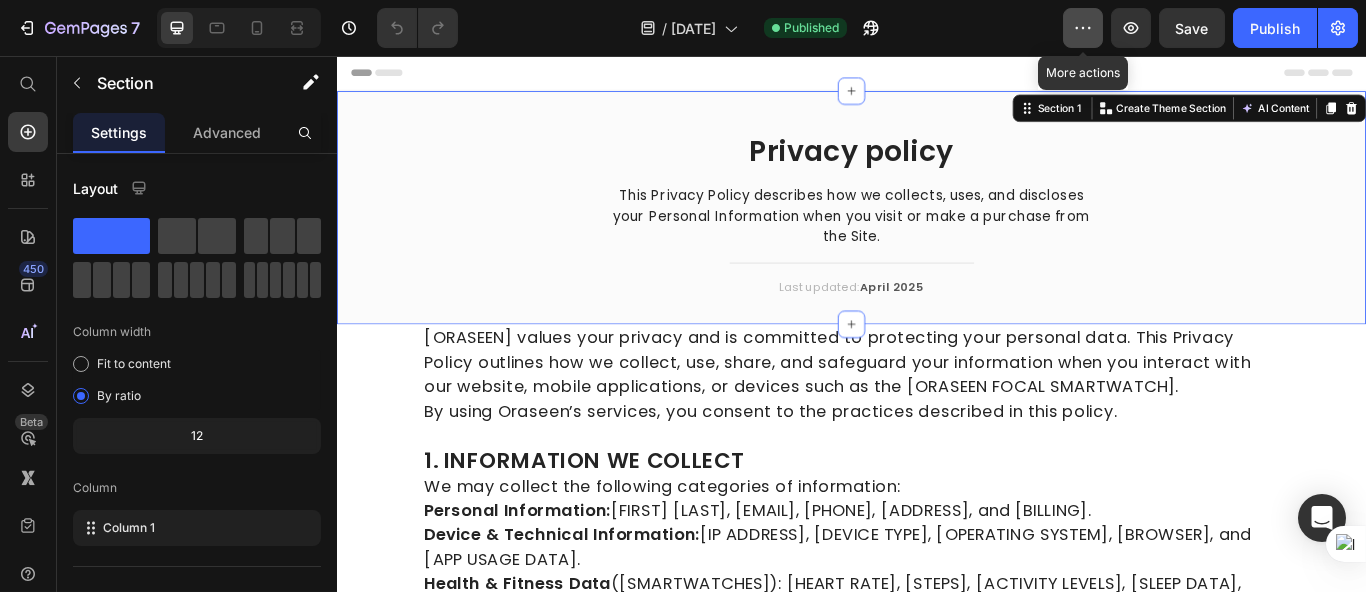 click 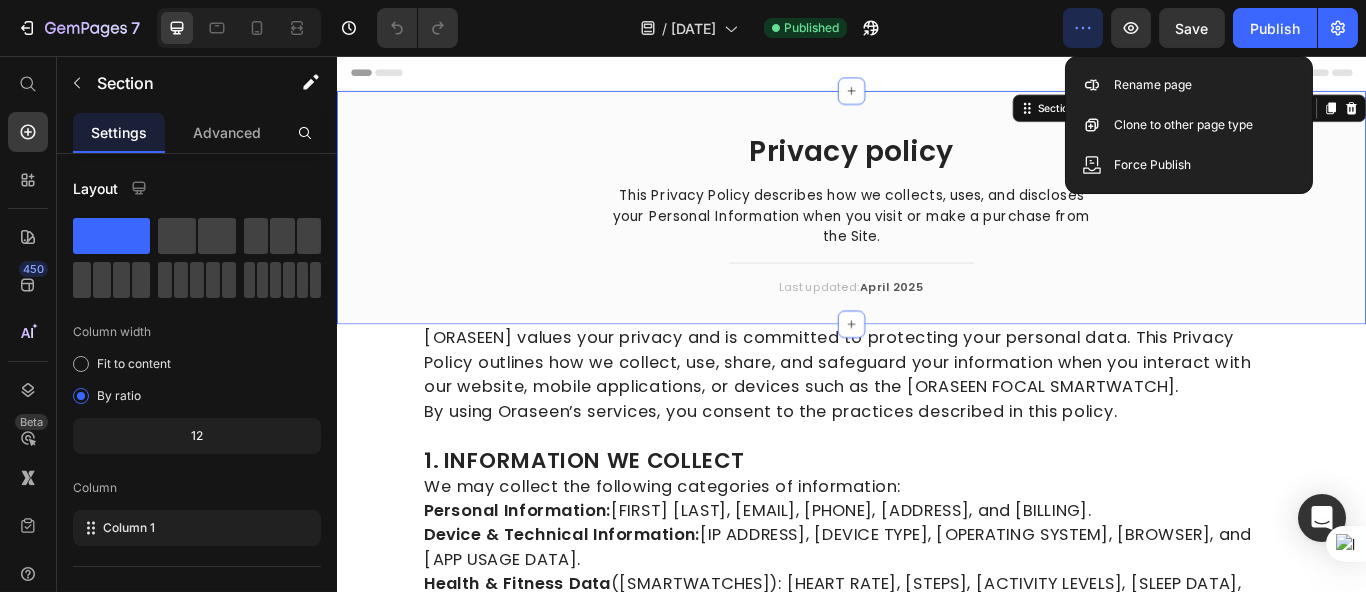 click 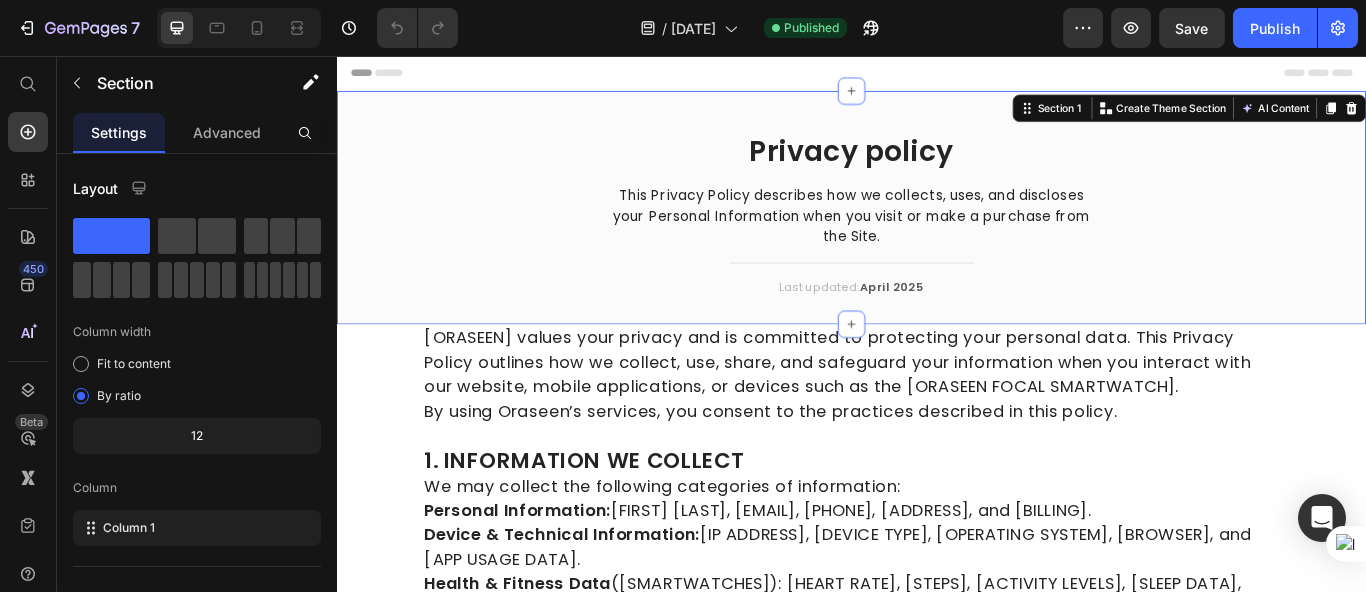 click on "Header" at bounding box center [936, 76] 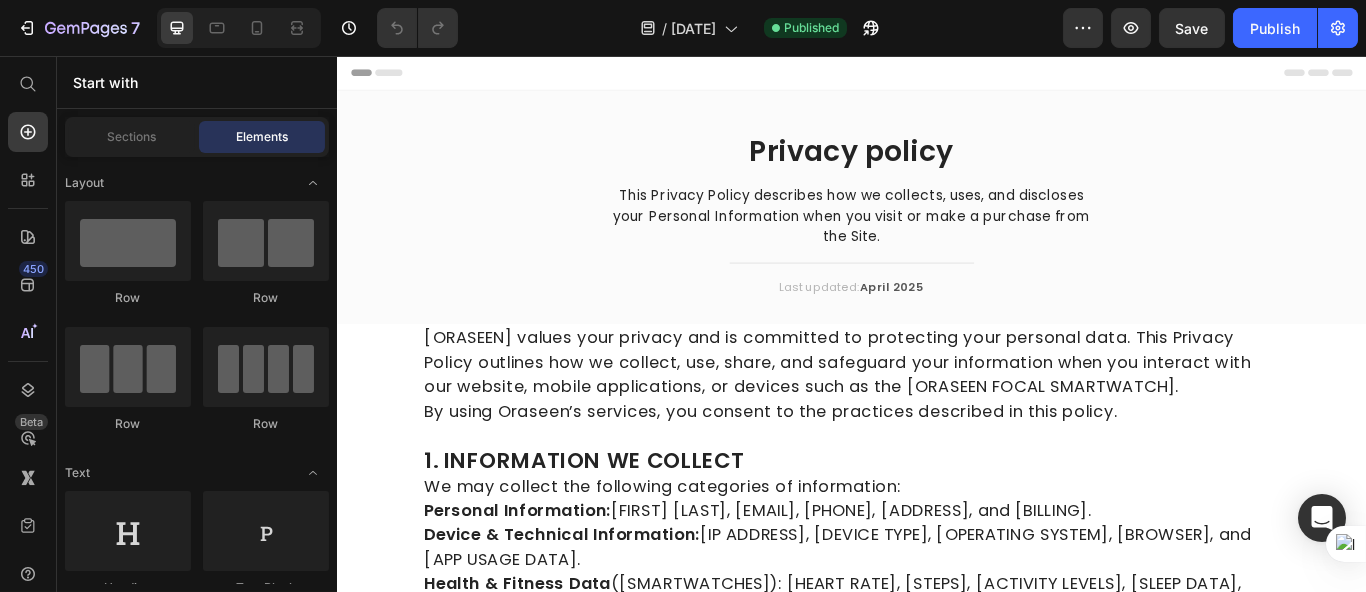 click on "Header" at bounding box center [936, 76] 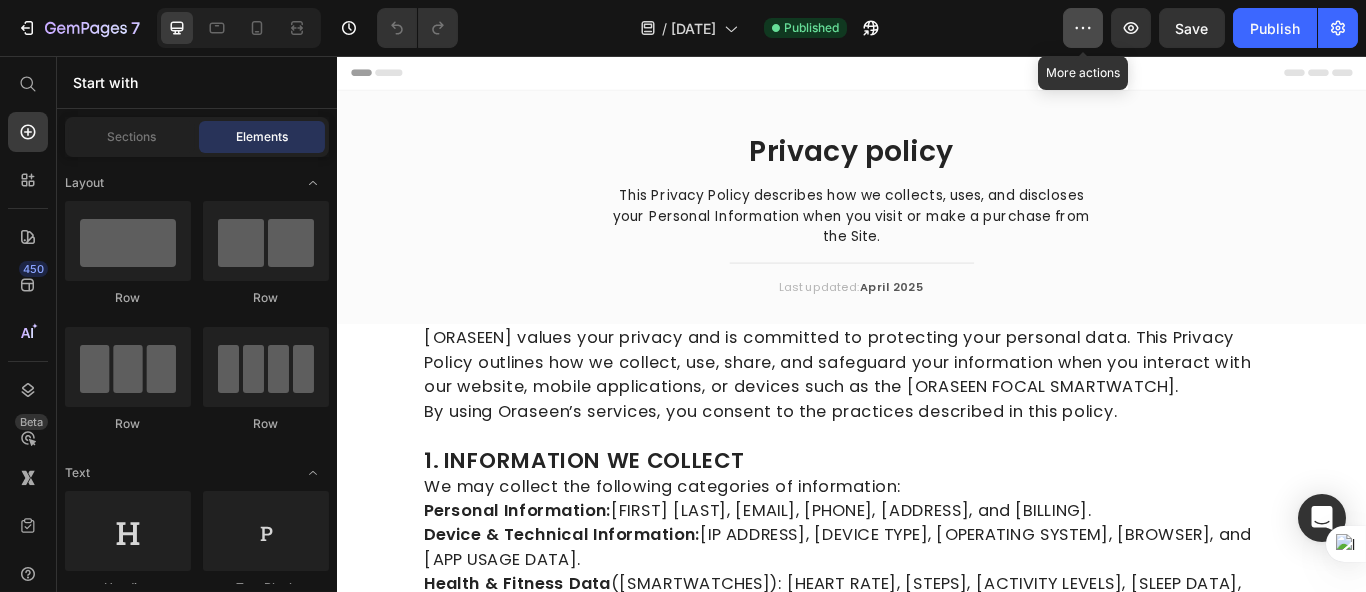 click 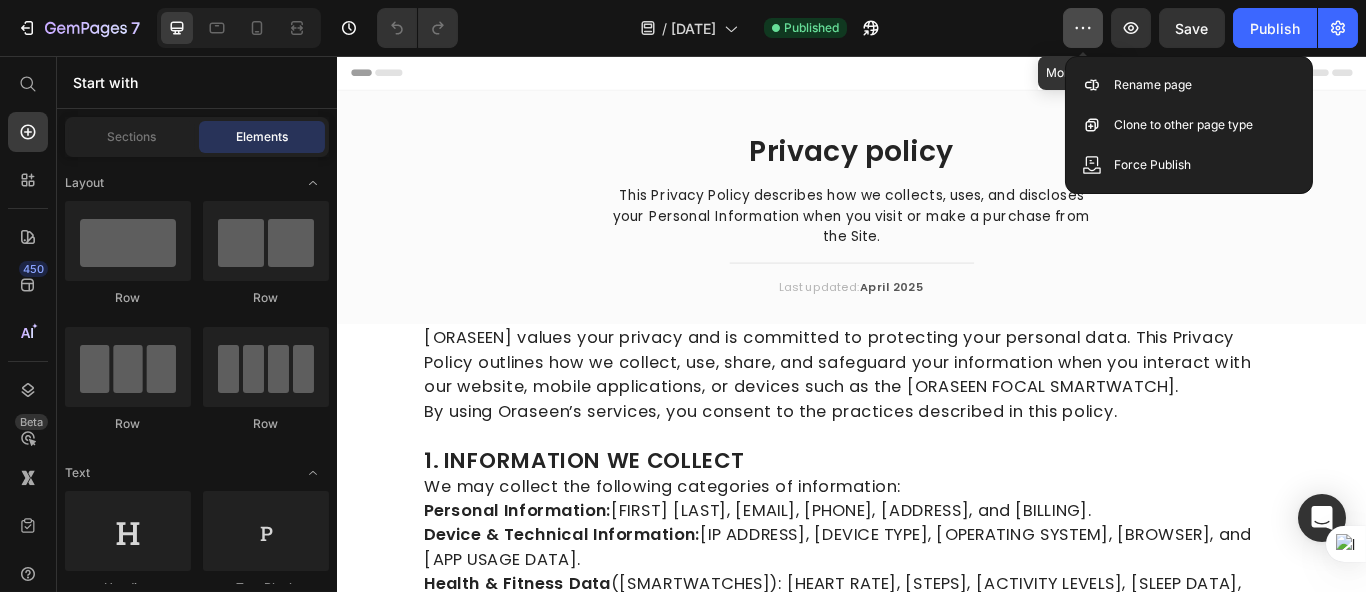 click 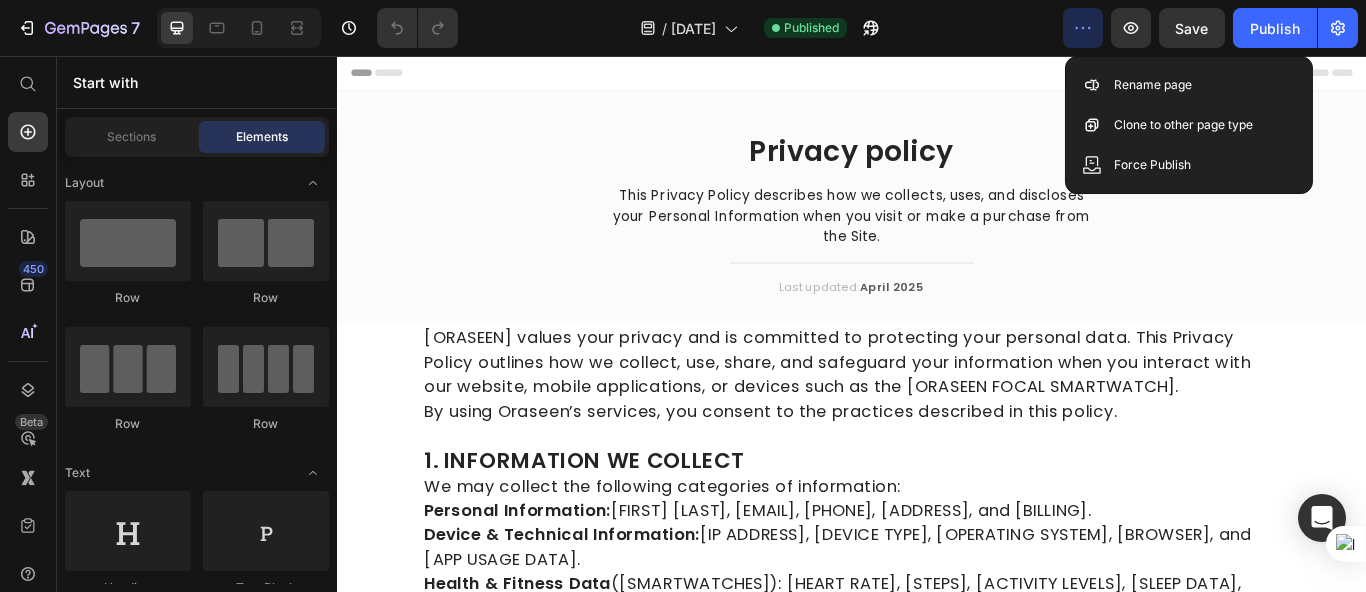 click 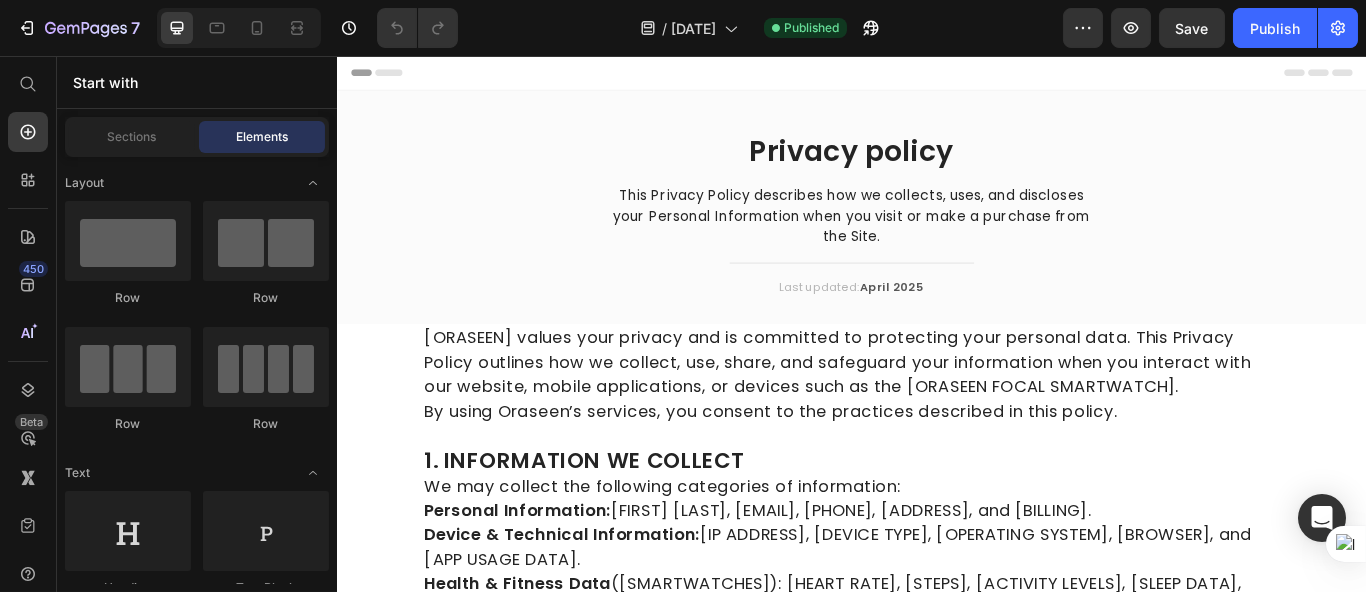 click on "/ [LEGAL PAGE] [DATE] [PUBLISHED]" 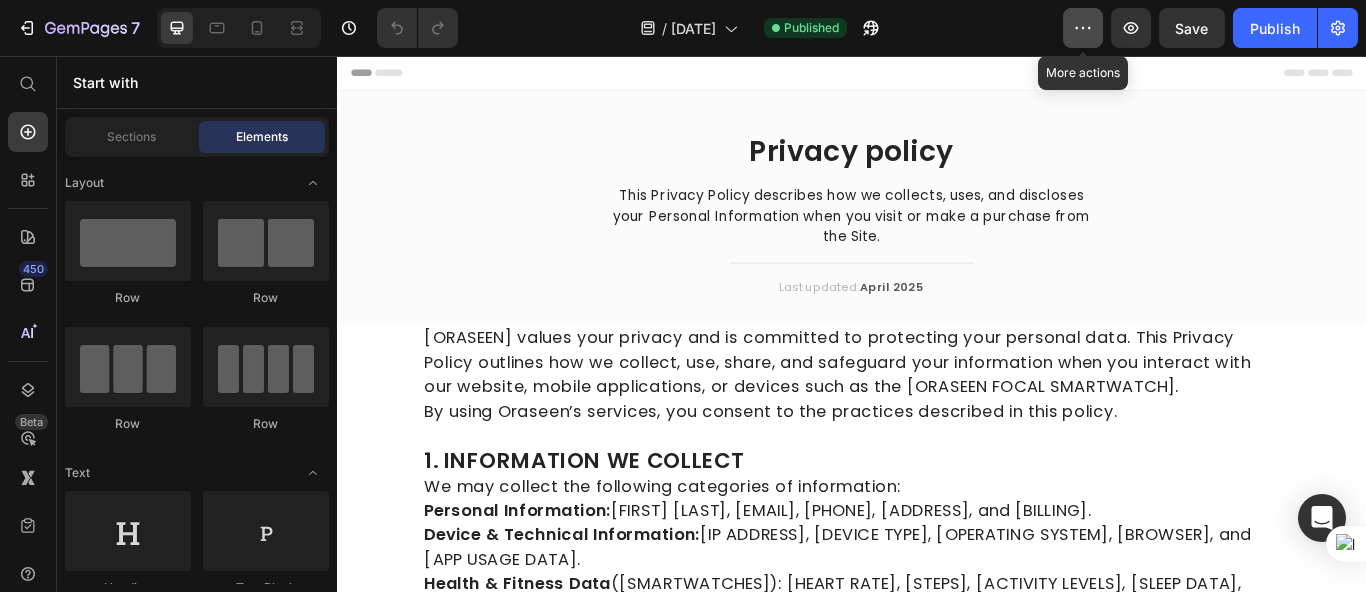 click 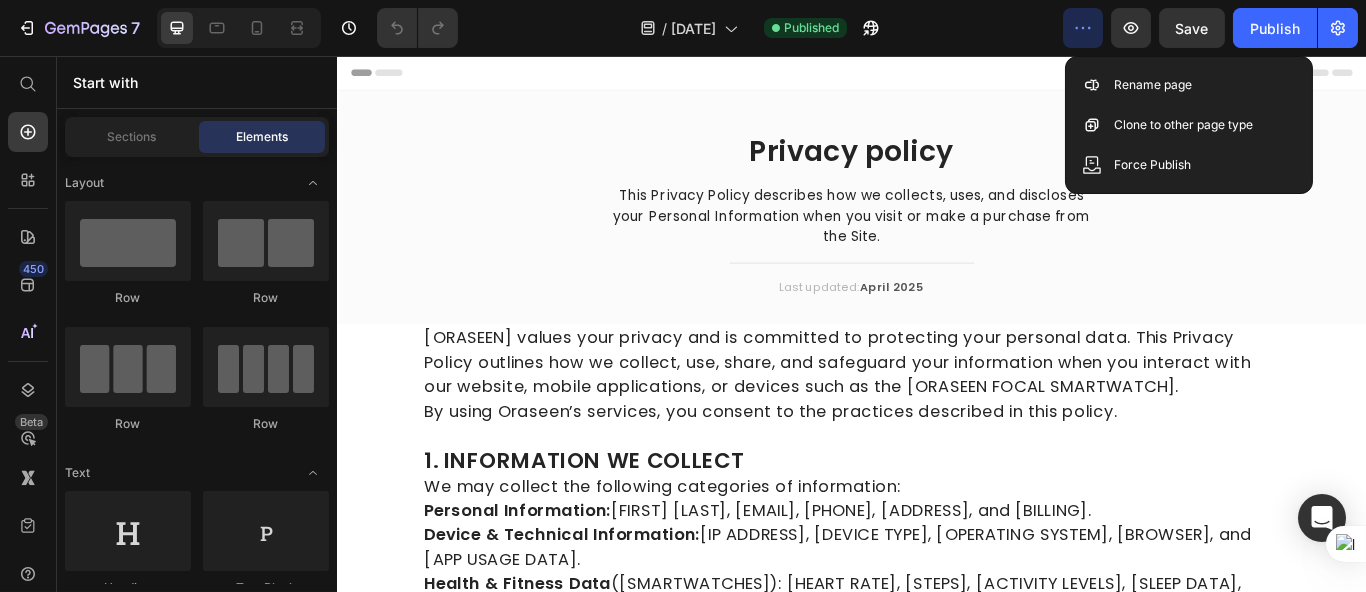 click on "/ [LEGAL PAGE] [DATE] [PUBLISHED]" 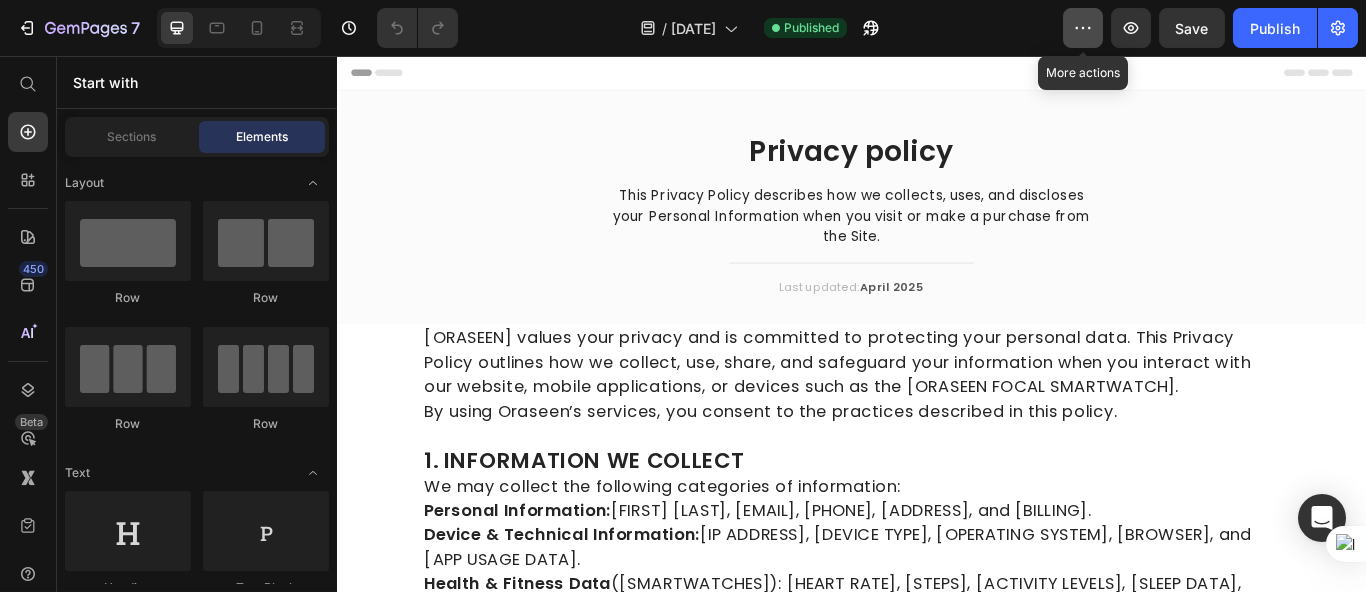 click 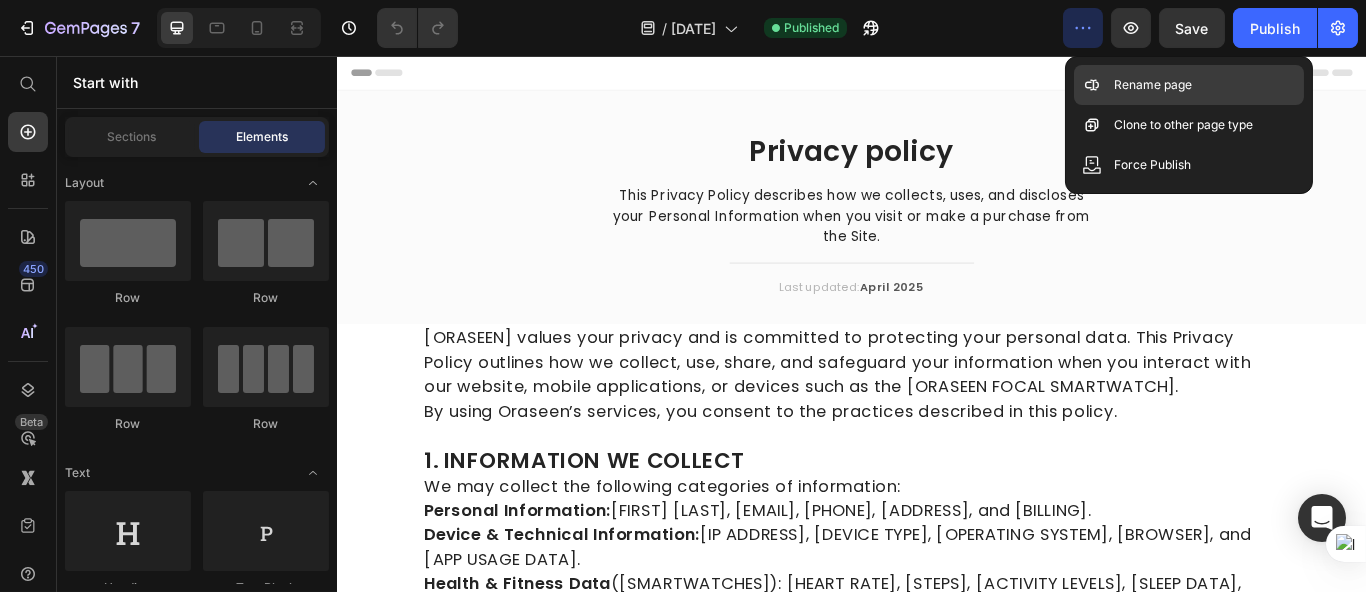 click on "Rename page" 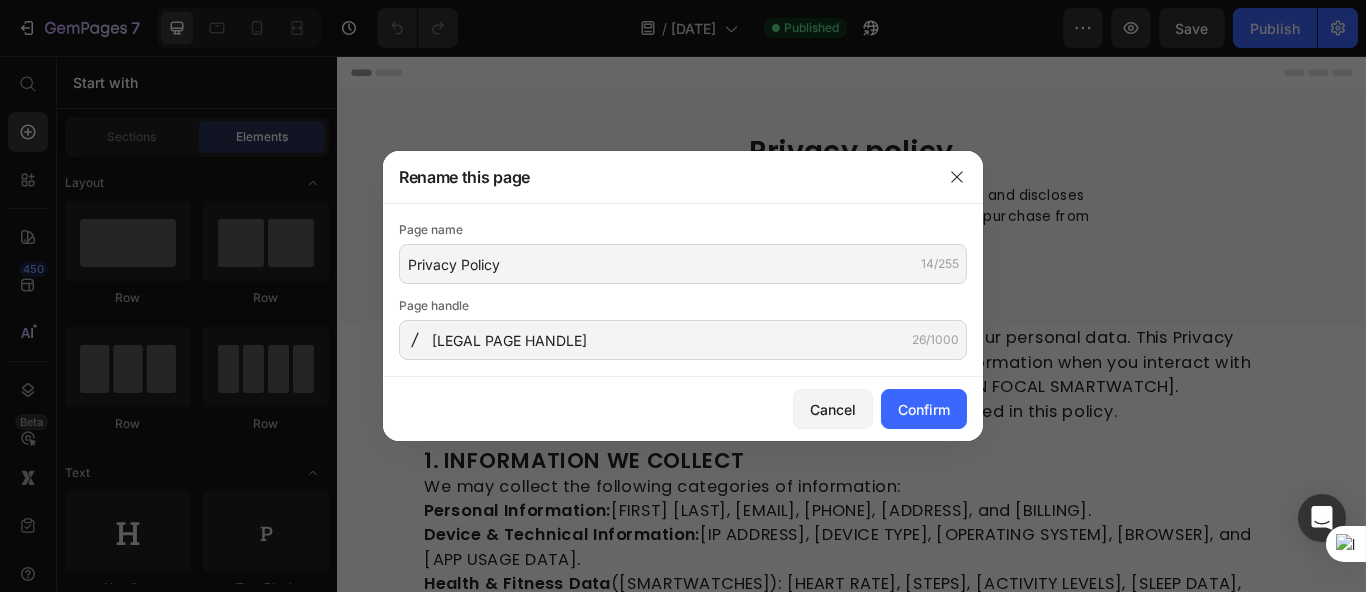 click on "Page name" 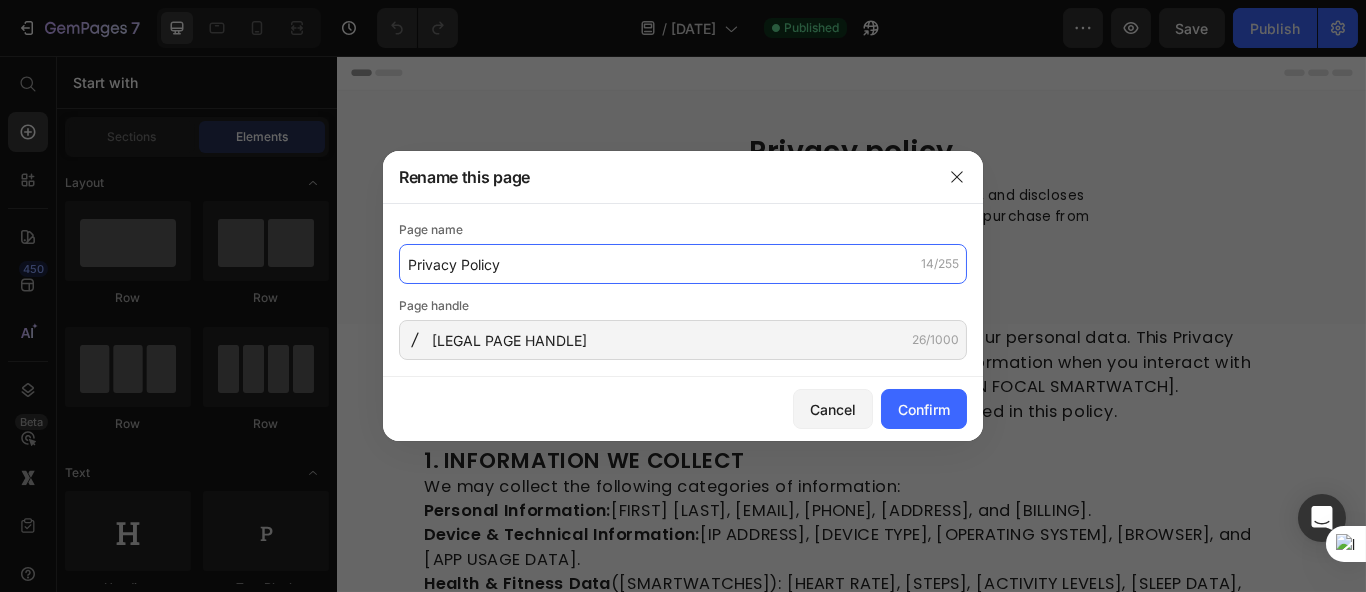 click on "Privacy Policy" 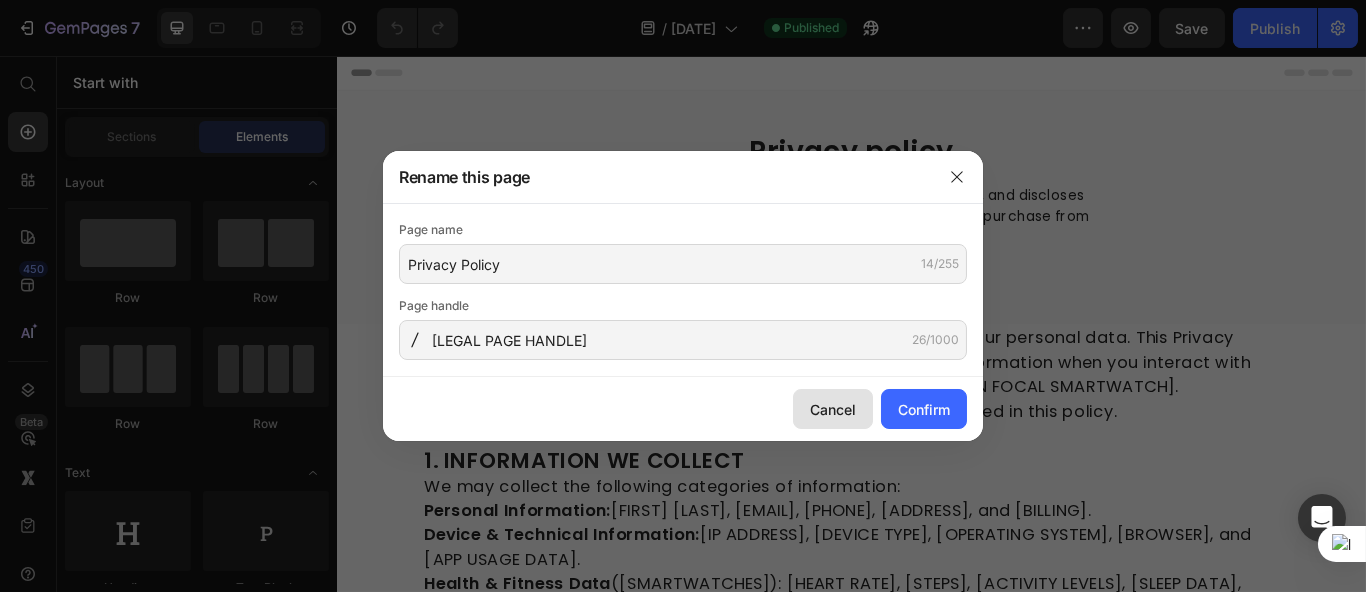 drag, startPoint x: 813, startPoint y: 408, endPoint x: 824, endPoint y: 403, distance: 12.083046 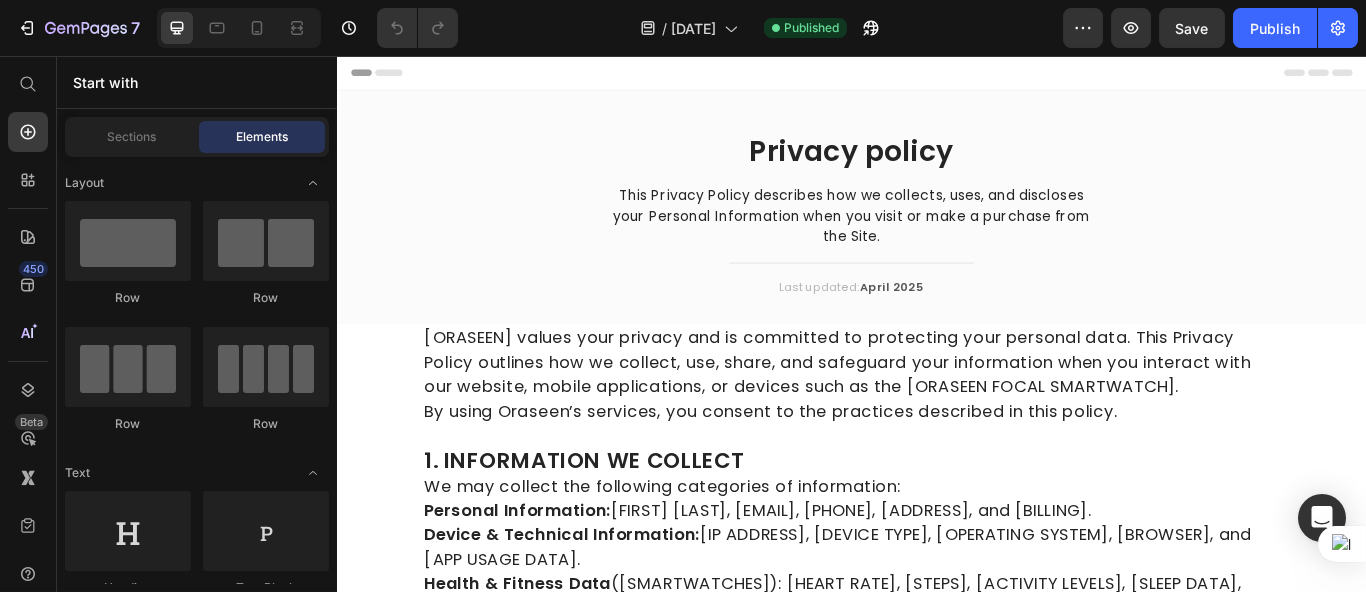 click on "/ [LEGAL PAGE] [DATE] [PUBLISHED]" 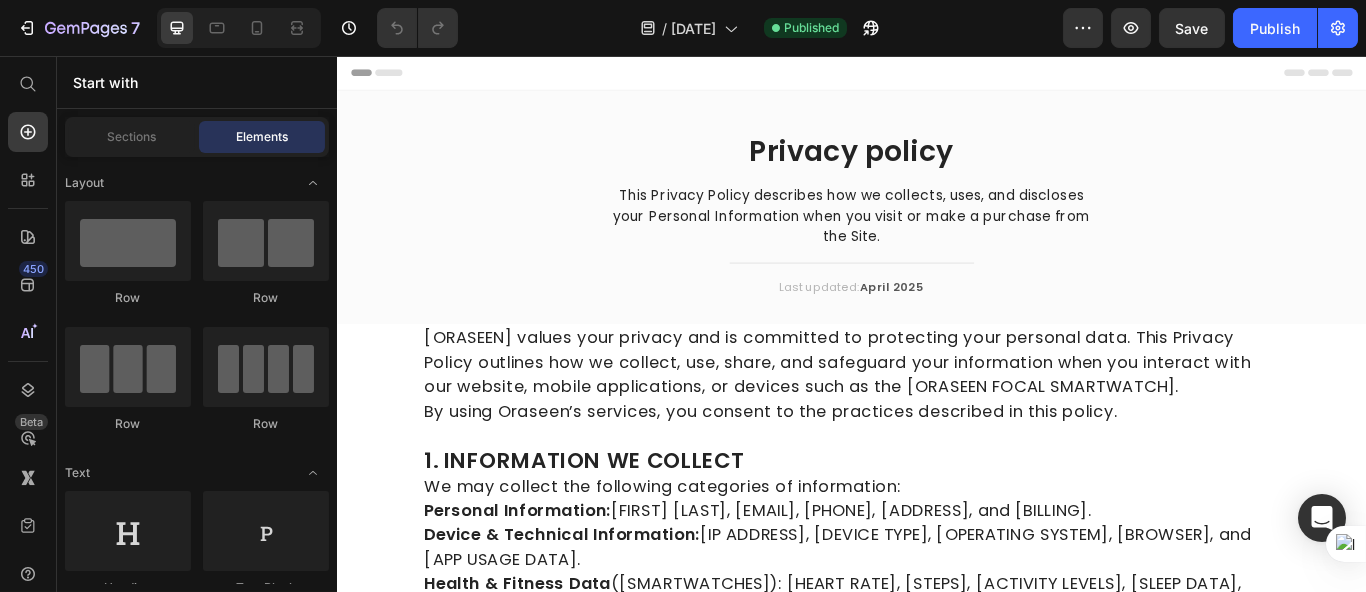 click on "Preview  Save   Publish" at bounding box center [1210, 28] 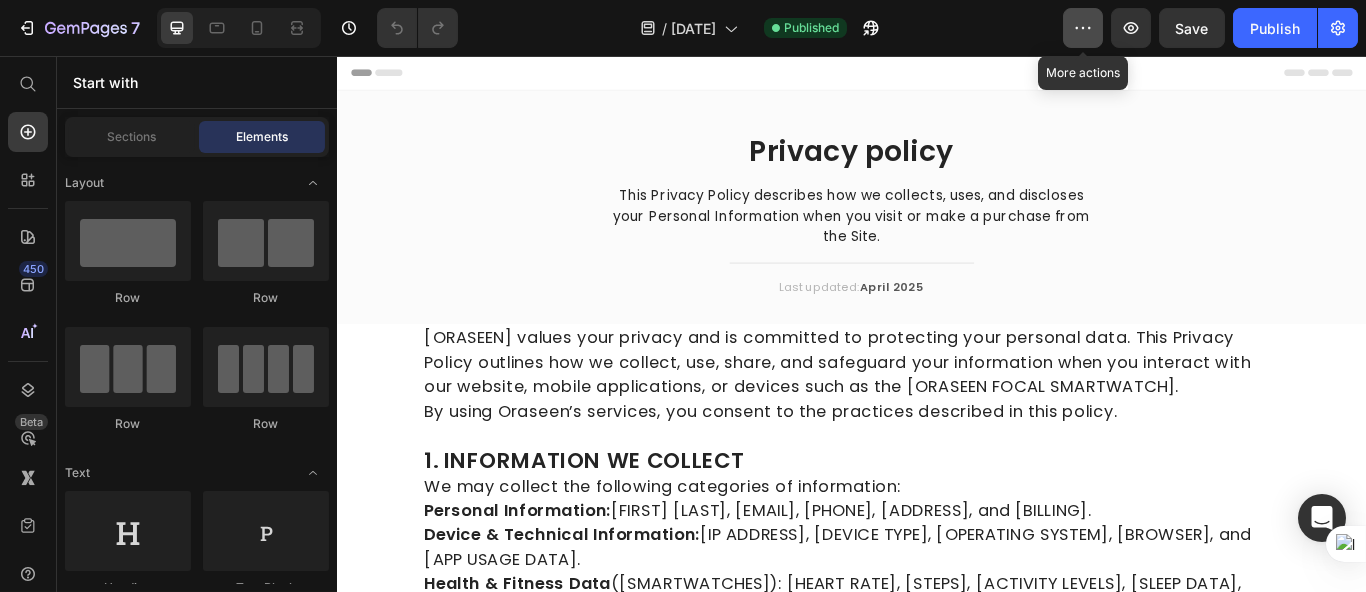 click 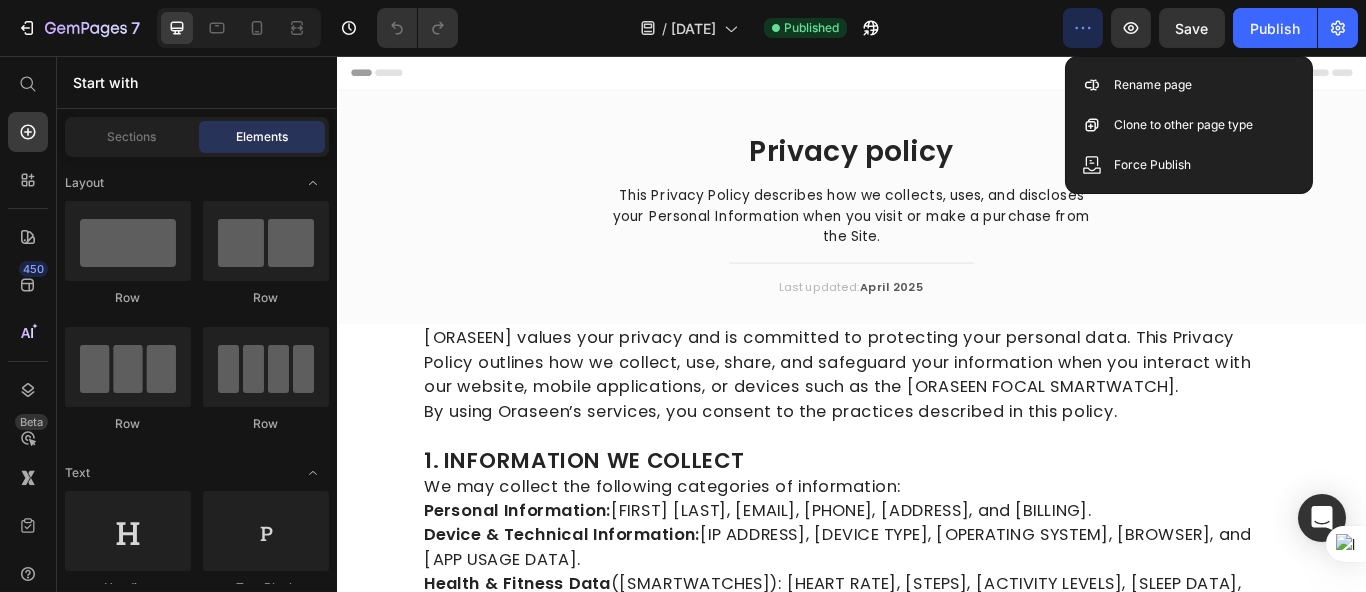 click 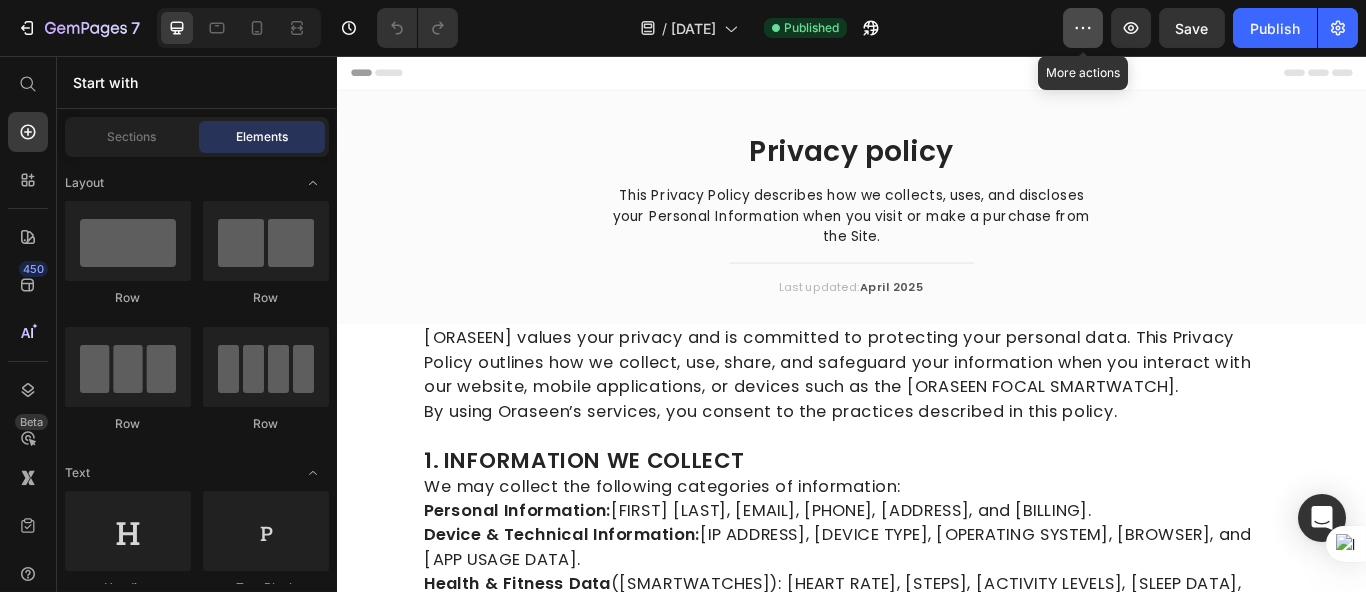 click 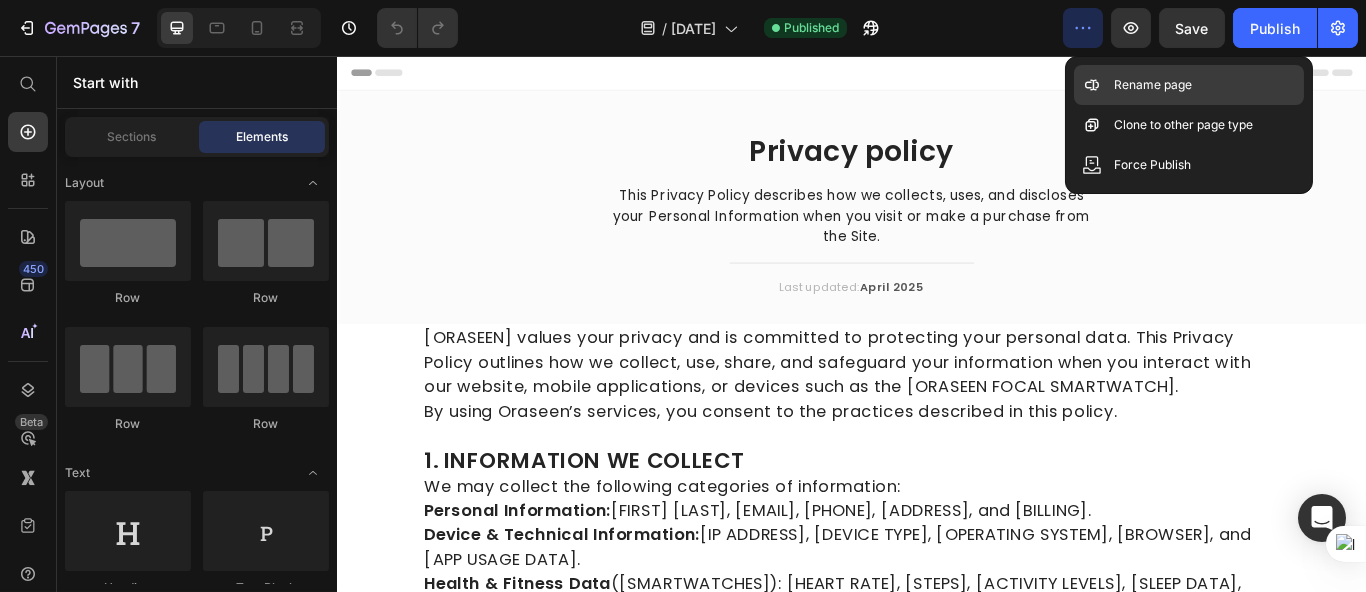 click on "Rename page" 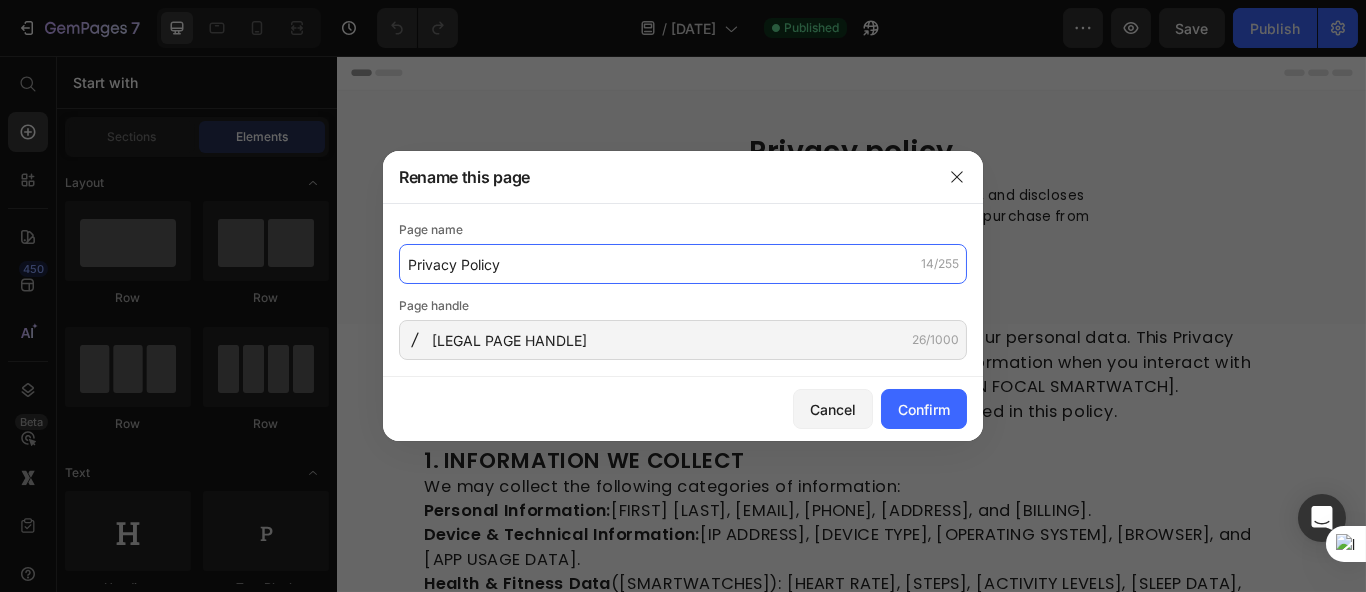 click on "Privacy Policy" 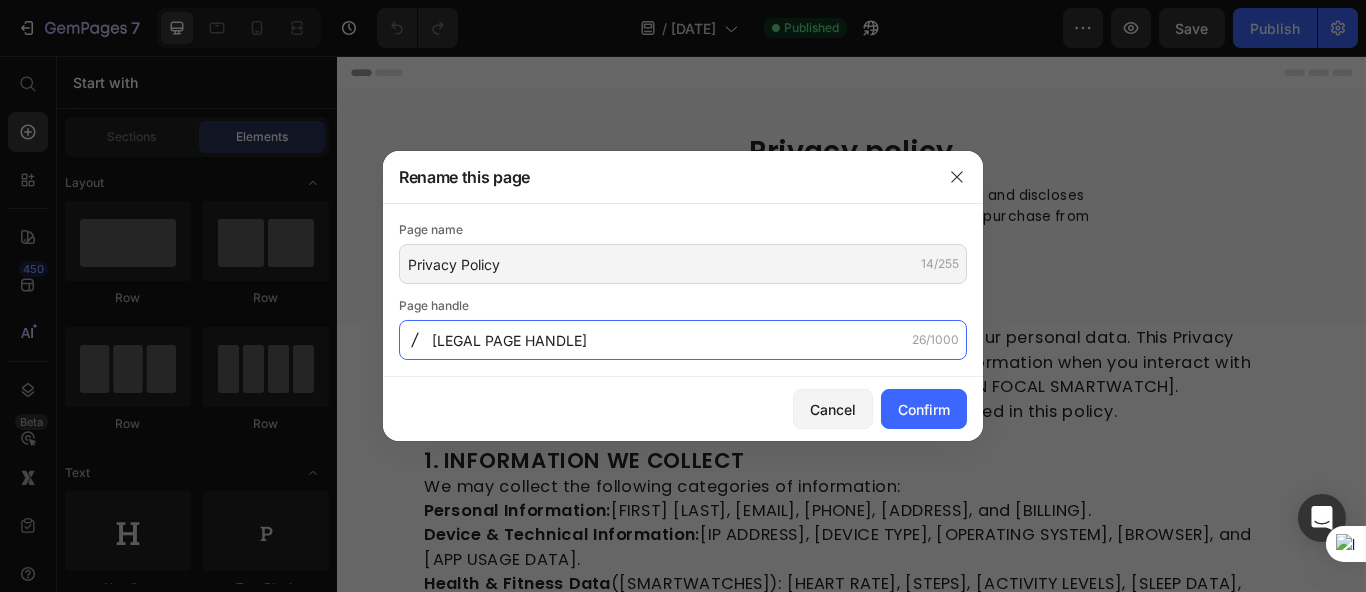 click on "[LEGAL PAGE HANDLE]" 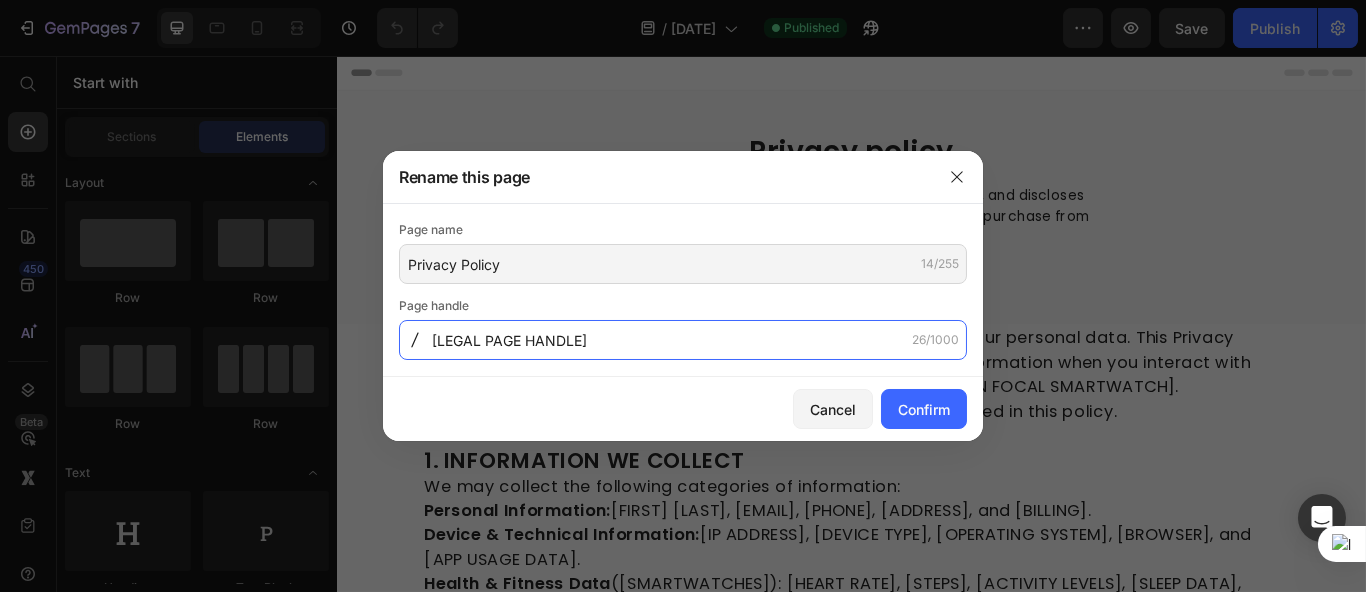 paste on "Privacy-Policy" 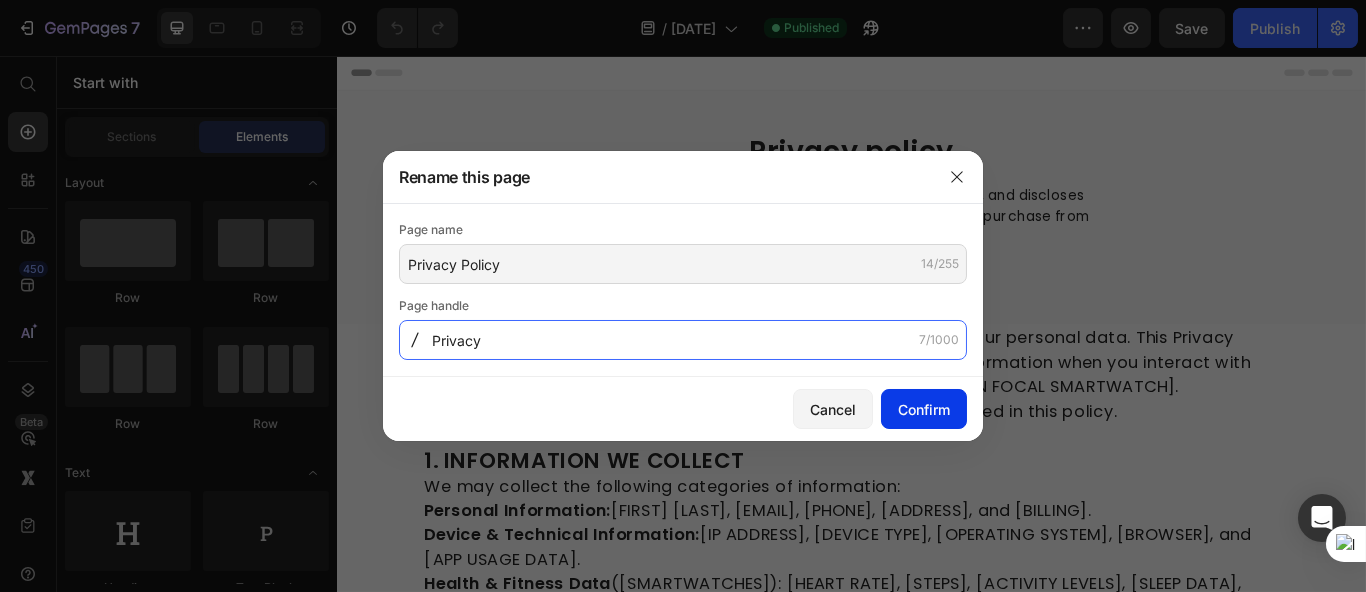 type on "Privacy" 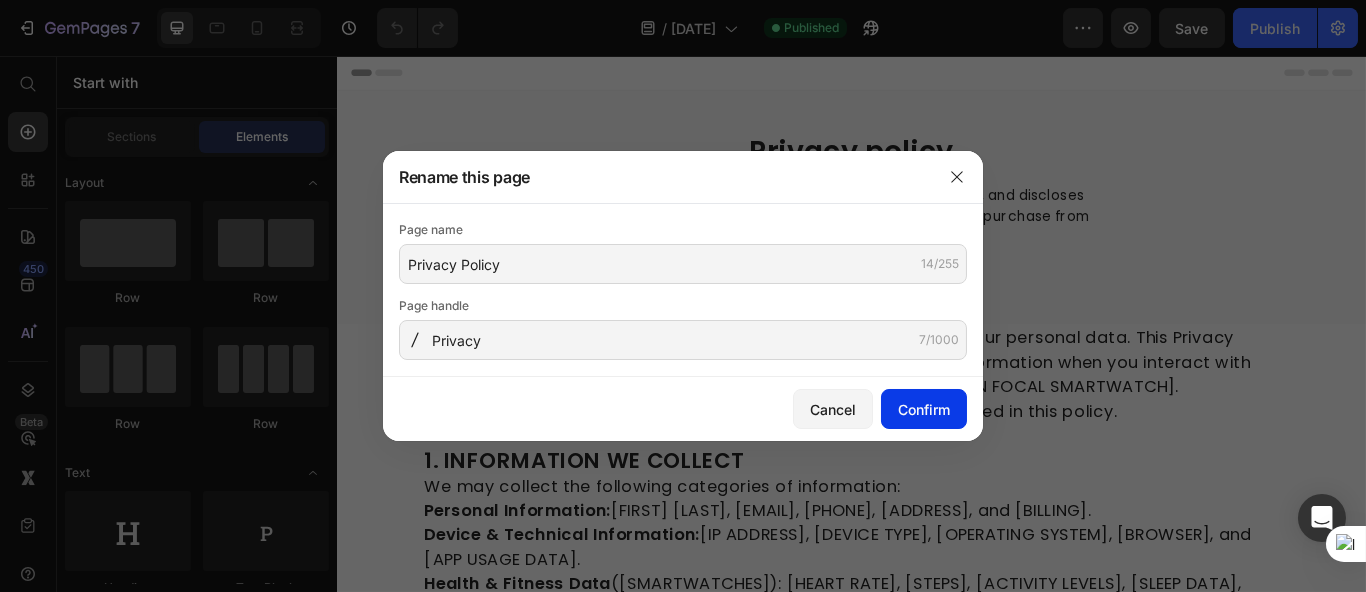 click on "Confirm" at bounding box center (924, 409) 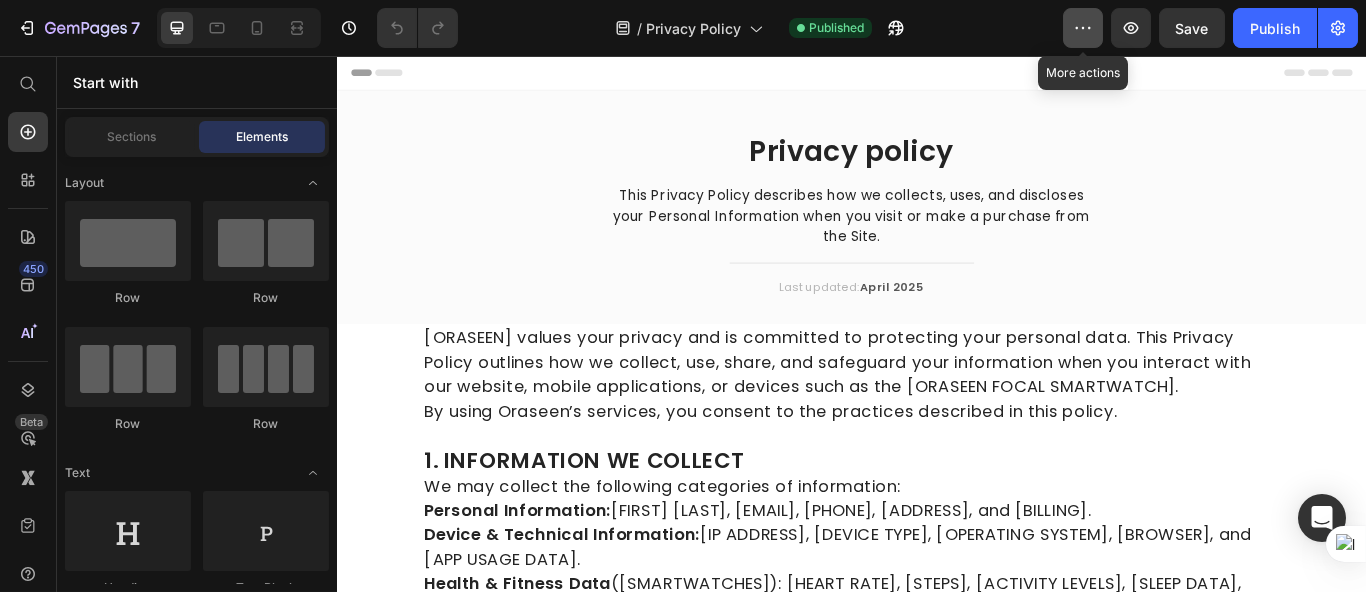 click 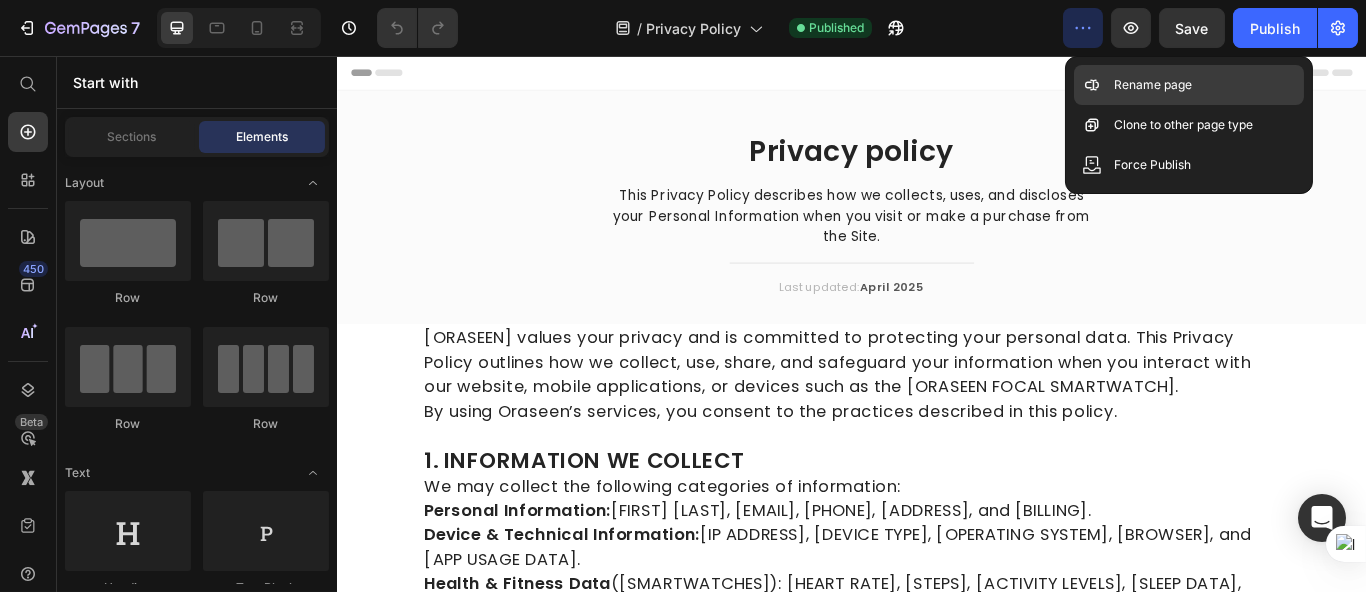 click on "Rename page" at bounding box center [1153, 85] 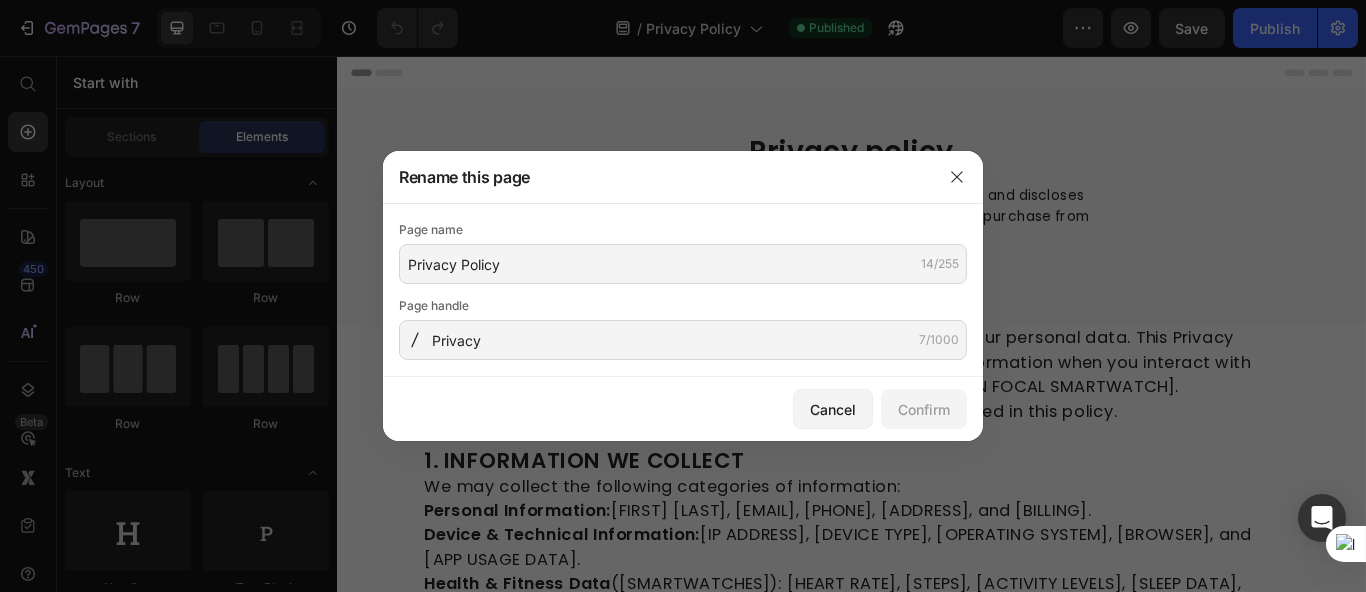 click on "Cancel Confirm" at bounding box center (683, 409) 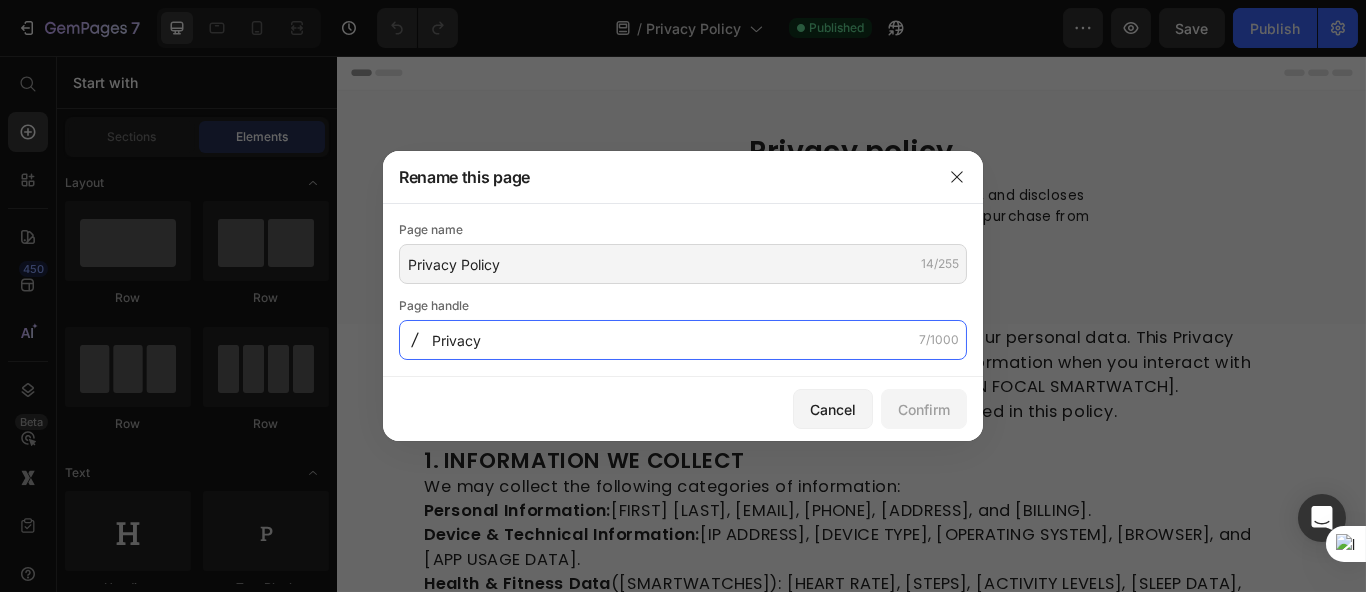 click on "Privacy" 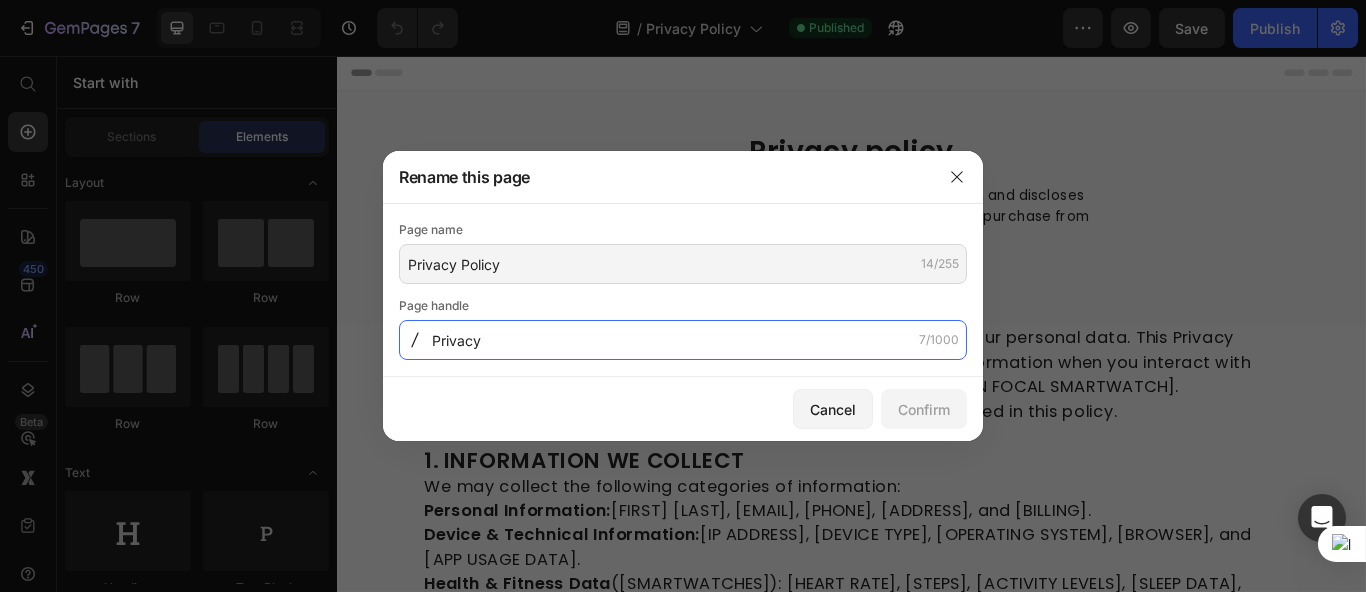 paste on "-Policy" 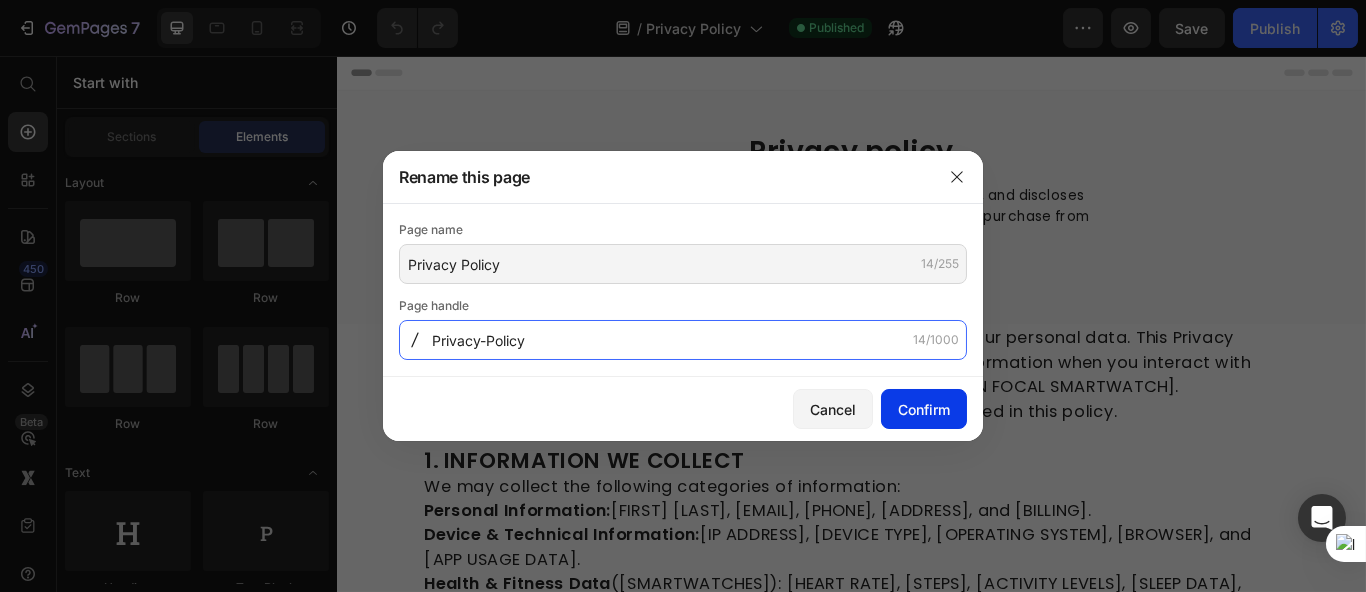type on "Privacy-Policy" 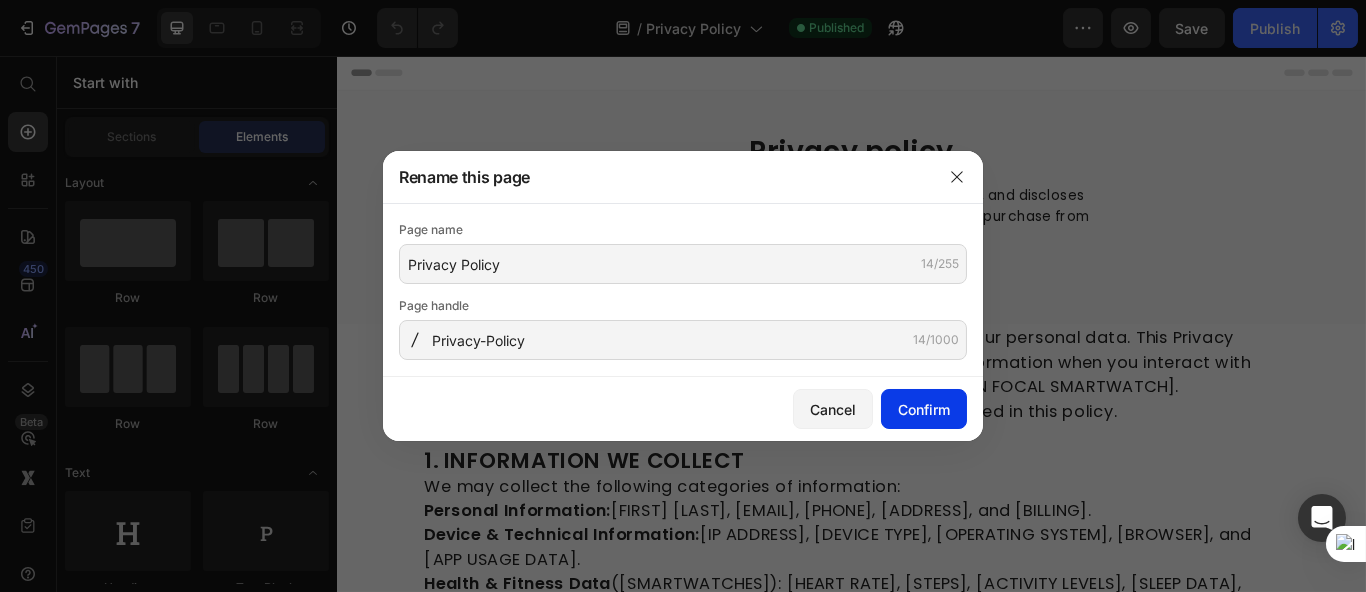 click on "Confirm" at bounding box center [924, 409] 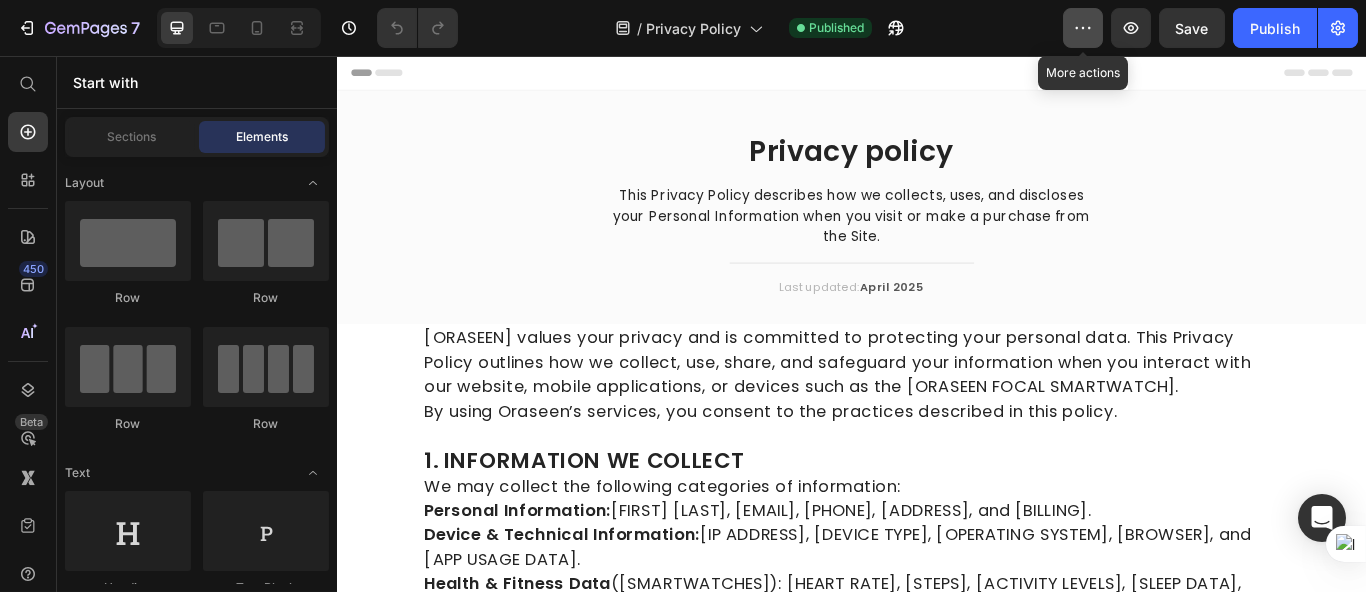 click 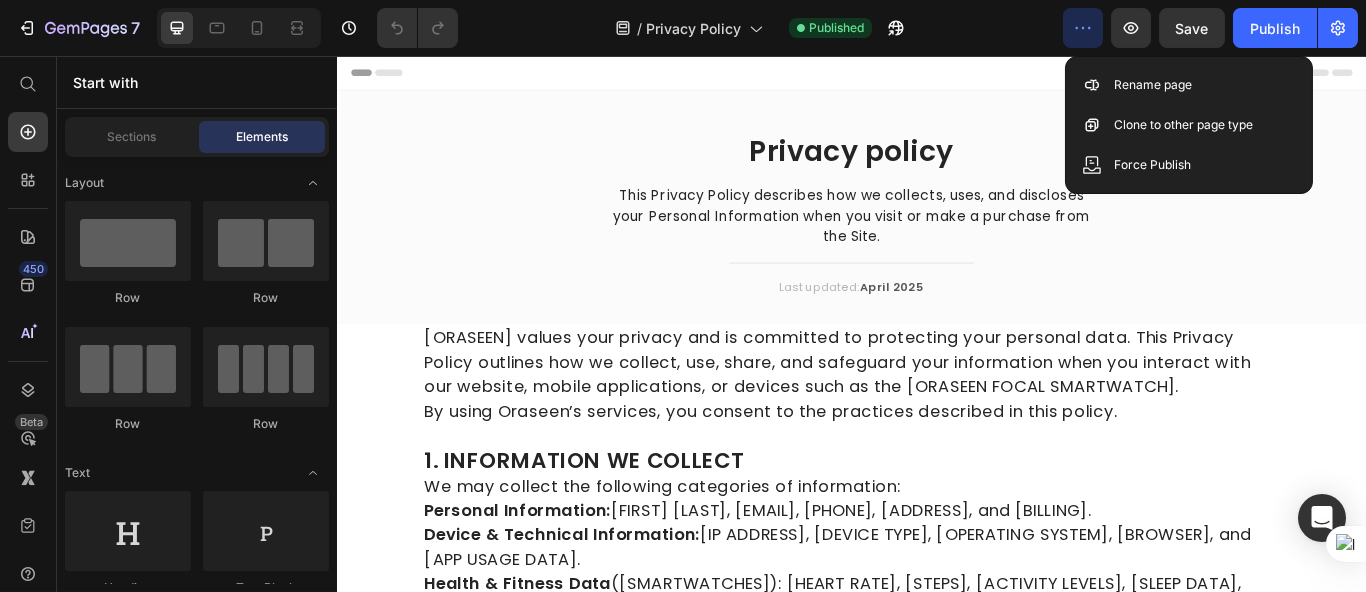 click on "/  Privacy Policy Published" 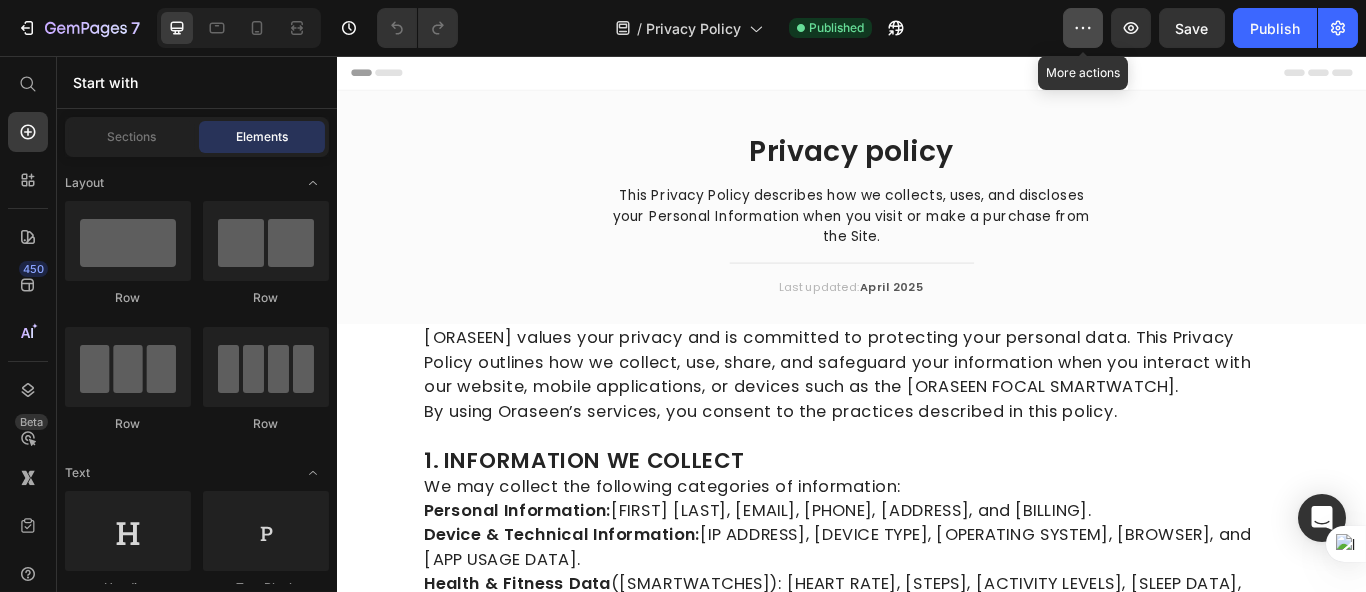 click 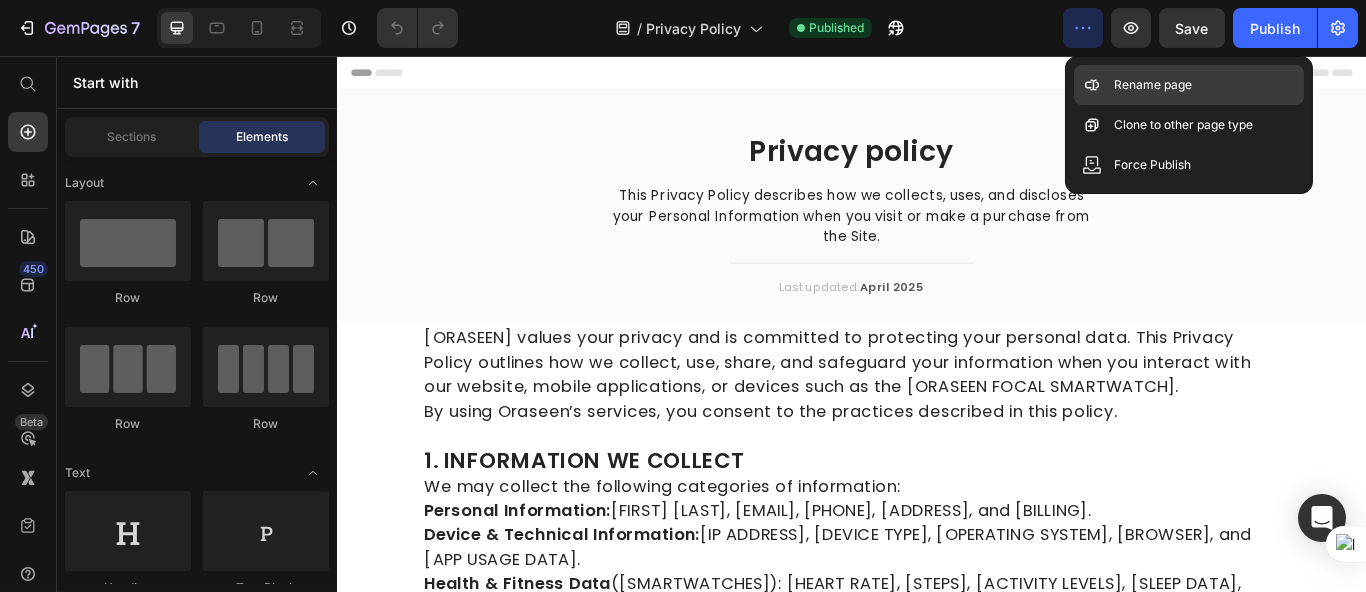 click 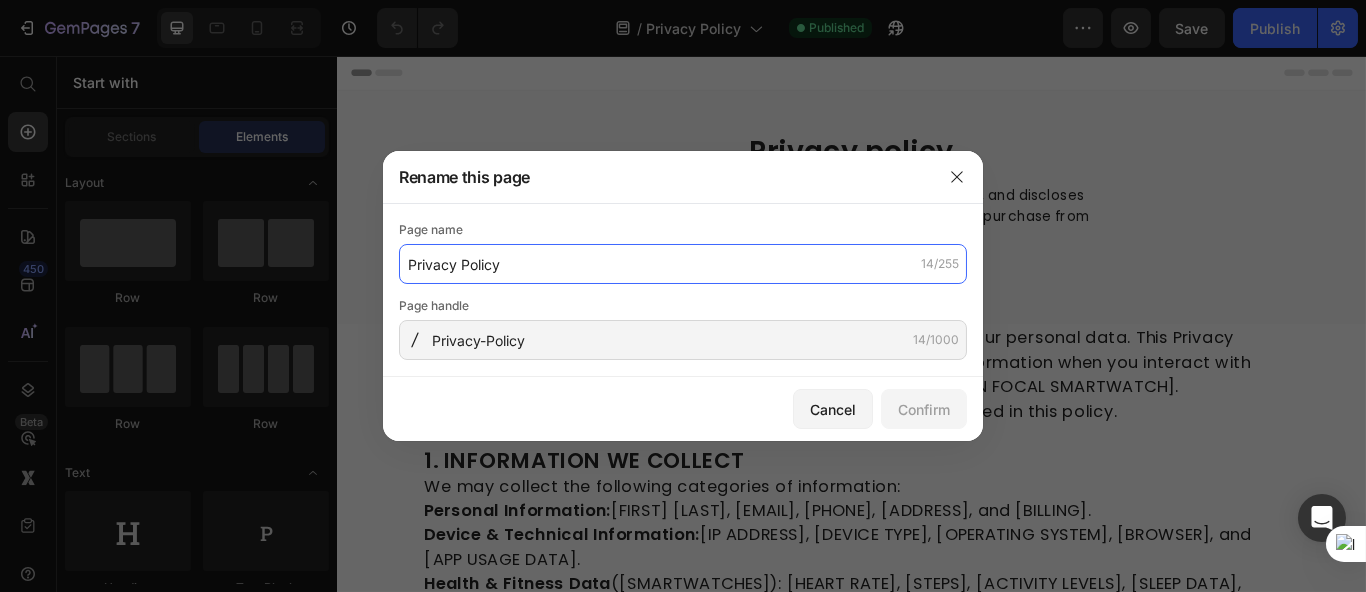 click on "Privacy Policy" 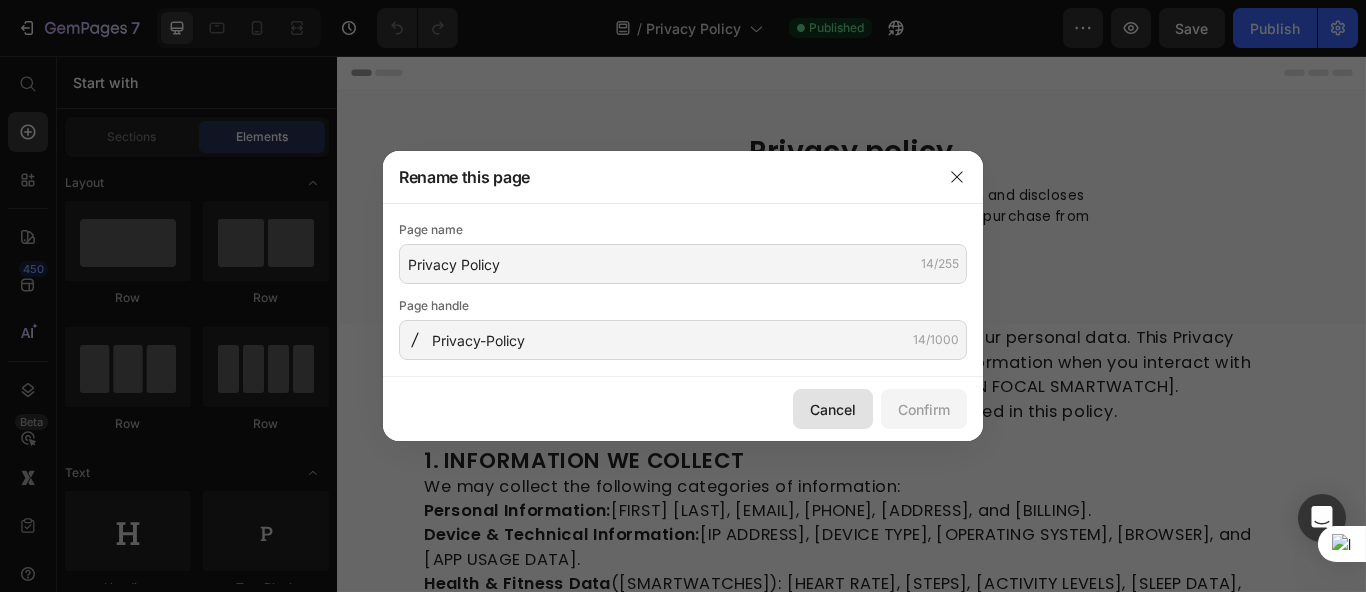 click on "Cancel" at bounding box center [833, 409] 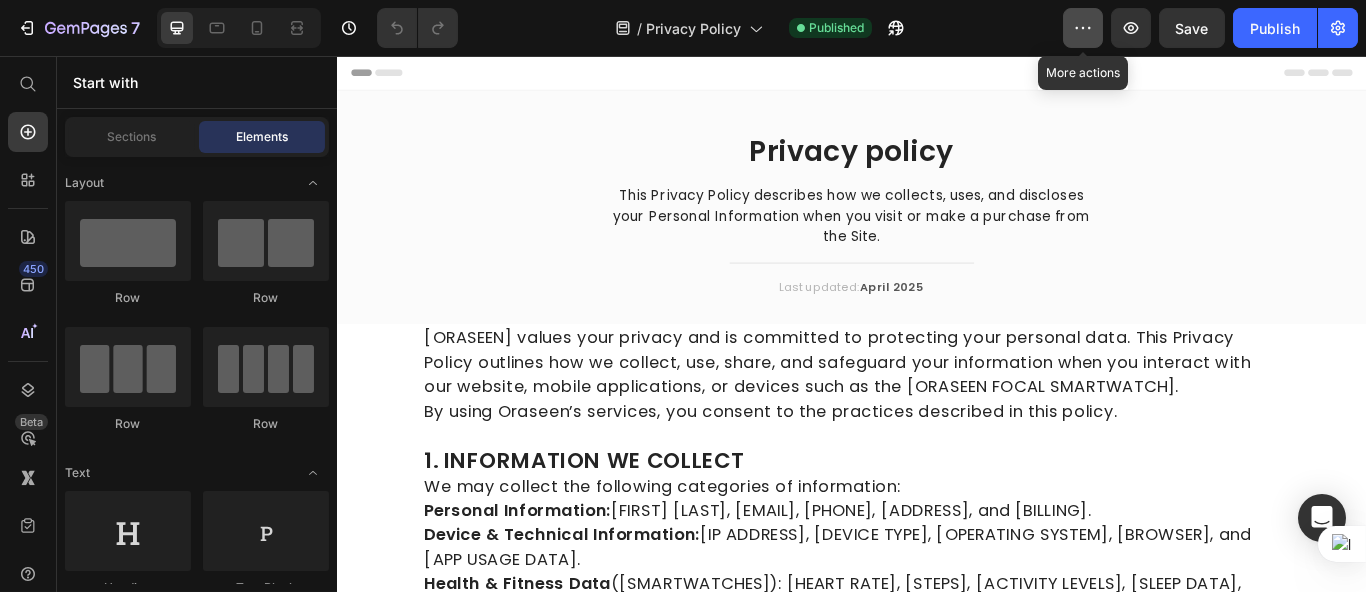 click 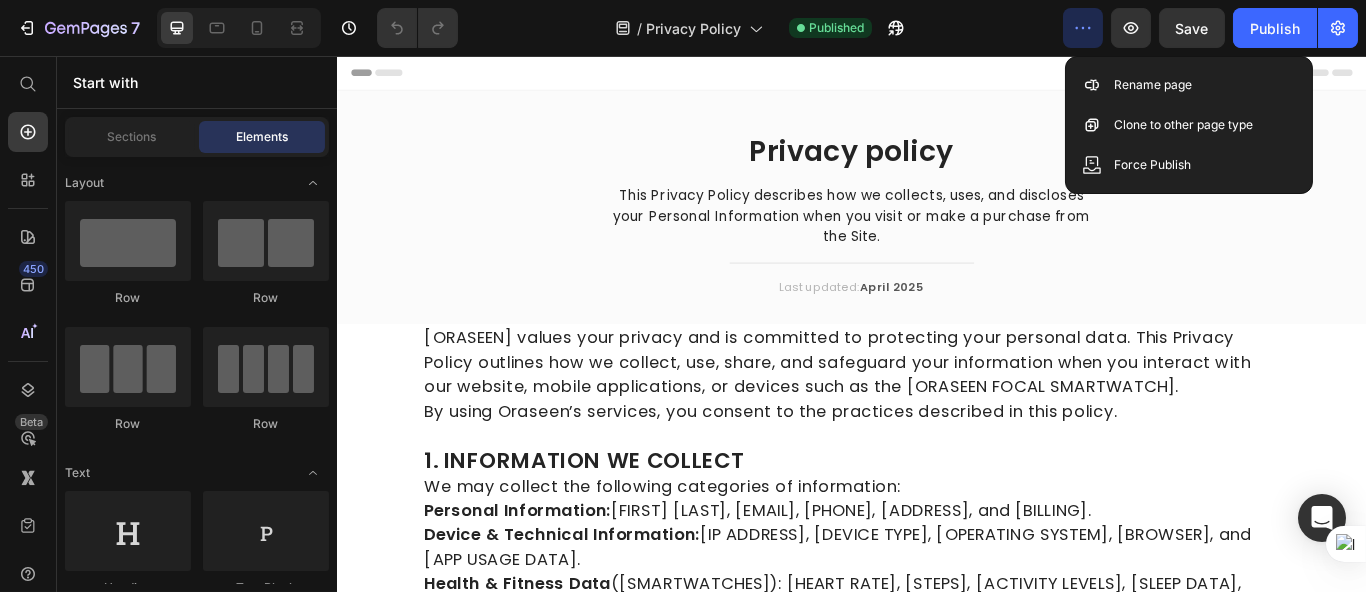 click 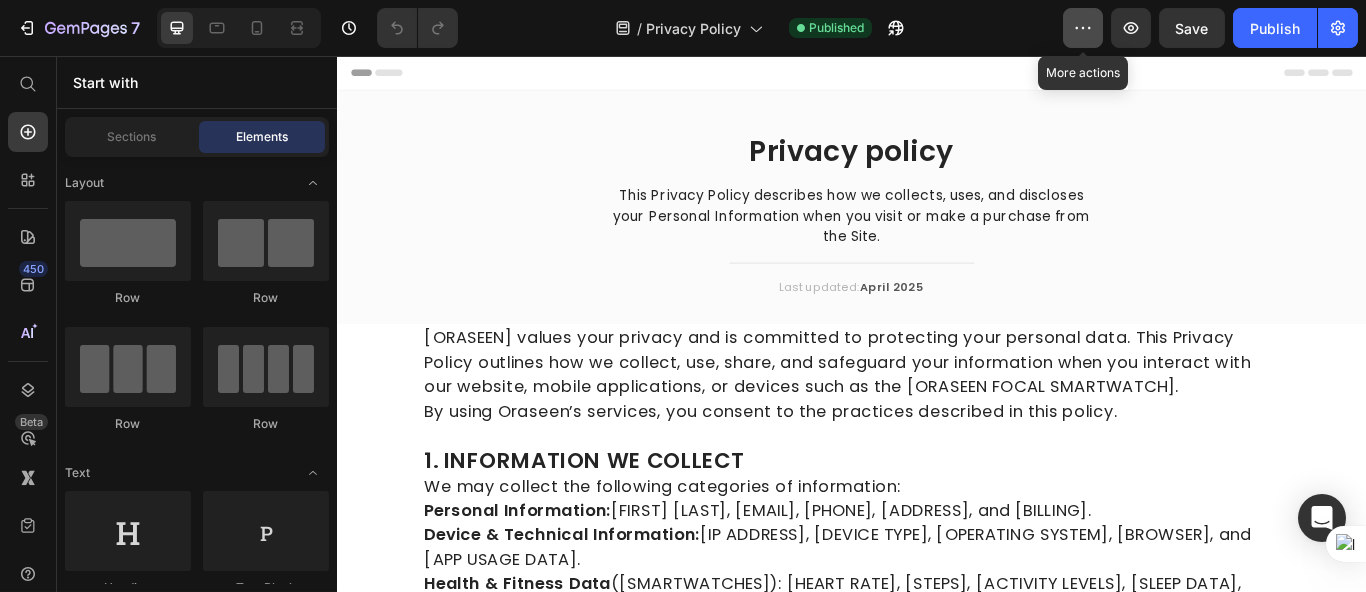 click 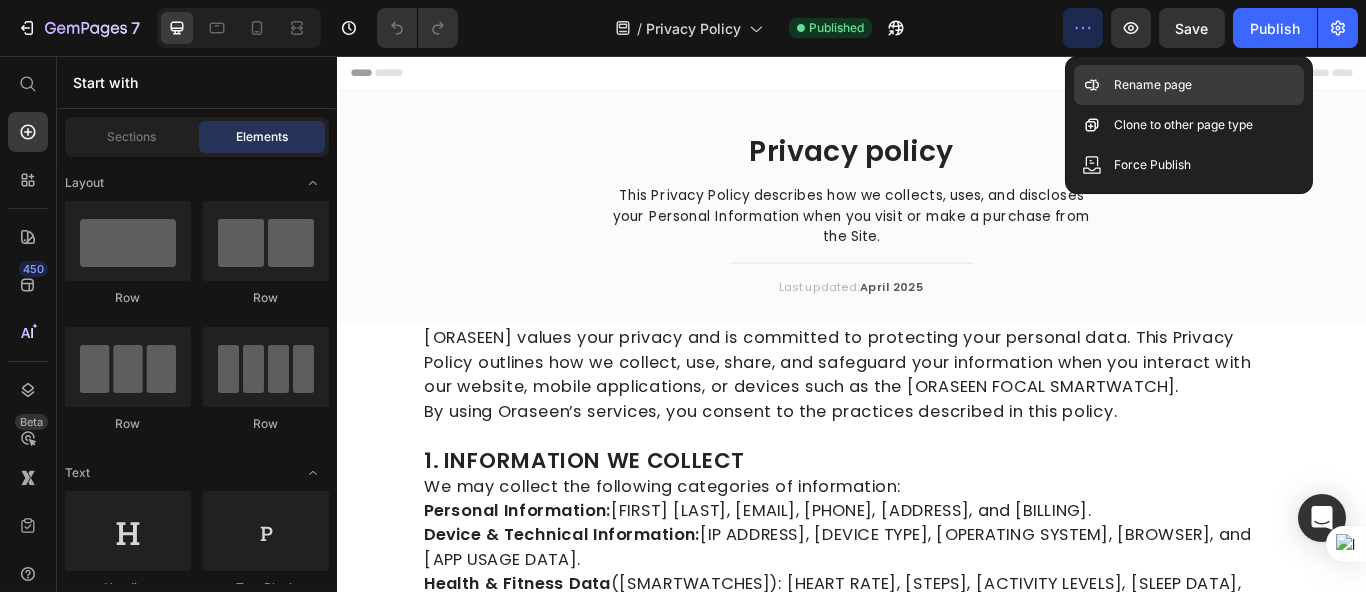 click 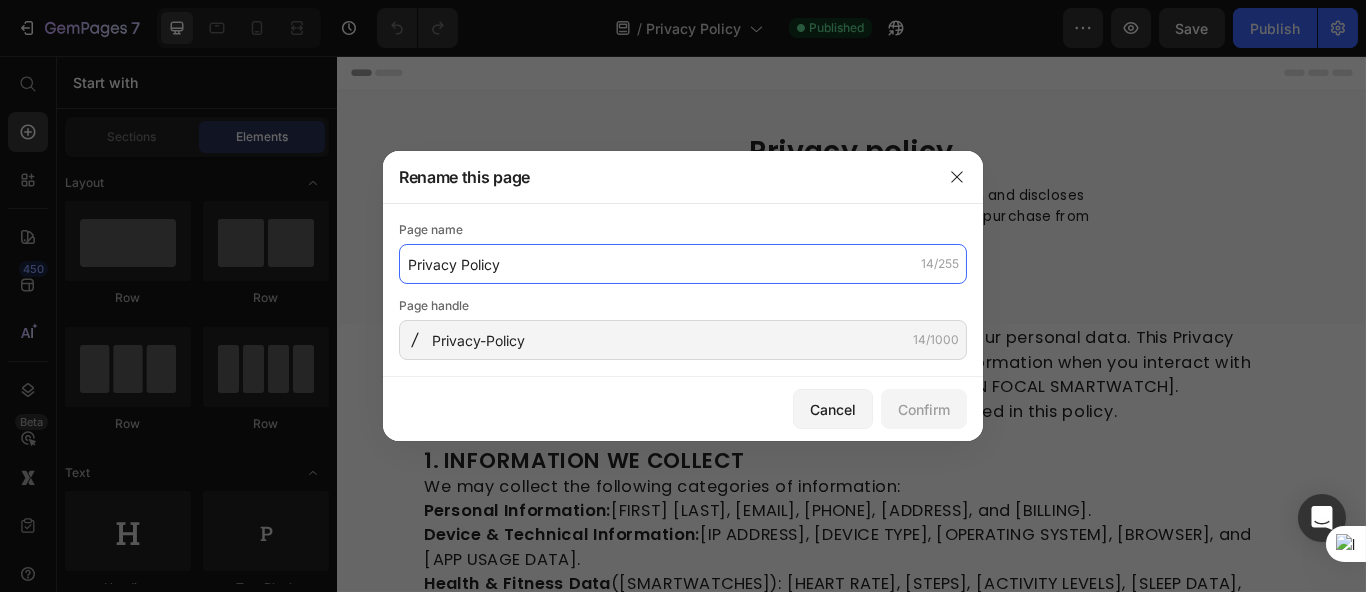 click on "Privacy Policy" 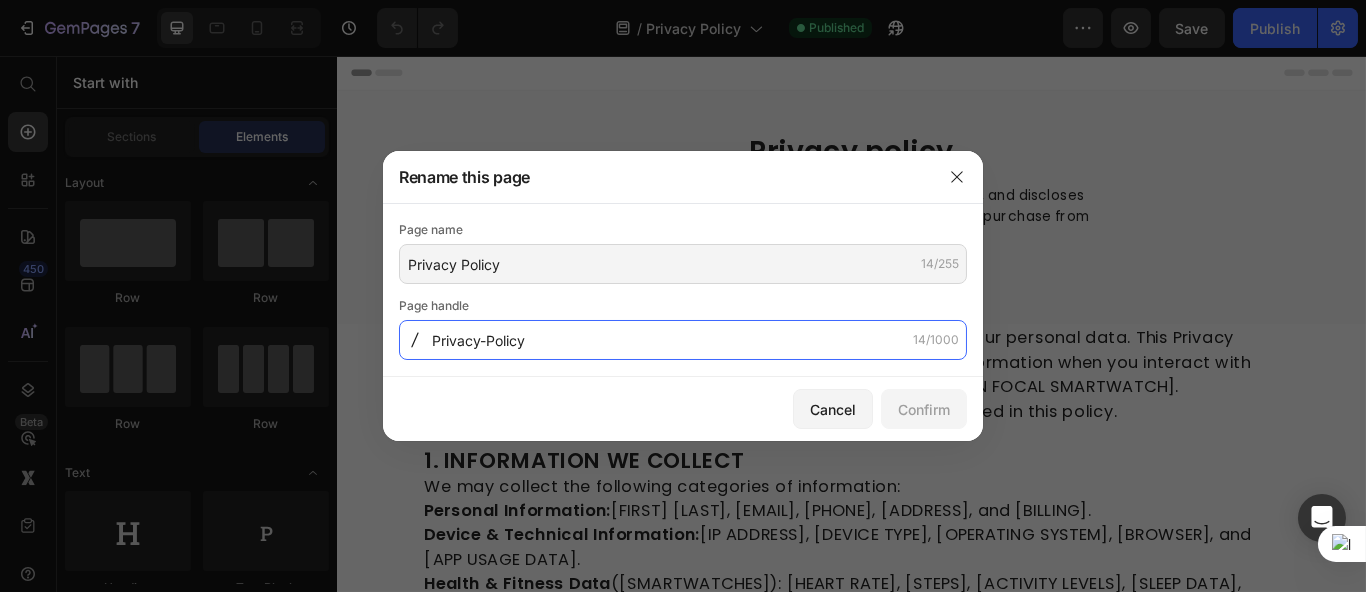 click on "Privacy-Policy" 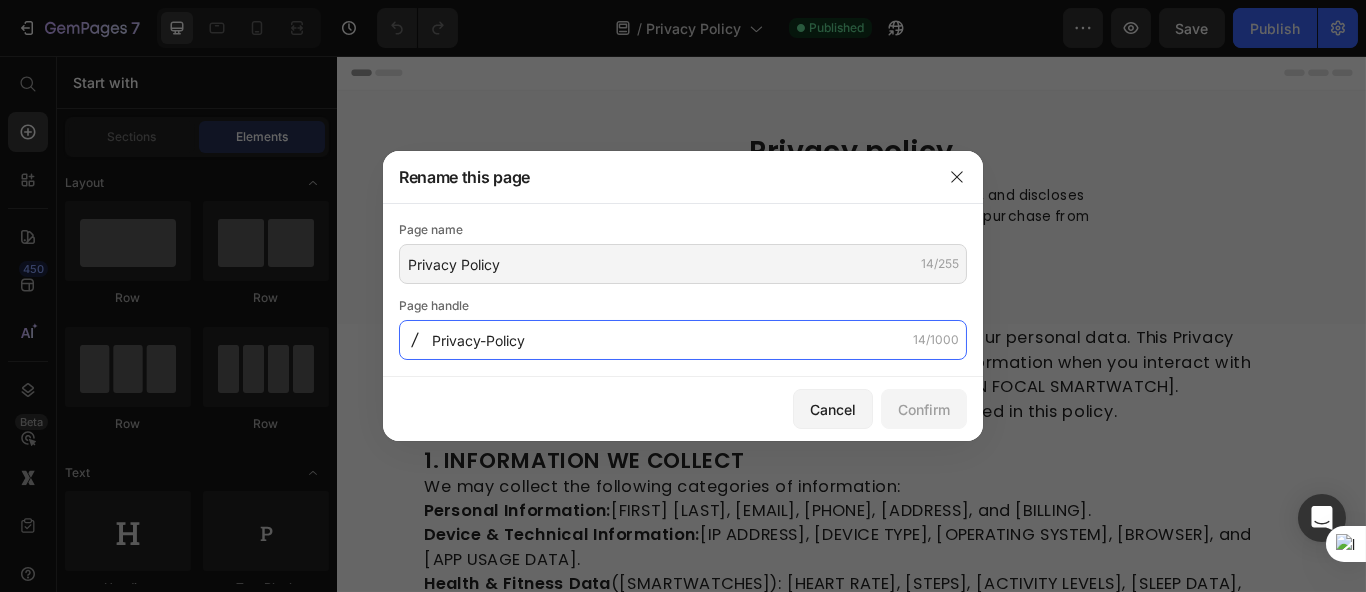 paste 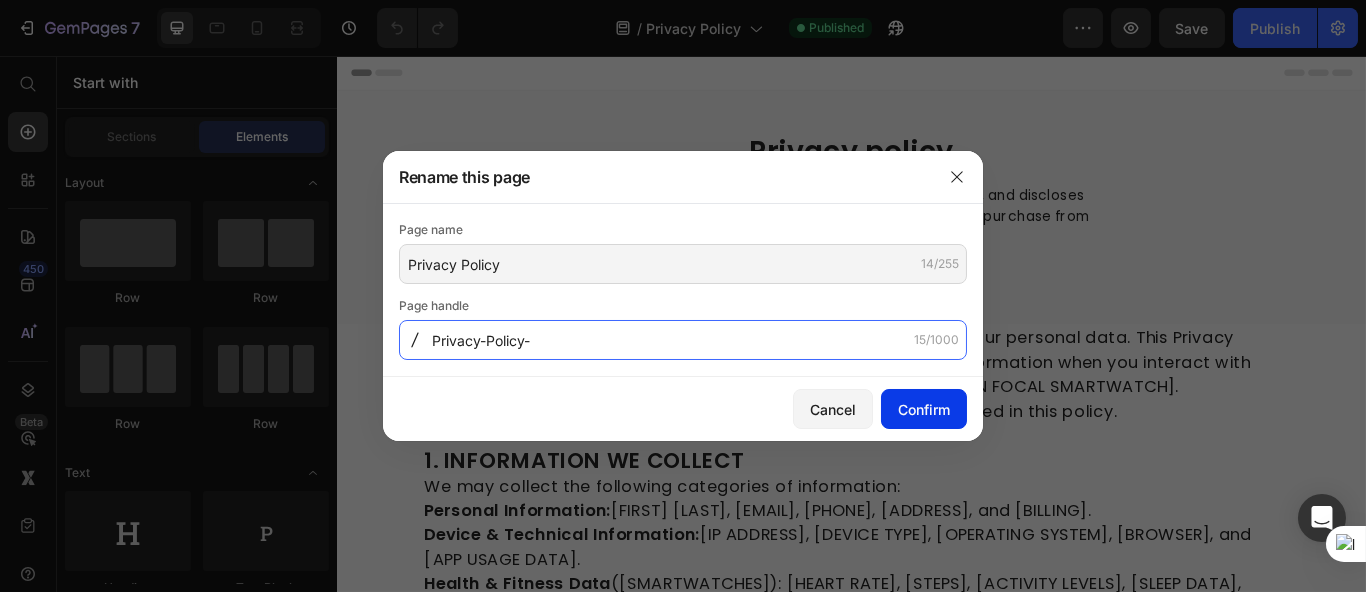 type on "Privacy-Policy-" 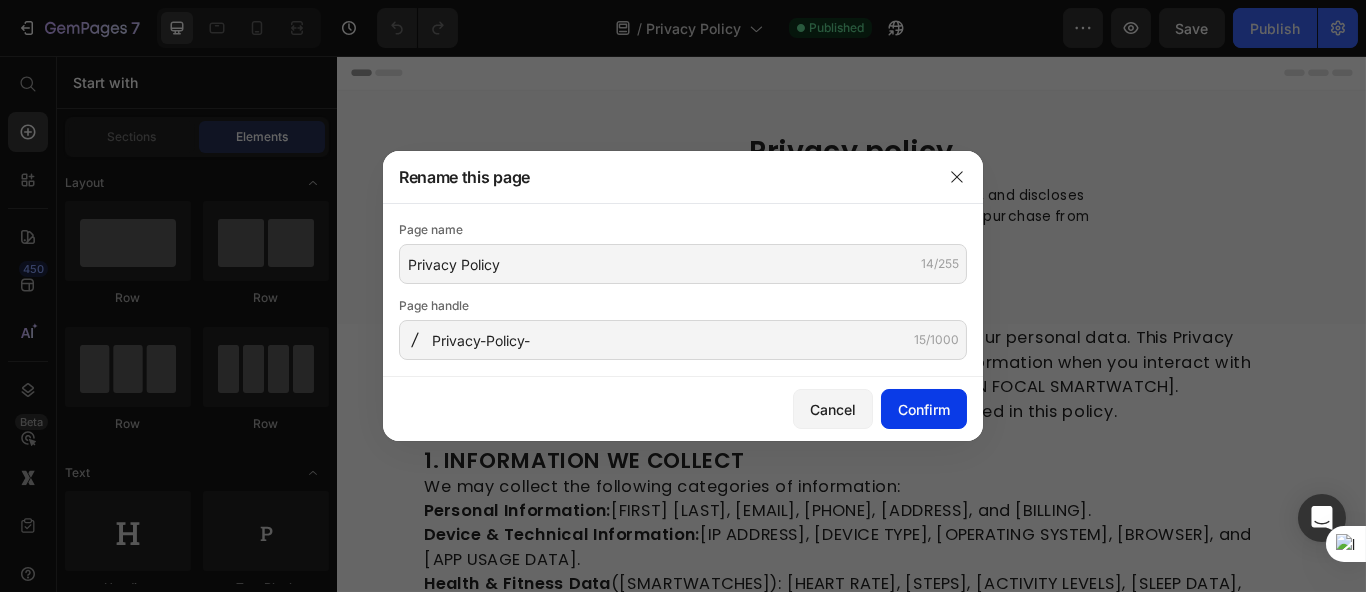 click on "Confirm" at bounding box center (924, 409) 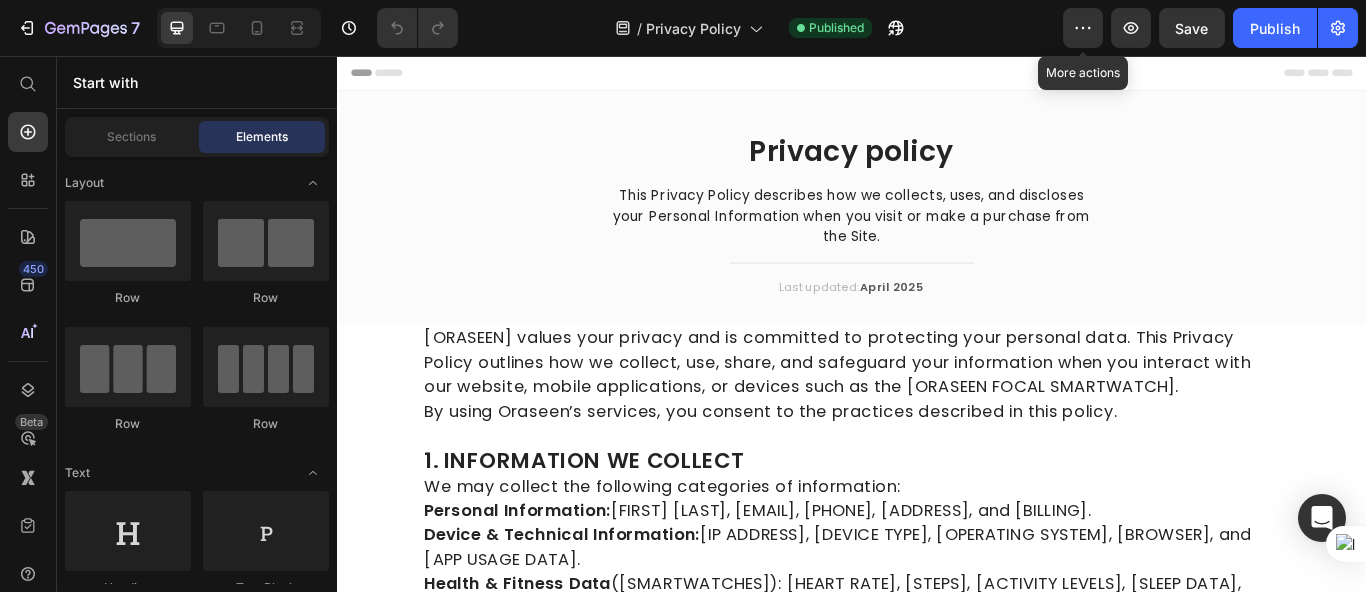 click 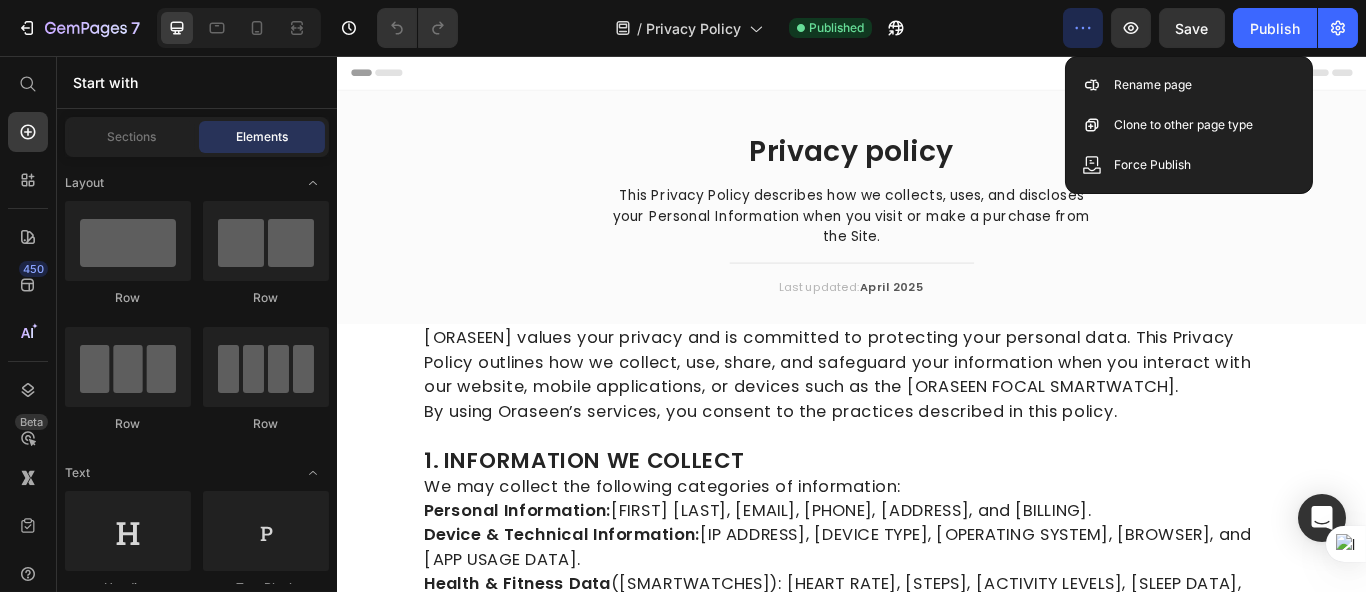 click on "Header" at bounding box center (936, 76) 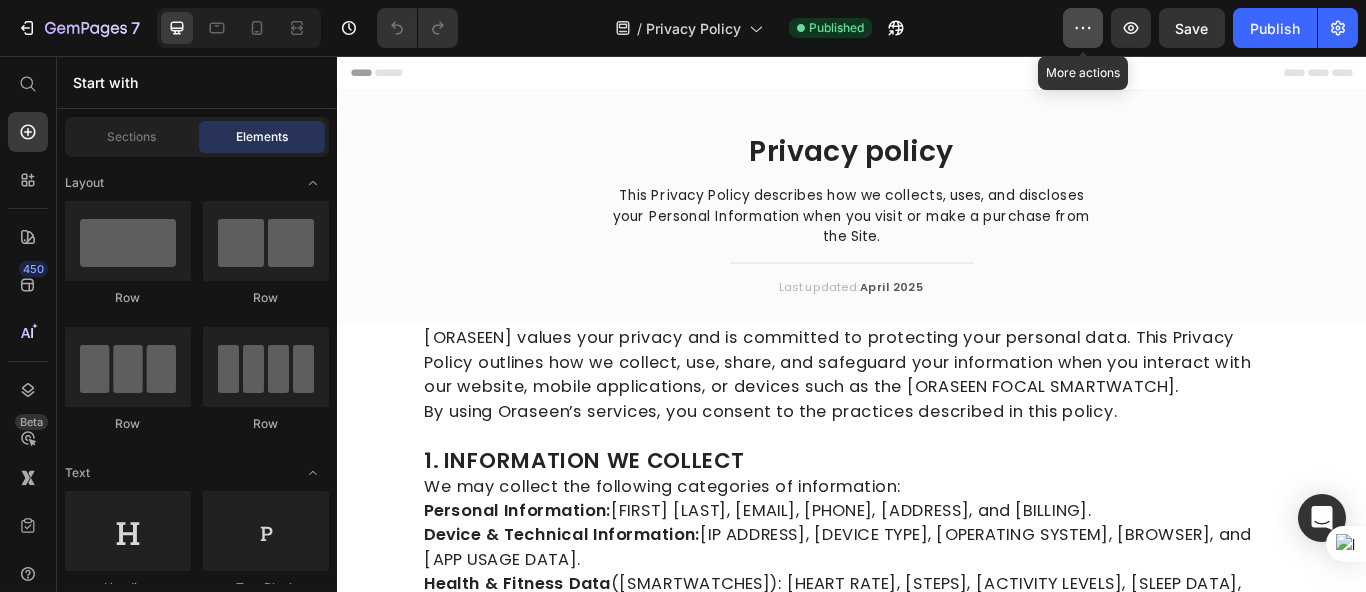 click 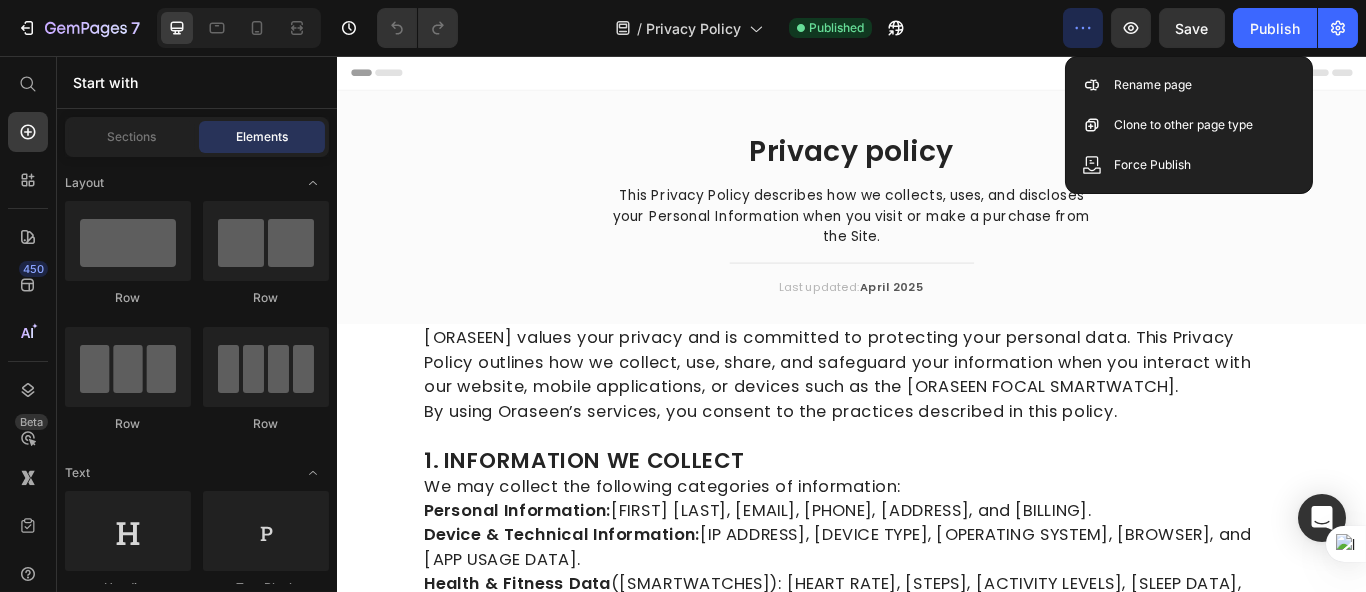 click 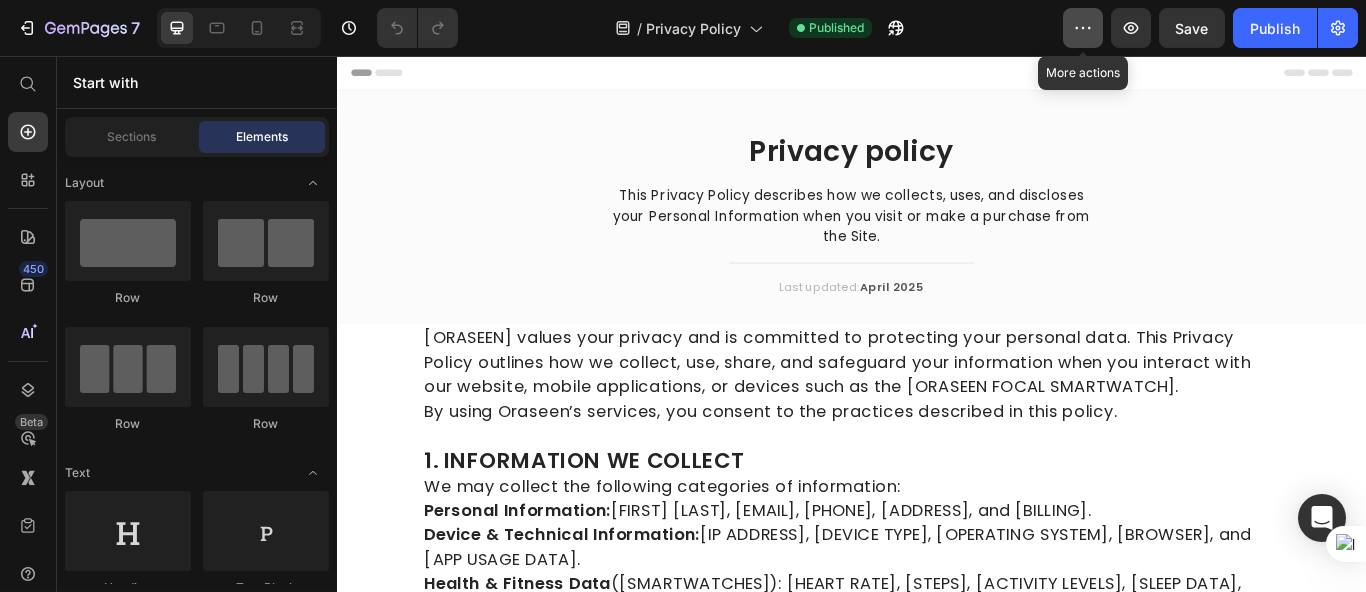 click 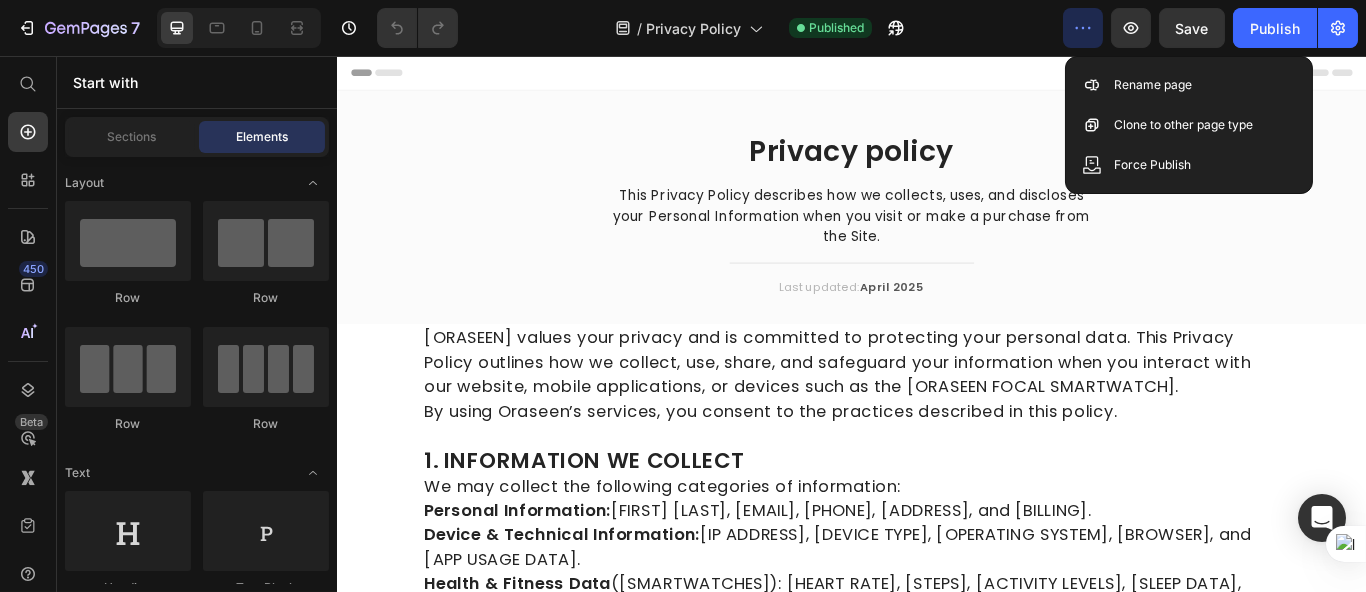 click 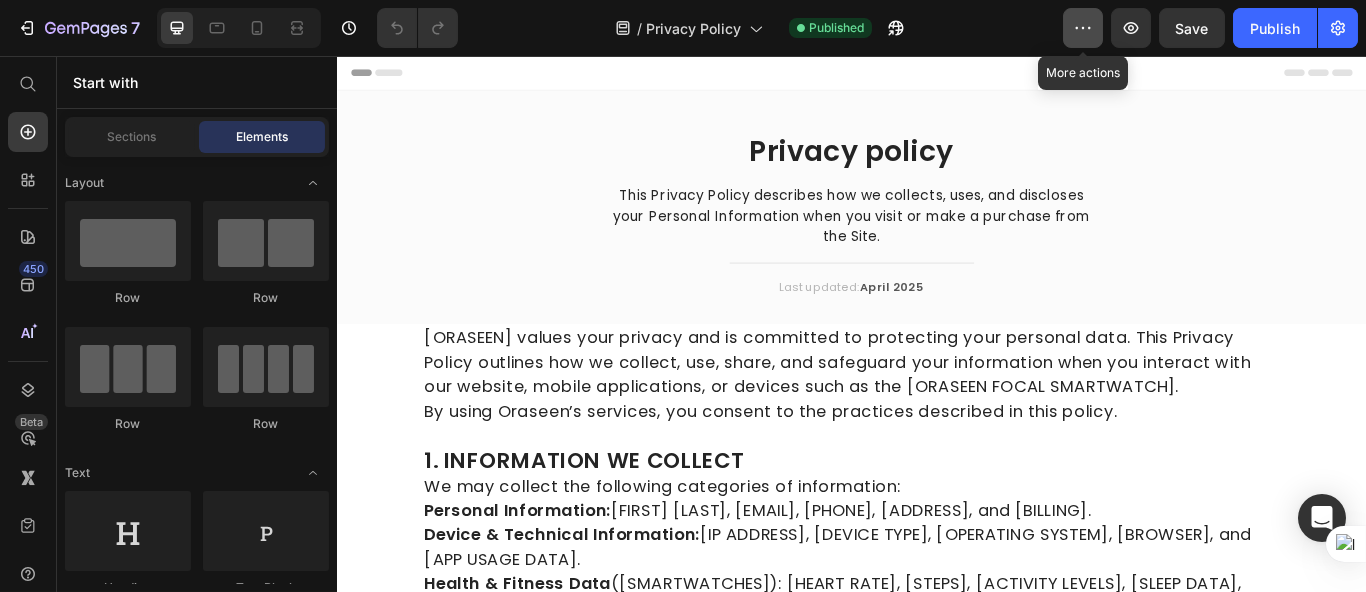 click 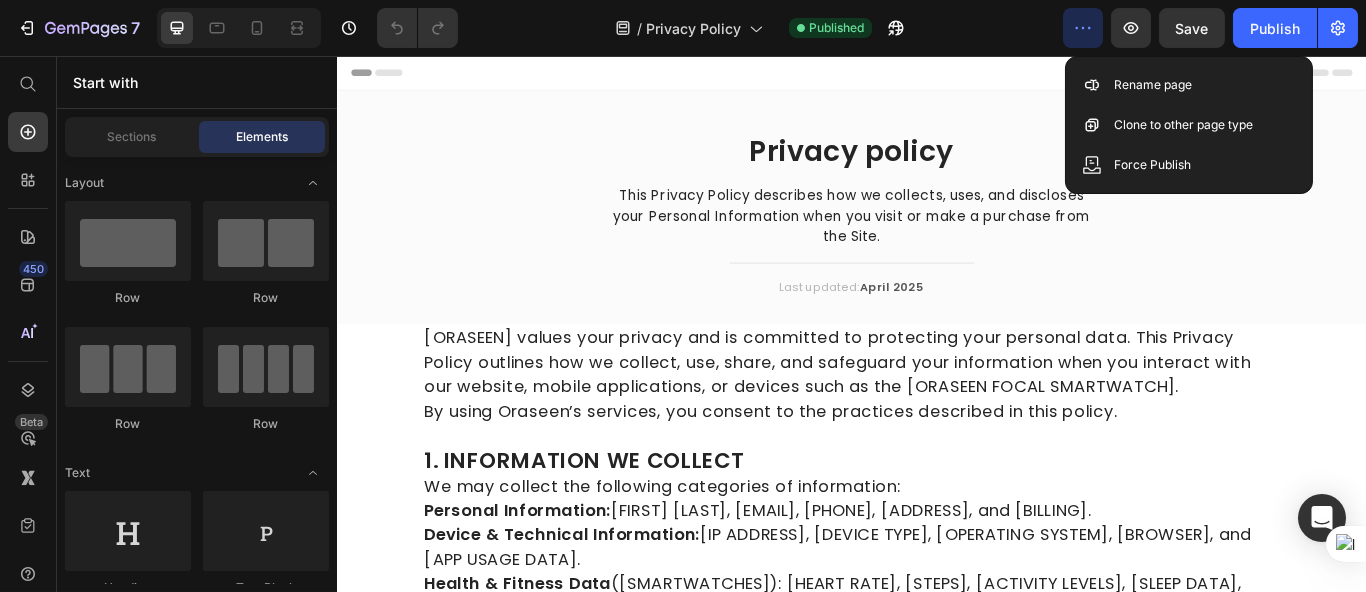 click 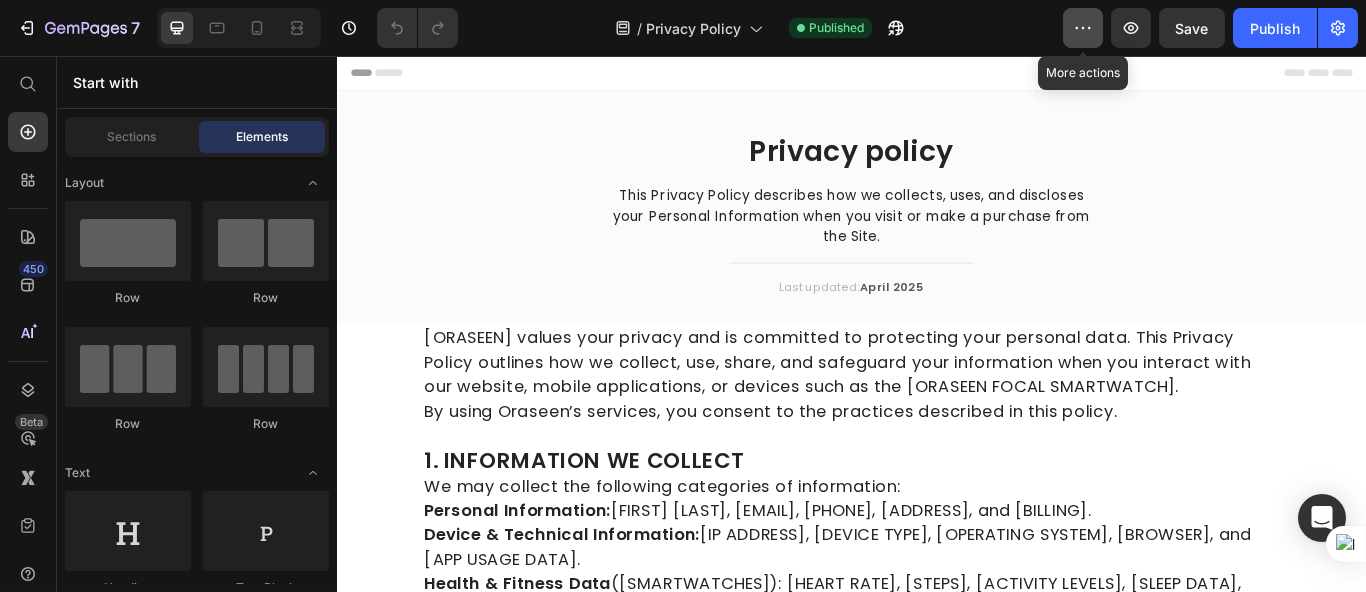 click 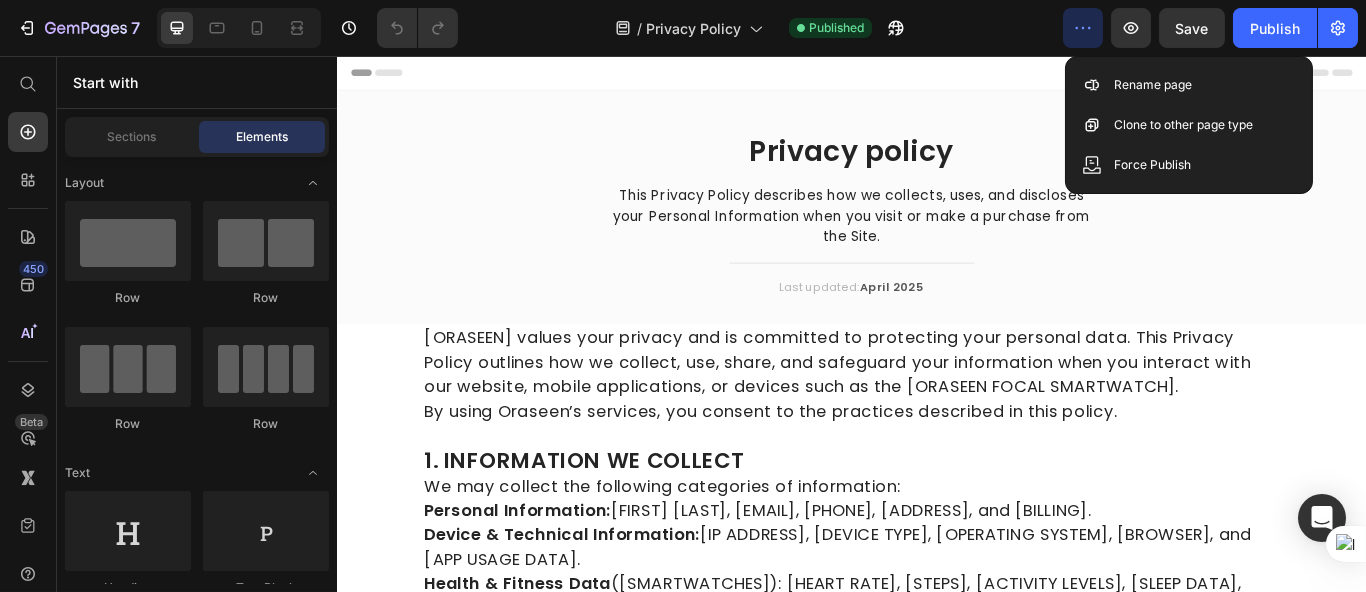 click 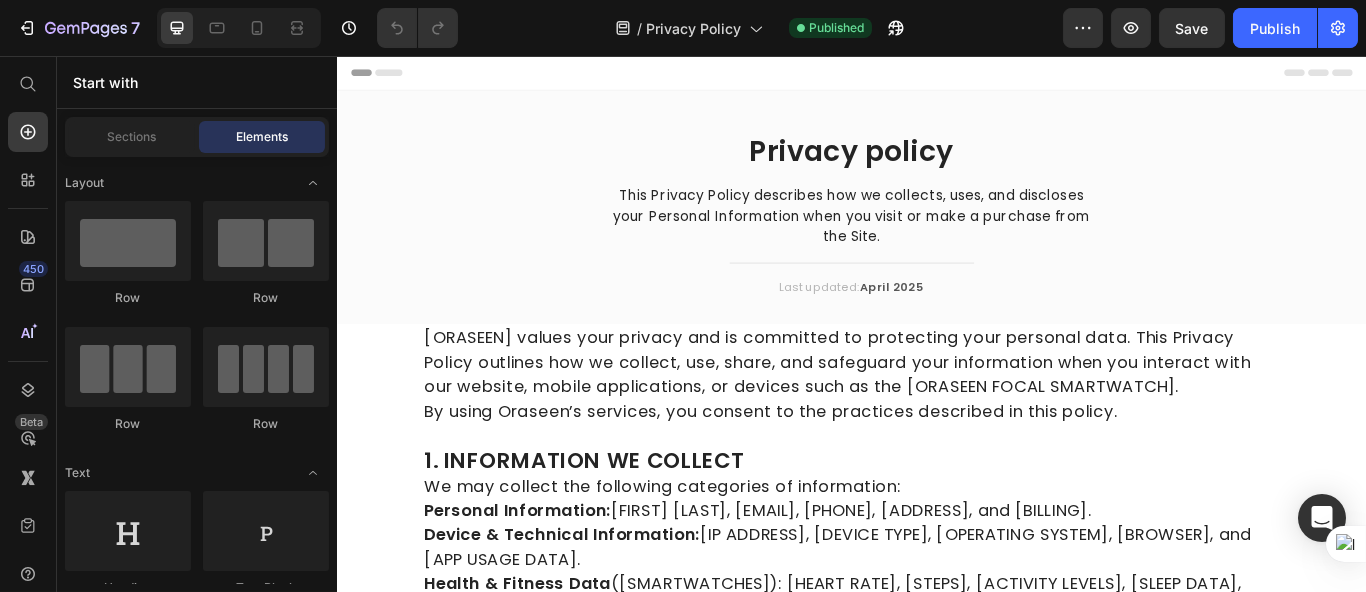 click on "/  Privacy Policy Published" 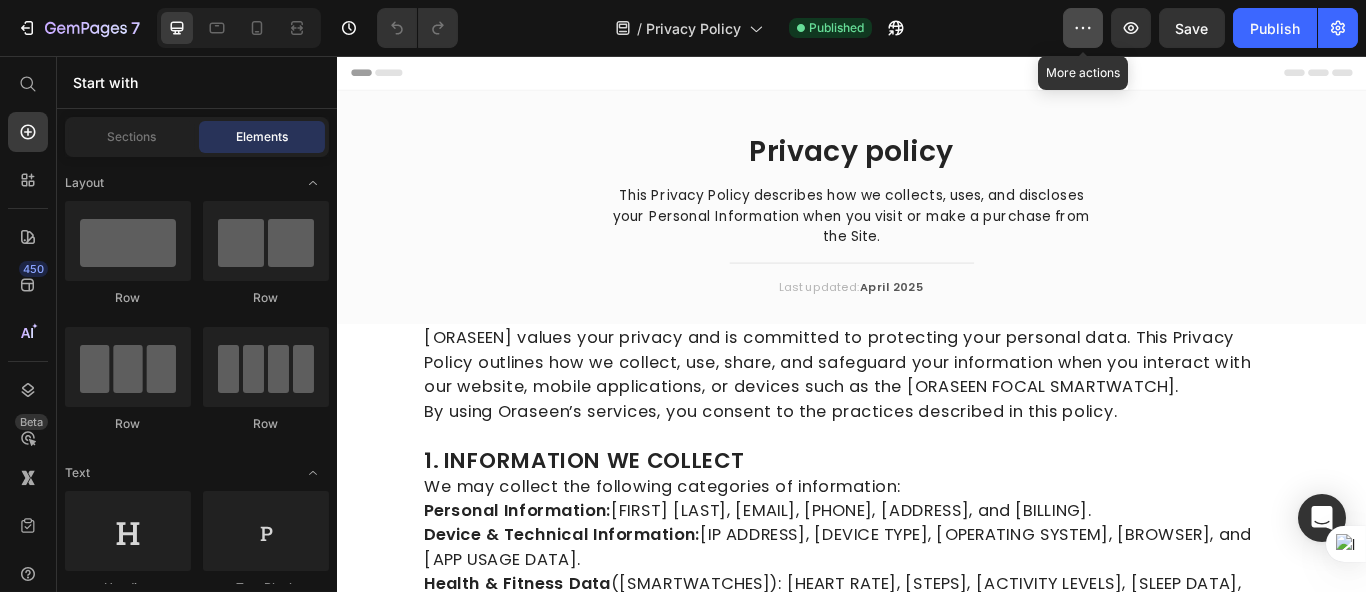 click 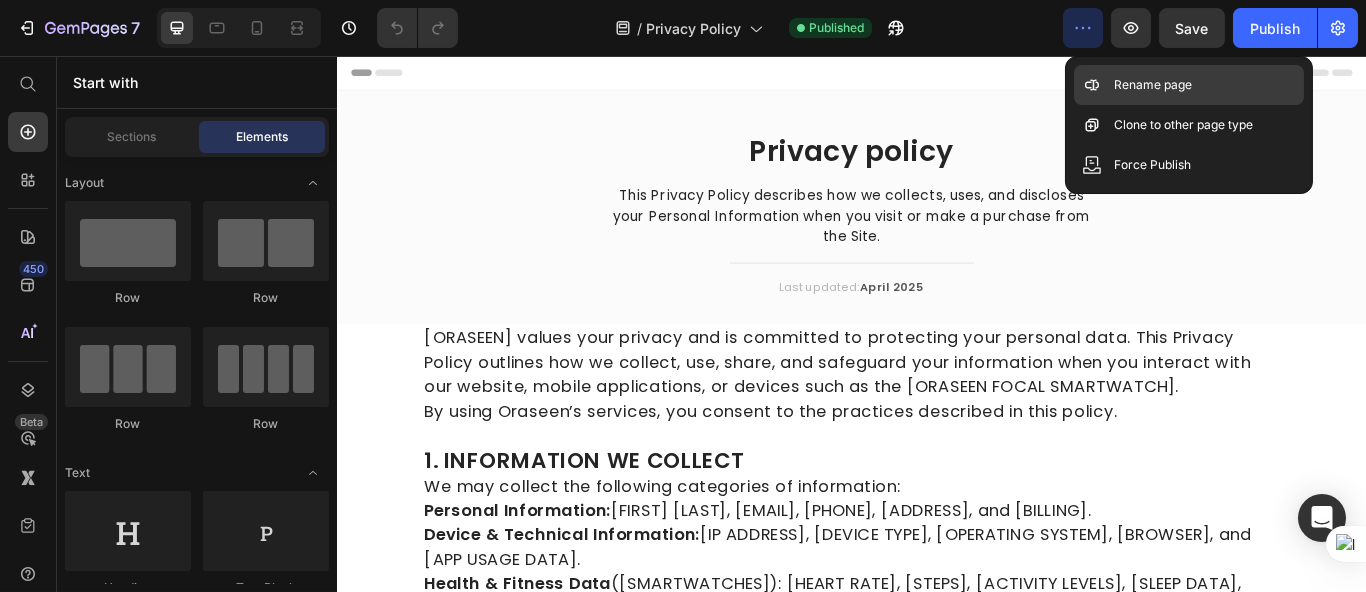 click on "Rename page" 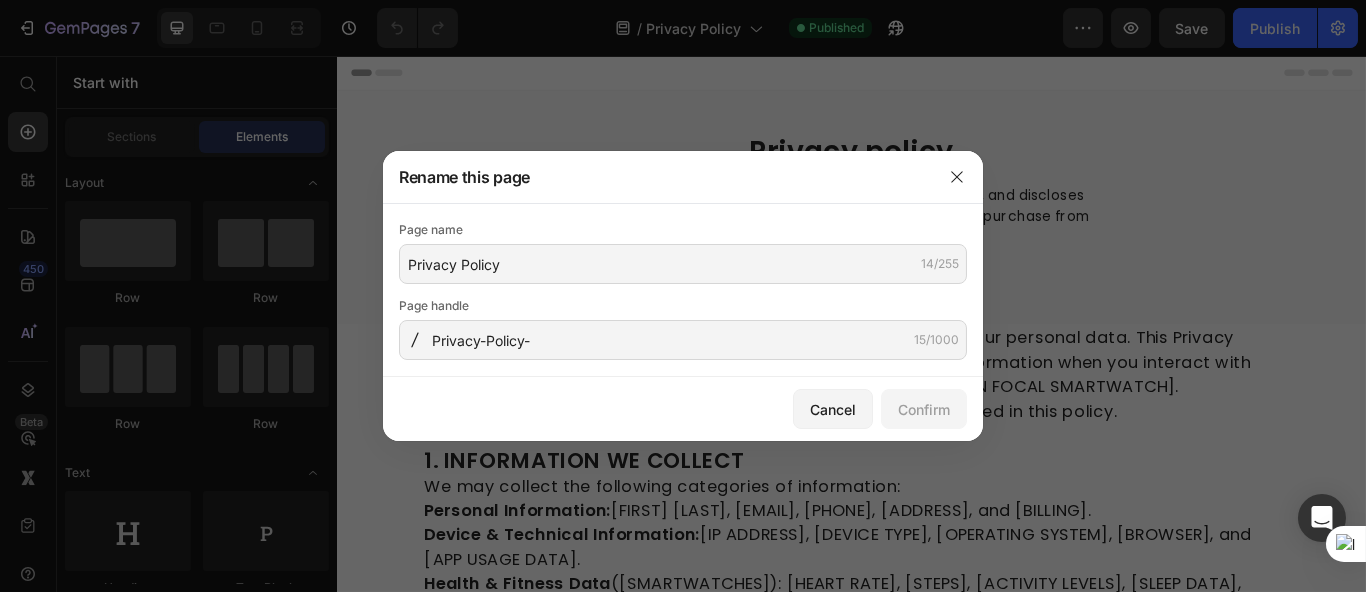 click on "Page name" 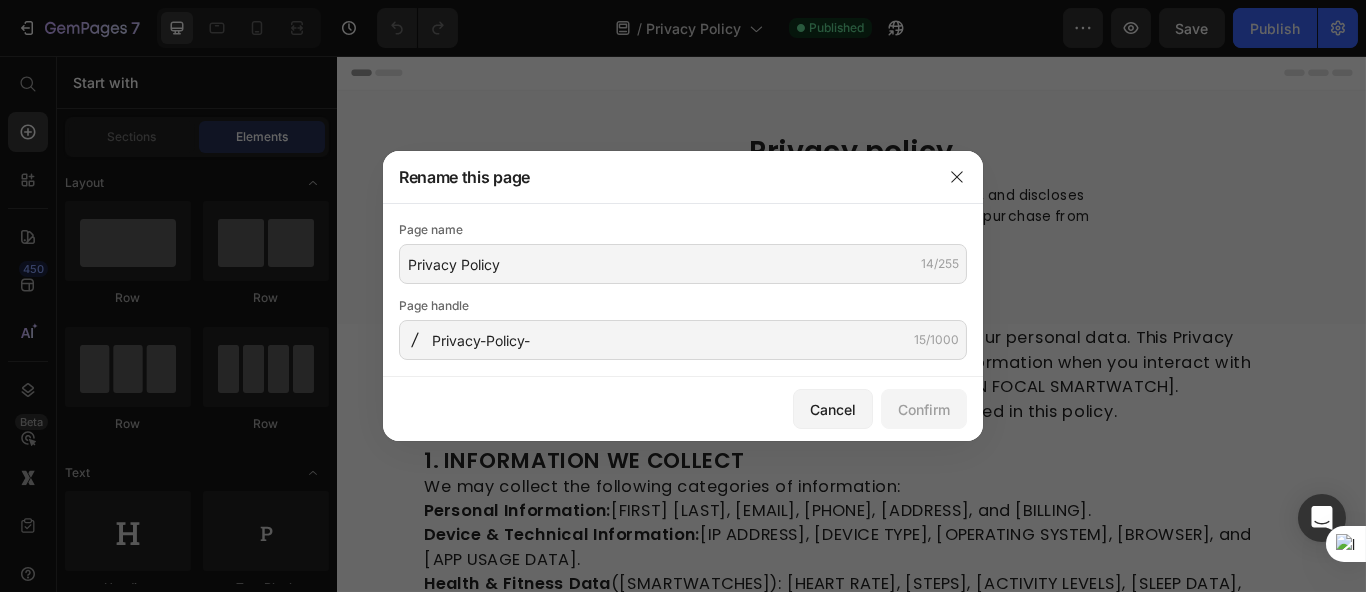 click on "Page handle" 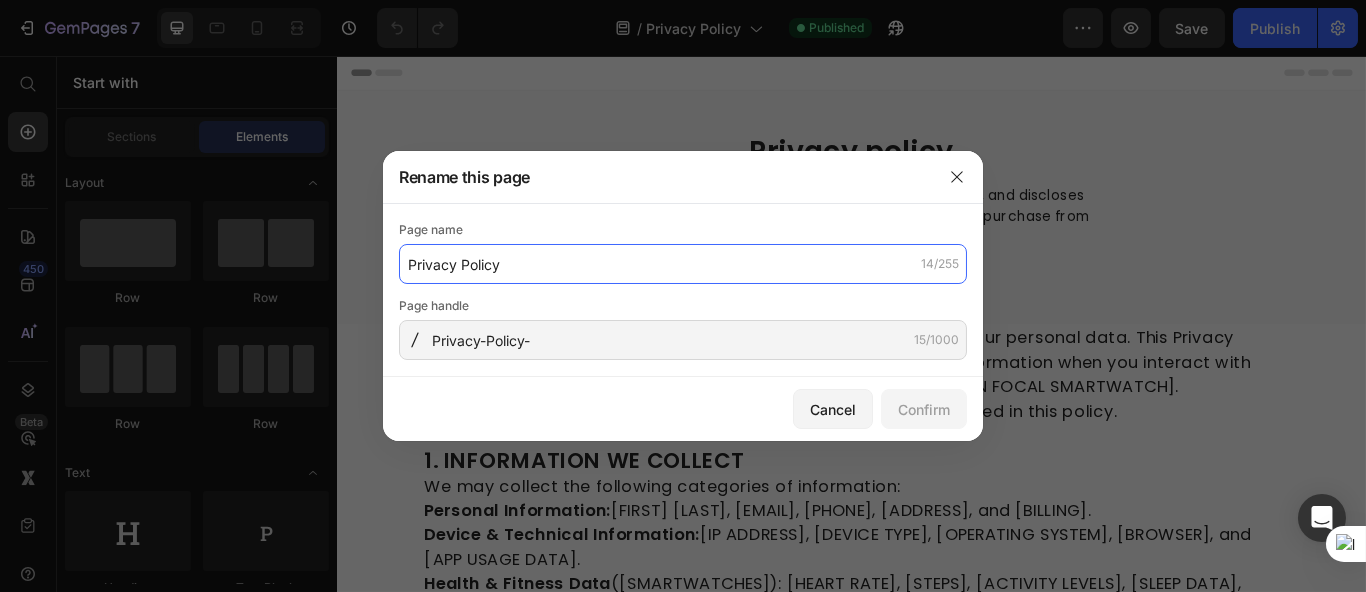 click on "Privacy Policy" 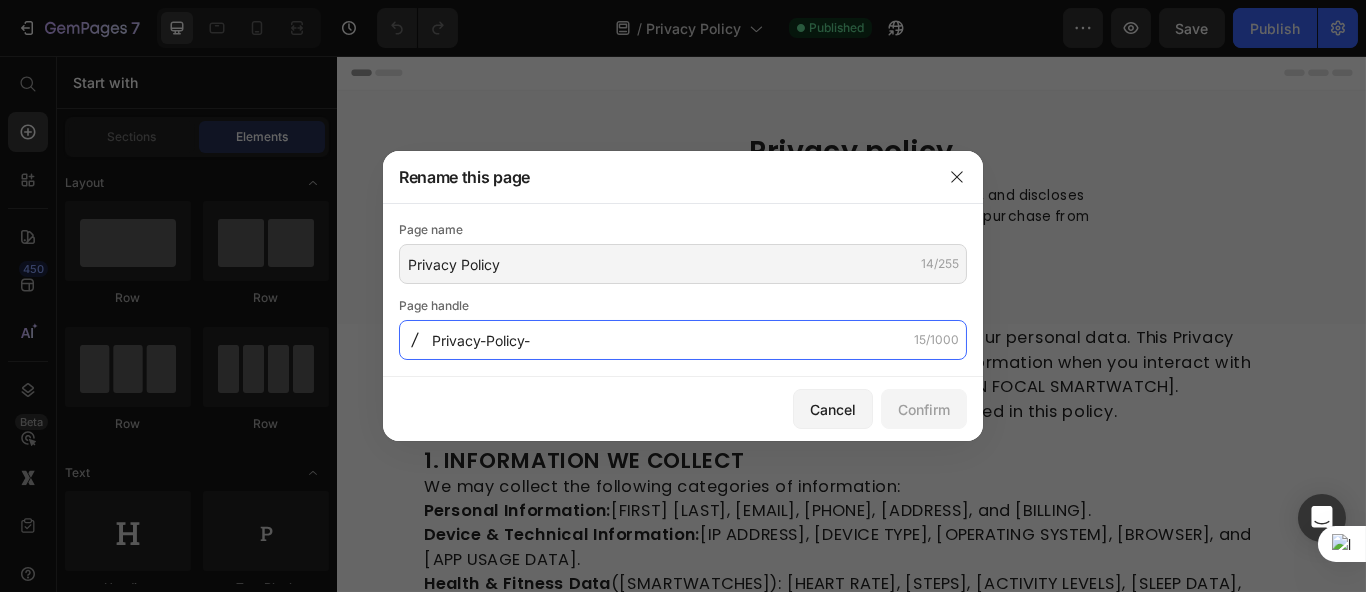 click on "Privacy-Policy-" 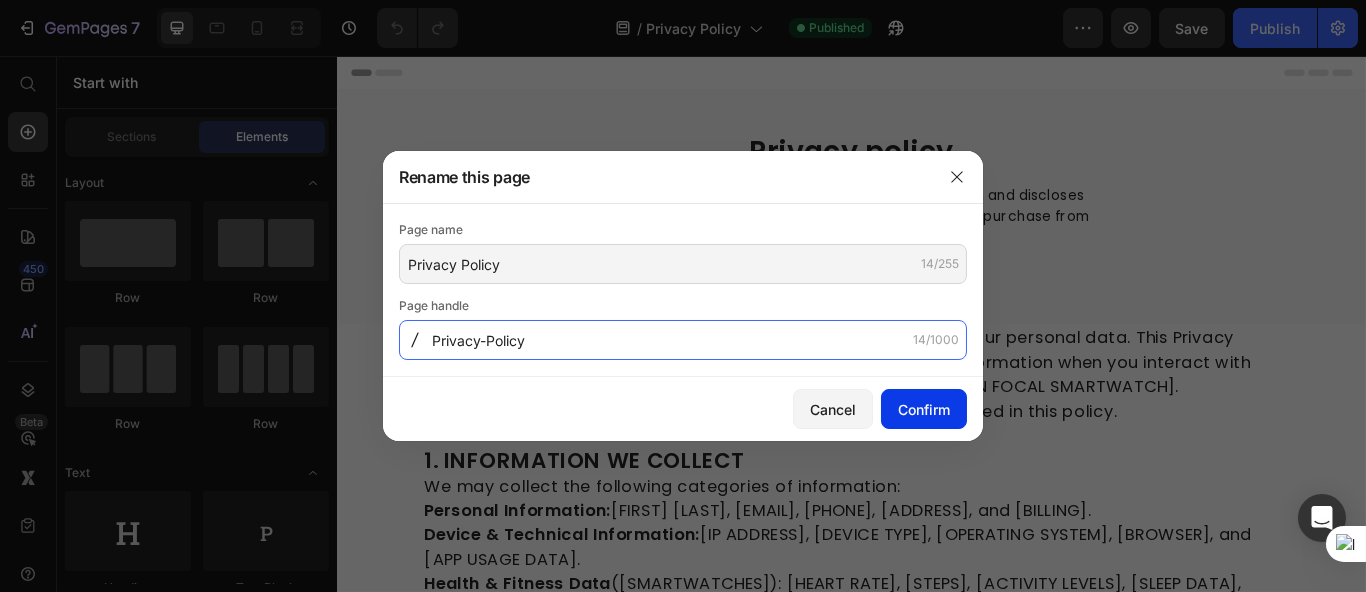 type on "Privacy-Policy" 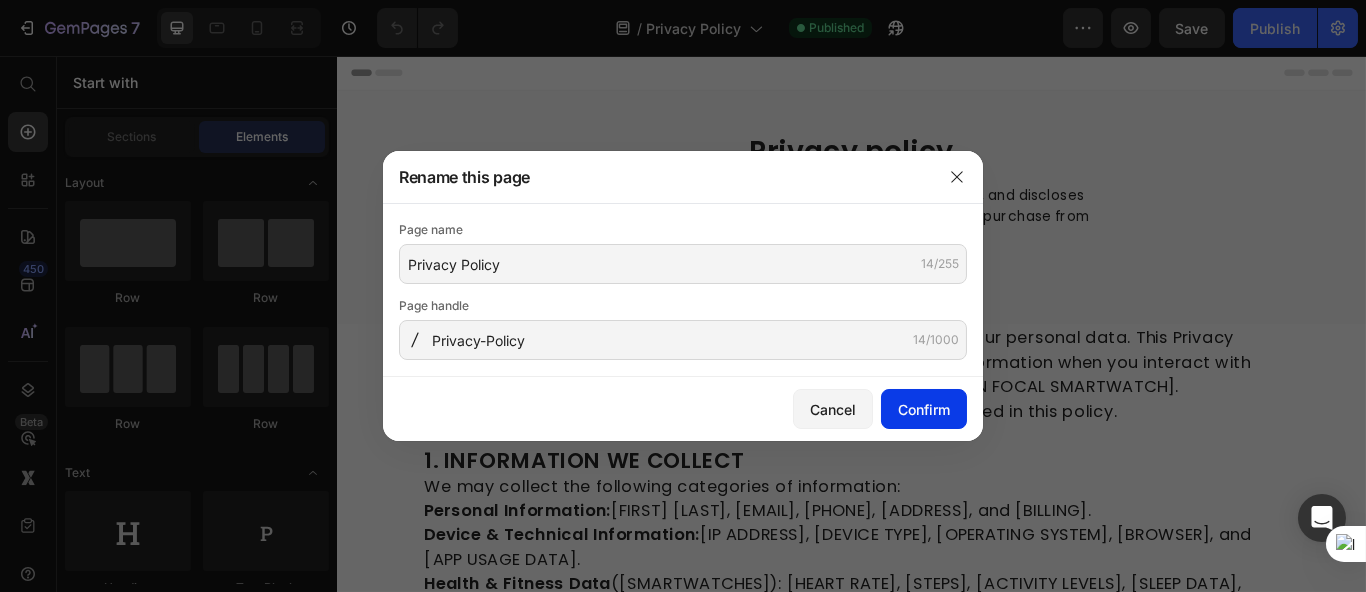 click on "Confirm" at bounding box center (924, 409) 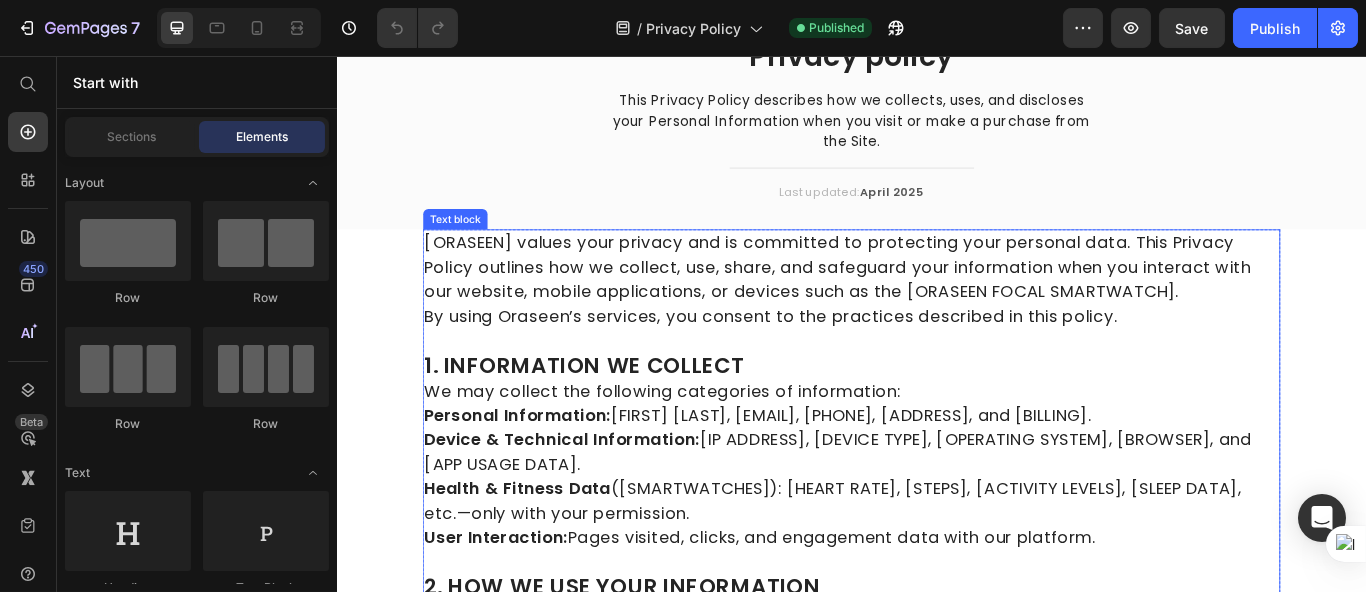 scroll, scrollTop: 0, scrollLeft: 0, axis: both 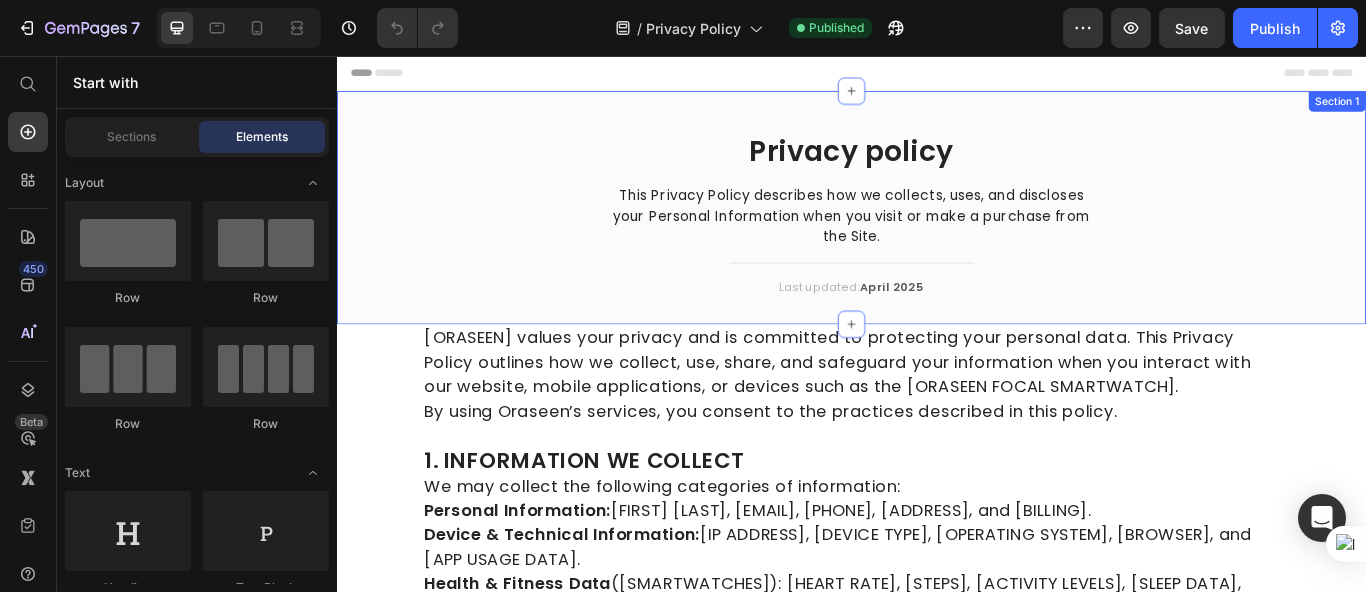 click on "[PRIVACY POLICY HEADING] This Privacy Policy describes how we collects, uses, and discloses your Personal Information when you visit or make a purchase from the Site. [TEXT BLOCK] [TITLE LINE] Last updated: [DATE] [TEXT BLOCK] [ROW] [SECTION 1]" at bounding box center (936, 249) 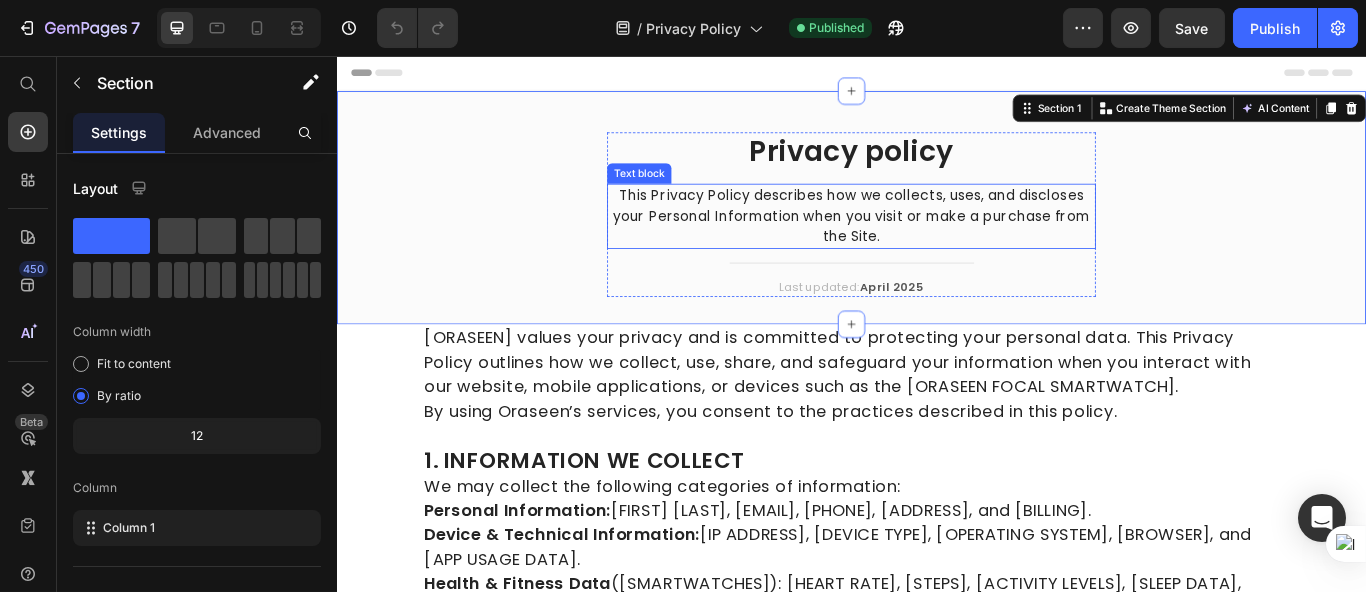scroll, scrollTop: 110, scrollLeft: 0, axis: vertical 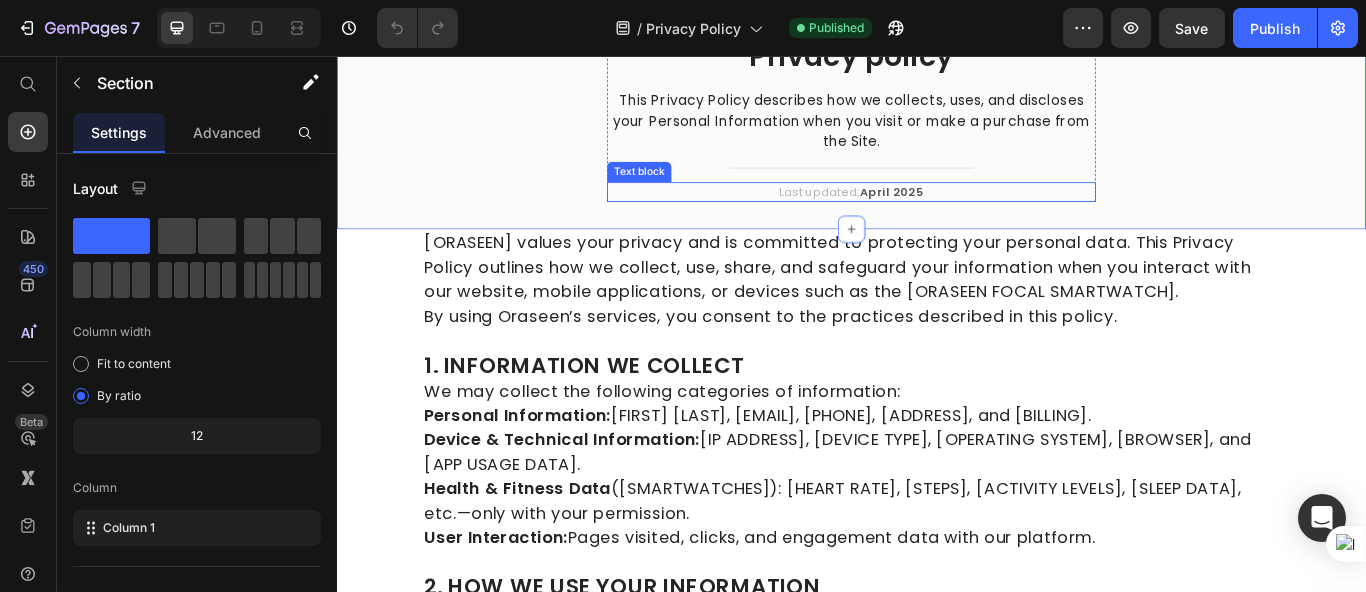 click on "Last updated: [DATE]" at bounding box center (936, 216) 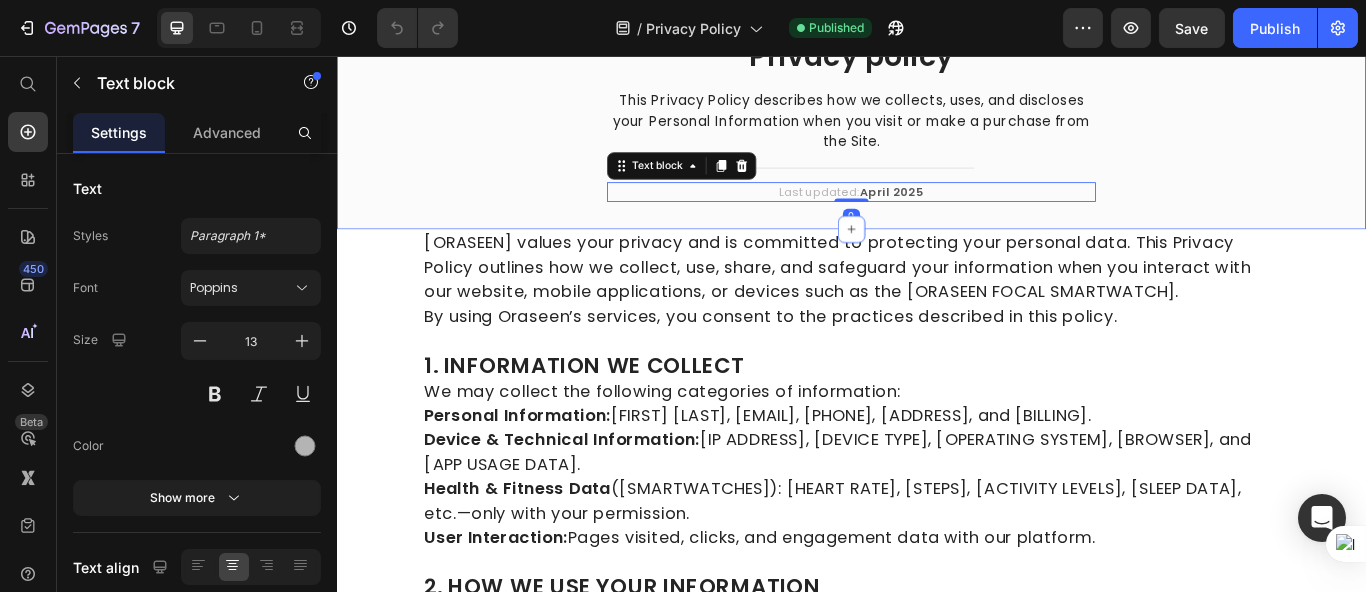 click on "[PRIVACY POLICY HEADING] This Privacy Policy describes how we collects, uses, and discloses your Personal Information when you visit or make a purchase from the Site. [TEXT BLOCK] [TITLE LINE] Last updated: [DATE] [TEXT BLOCK] [0] [ROW]" at bounding box center (936, 139) 